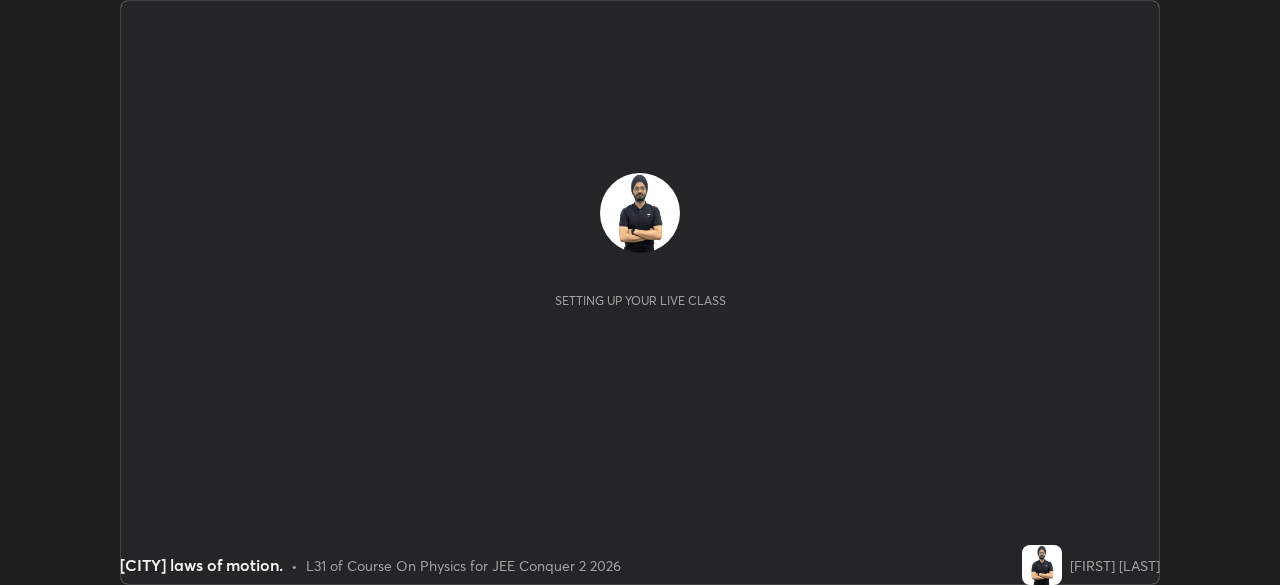 scroll, scrollTop: 0, scrollLeft: 0, axis: both 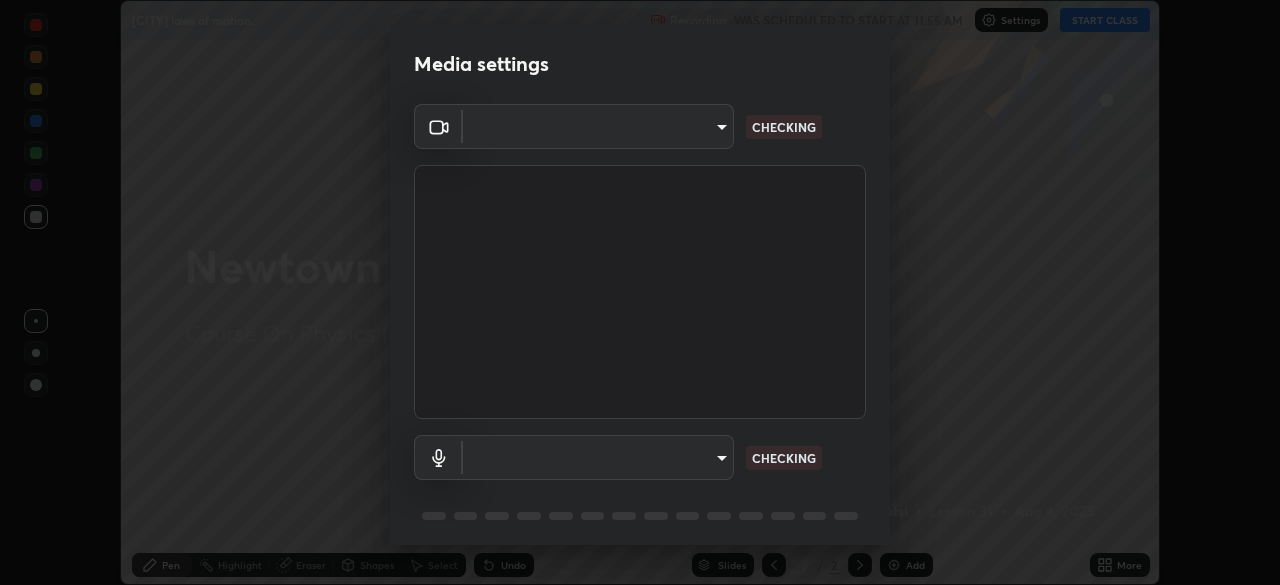 type on "bc20e2fc6b93fd010d1005ef91ca971c1aba395ea60d4cffdac10751cef8d995" 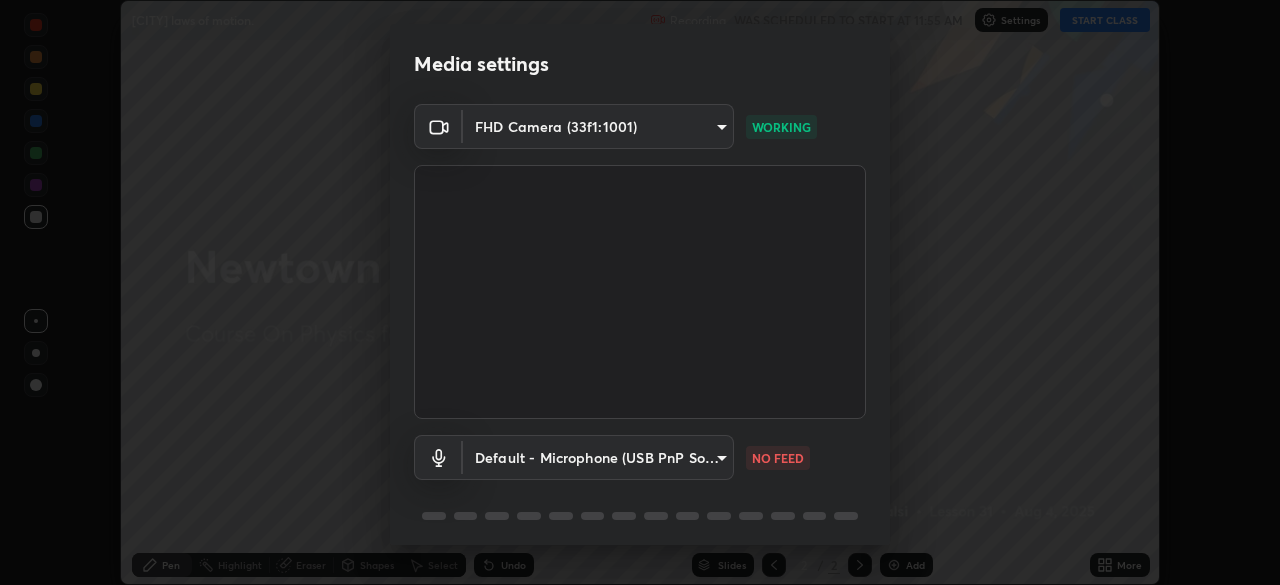click on "Erase all [CITY] laws of motion. Recording WAS SCHEDULED TO START AT  11:55 AM Settings START CLASS Setting up your live class [CITY] laws of motion. • L31 of Course On Physics for JEE Conquer 2 2026 [FIRST] [LAST] Pen Highlight Eraser Shapes Select Undo Slides 2 / 2 Add More No doubts shared Encourage your learners to ask a doubt for better clarity Report an issue Reason for reporting Buffering Chat not working Audio - Video sync issue Educator video quality low ​ Attach an image Report Media settings FHD Camera (33f1:1001) bc20e2fc6b93fd010d1005ef91ca971c1aba395ea60d4cffdac10751cef8d995 WORKING Default - Microphone (USB PnP Sound Device) default NO FEED 1 / 5 Next" at bounding box center [640, 292] 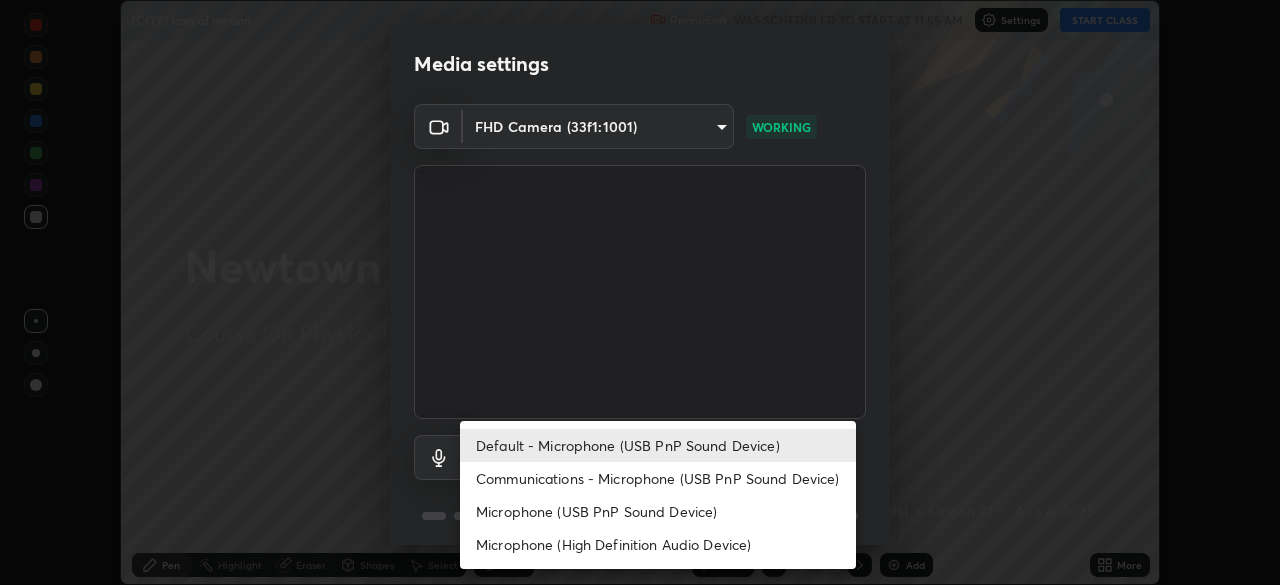 click on "Communications - Microphone (USB PnP Sound Device)" at bounding box center [658, 478] 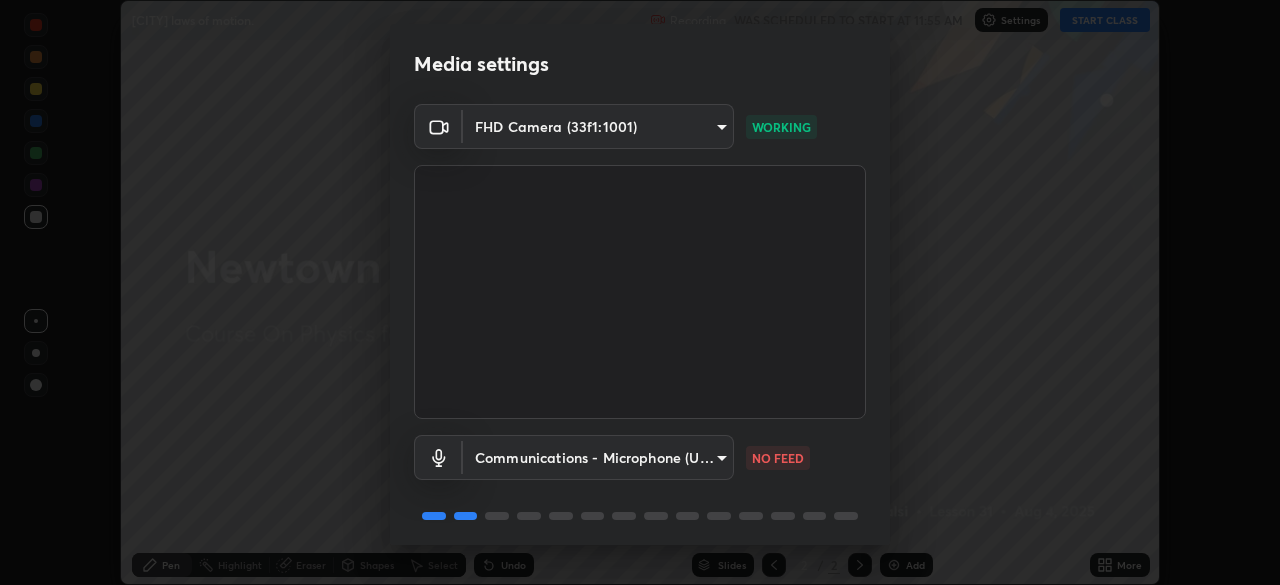 scroll, scrollTop: 71, scrollLeft: 0, axis: vertical 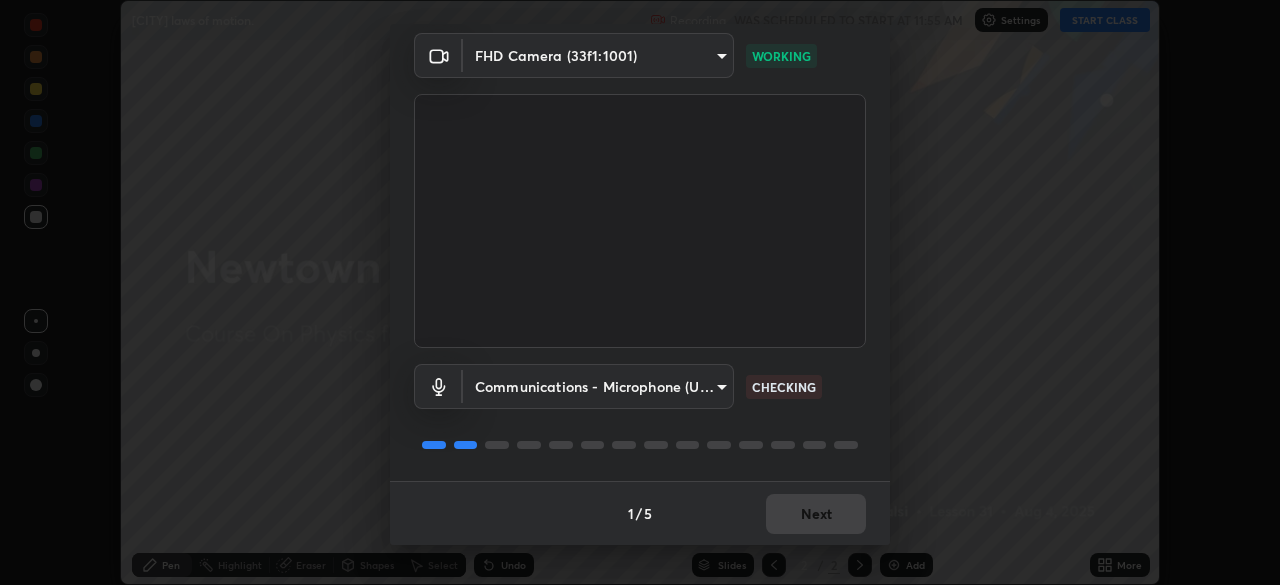 click on "1 / 5 Next" at bounding box center (640, 513) 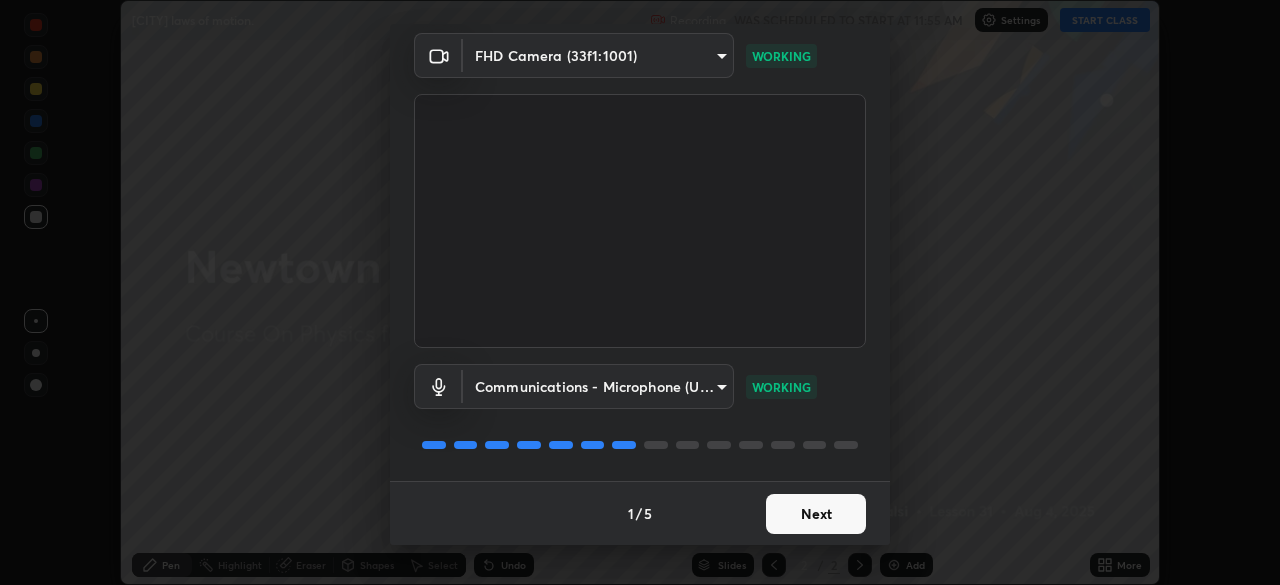 click on "Next" at bounding box center (816, 514) 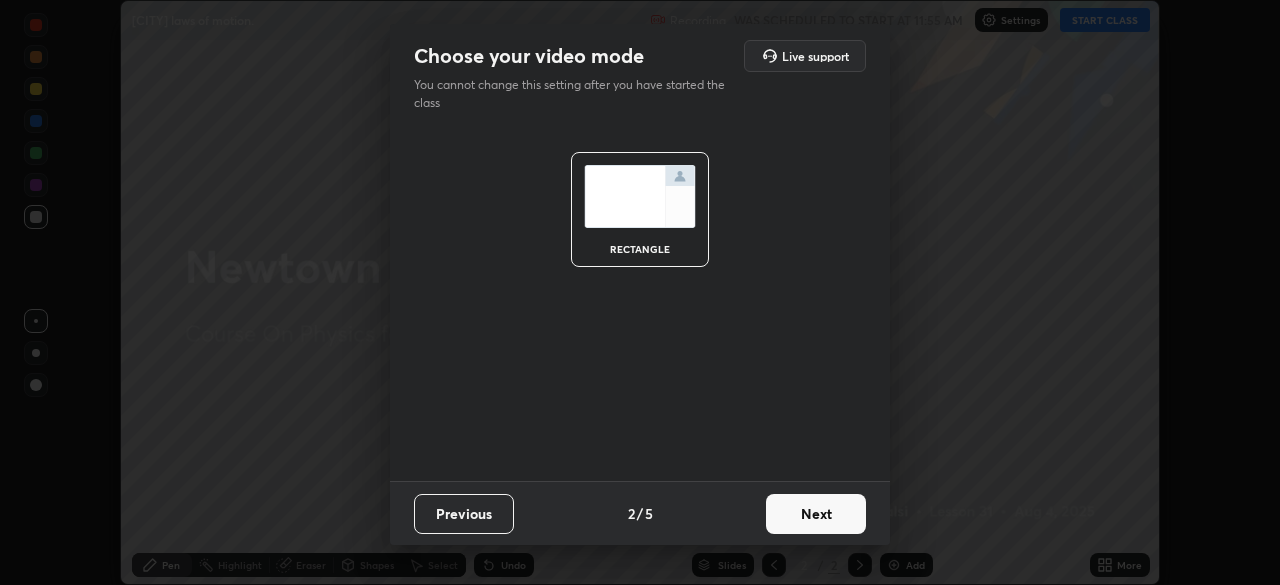 scroll, scrollTop: 0, scrollLeft: 0, axis: both 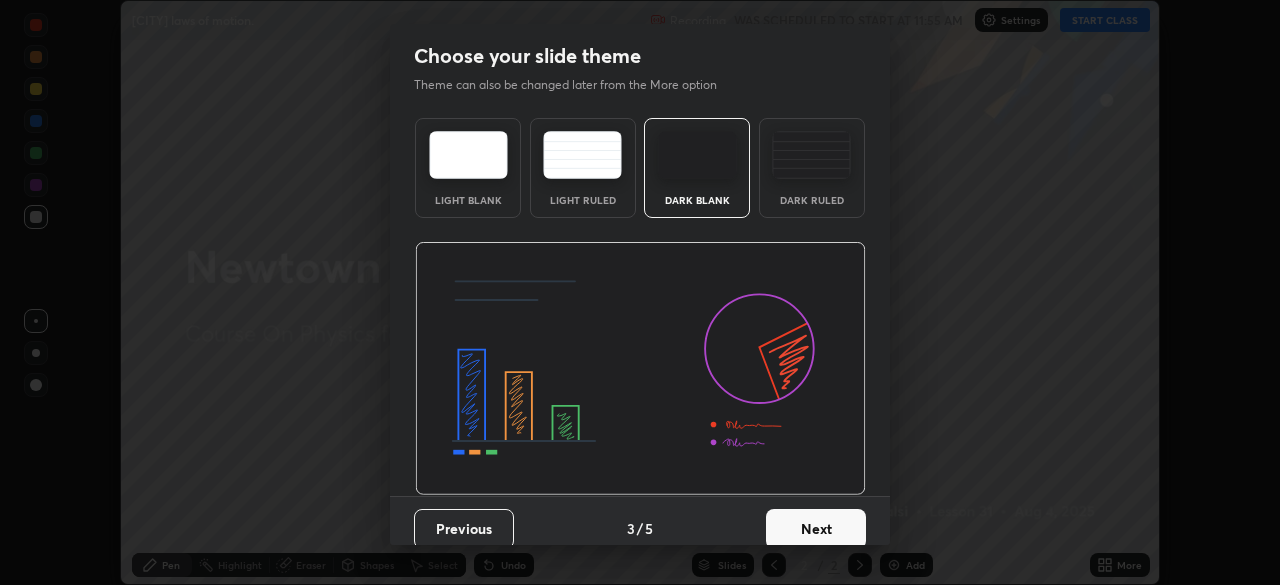 click on "Next" at bounding box center (816, 529) 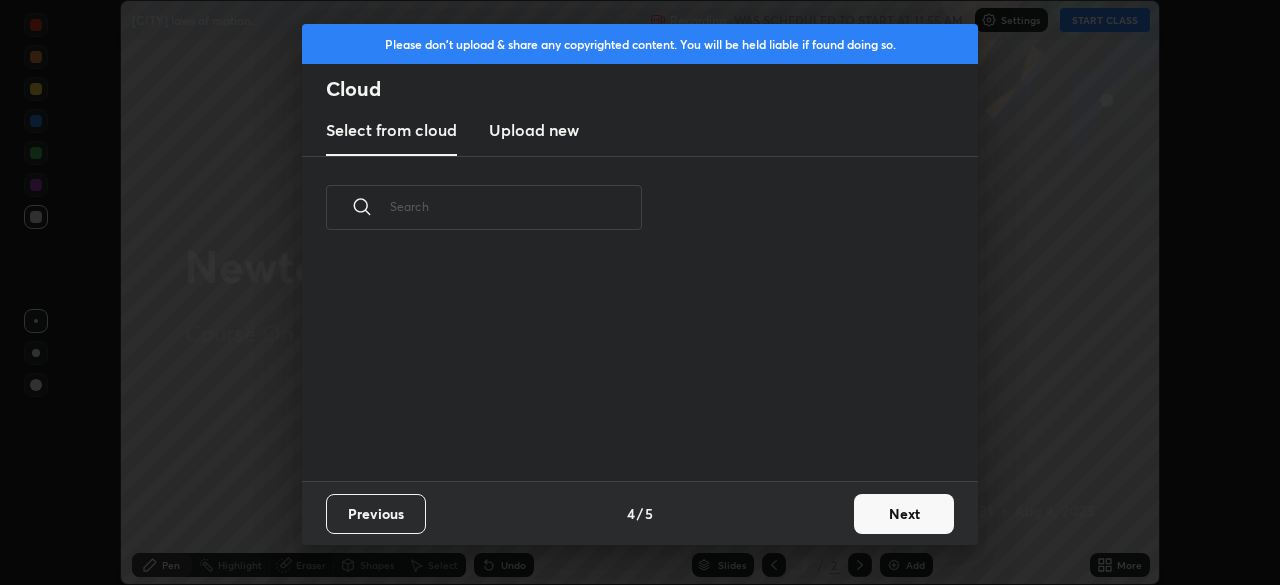 scroll, scrollTop: 7, scrollLeft: 11, axis: both 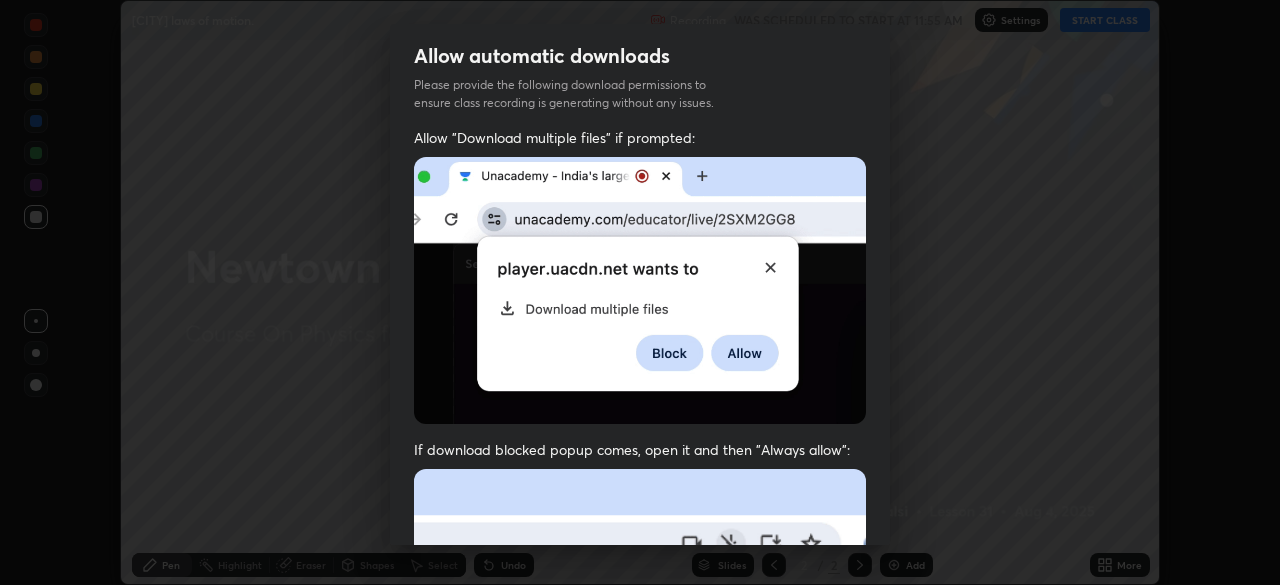 click on "Allow automatic downloads Please provide the following download permissions to ensure class recording is generating without any issues. Allow "Download multiple files" if prompted: If download blocked popup comes, open it and then "Always allow": I agree that if I don't provide required permissions, class recording will not be generated Previous 5 / 5 Done" at bounding box center (640, 292) 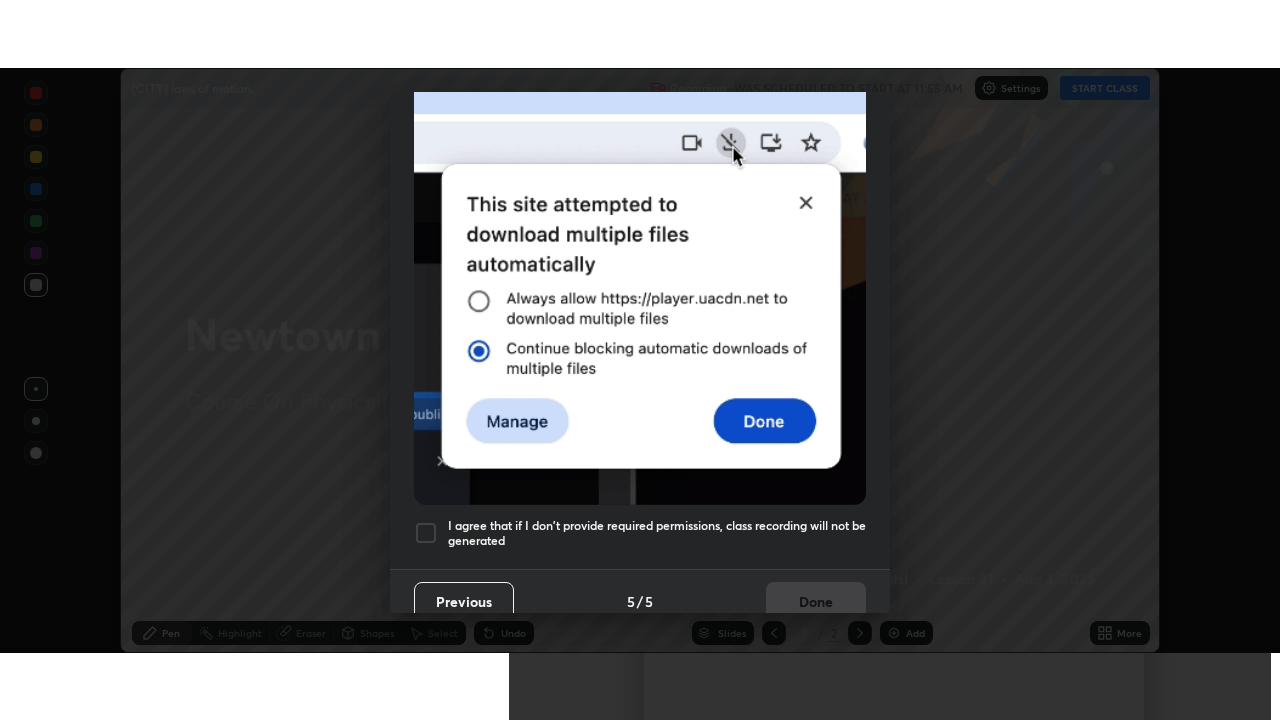 scroll, scrollTop: 479, scrollLeft: 0, axis: vertical 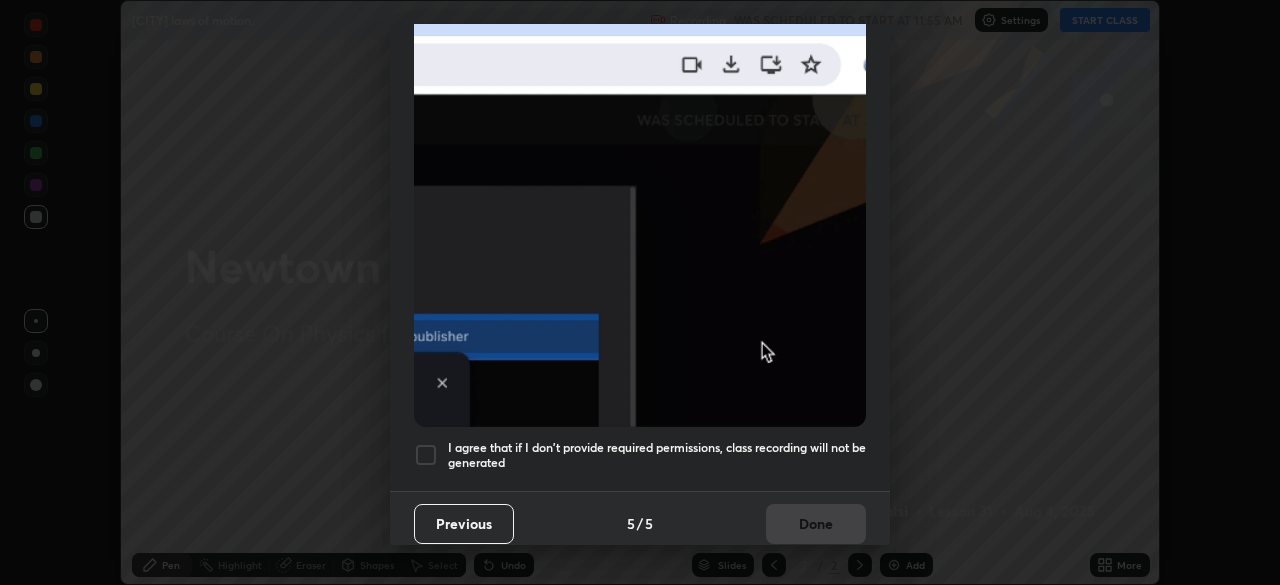 click on "I agree that if I don't provide required permissions, class recording will not be generated" at bounding box center [657, 455] 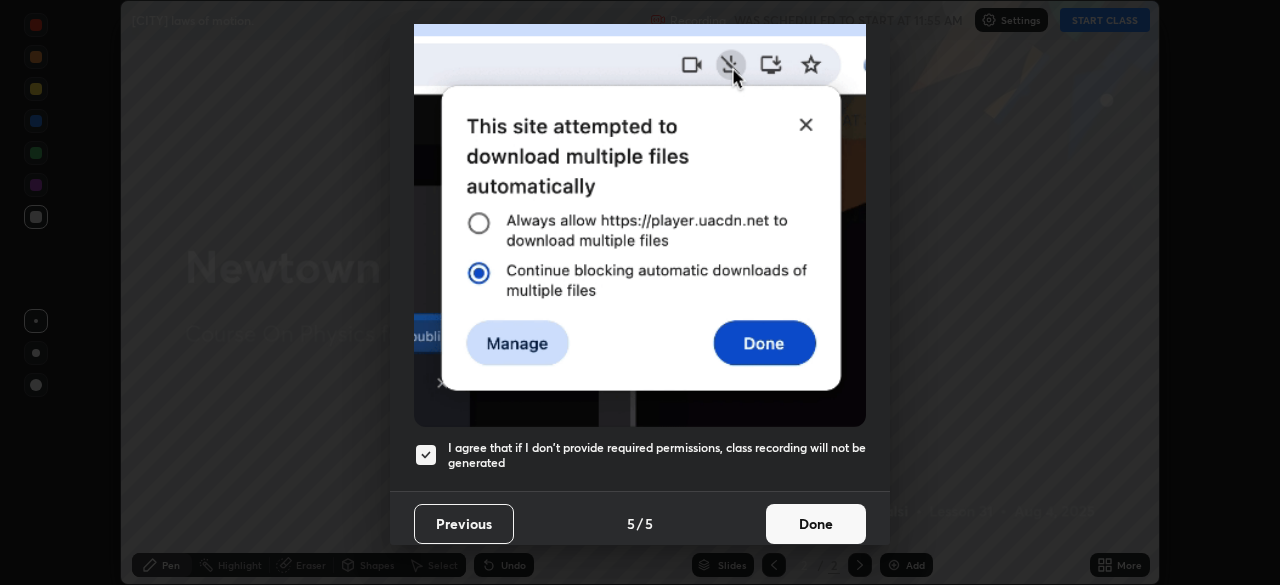 click on "Done" at bounding box center (816, 524) 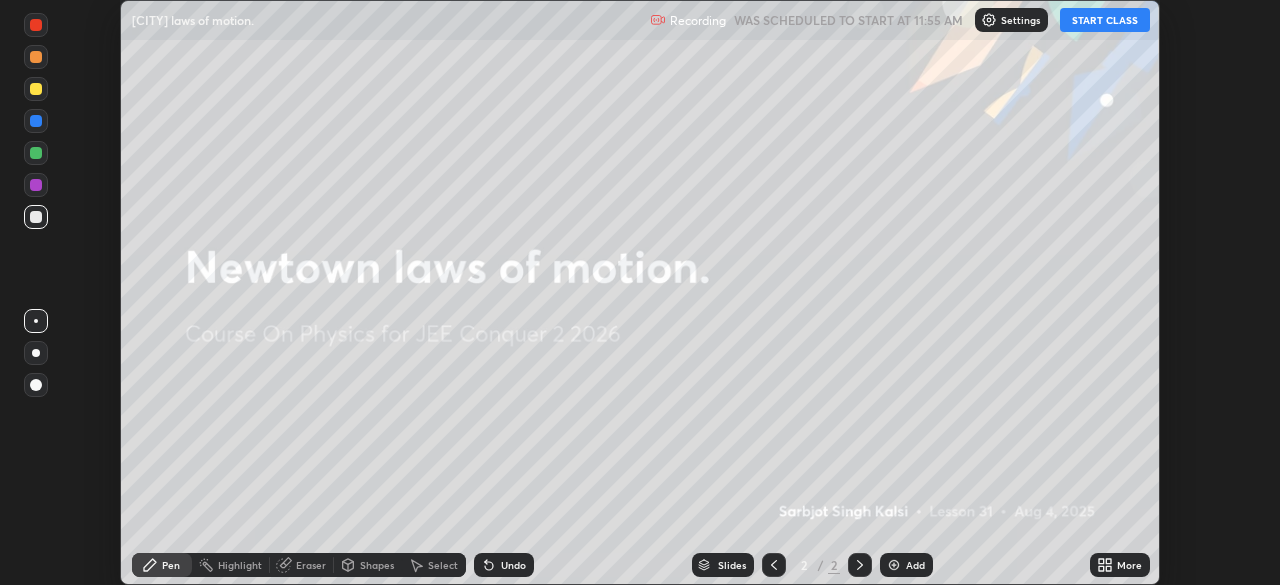 click on "More" at bounding box center (1120, 565) 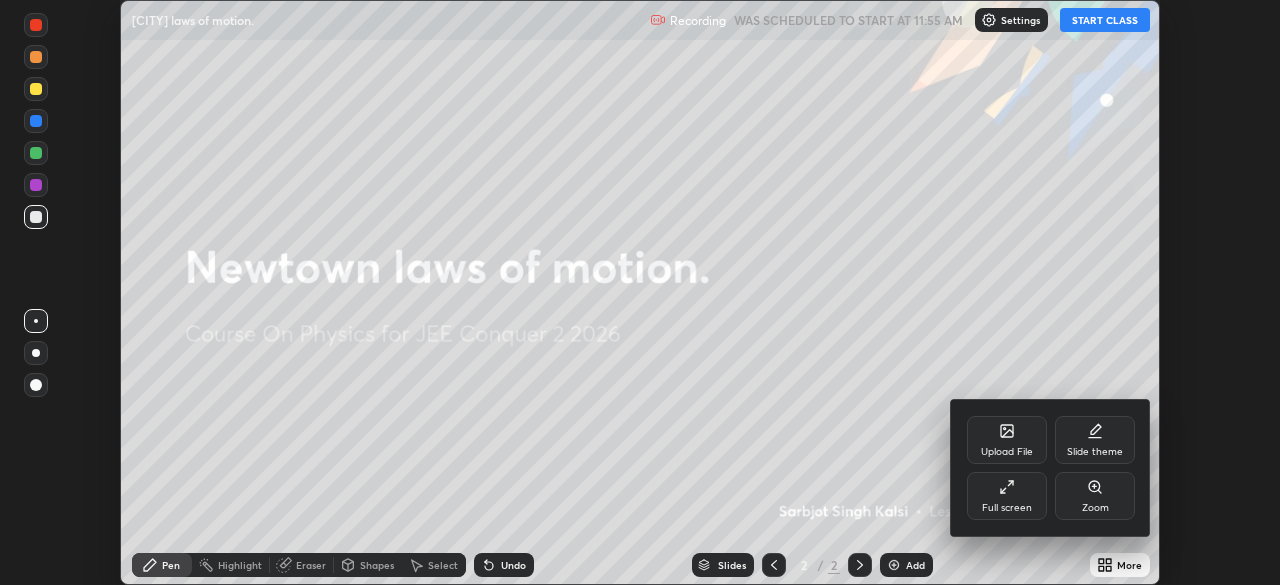 click on "Full screen" at bounding box center (1007, 496) 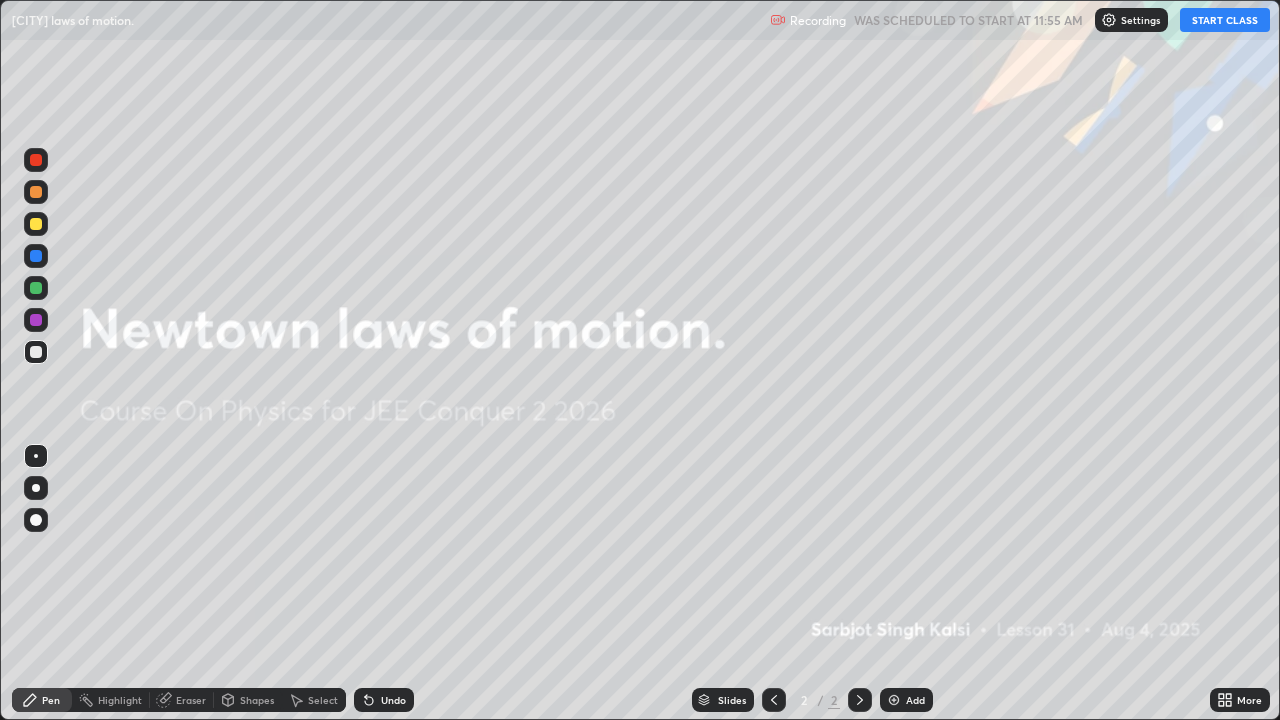 scroll, scrollTop: 99280, scrollLeft: 98720, axis: both 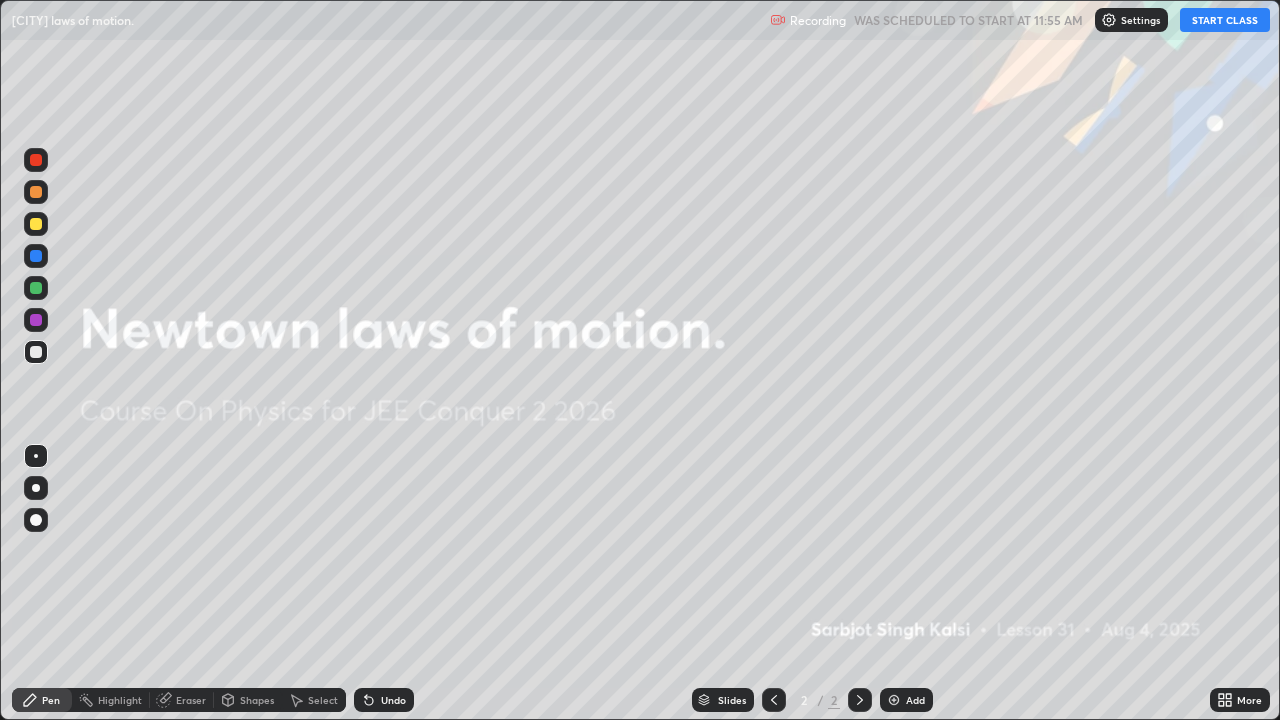 click on "START CLASS" at bounding box center [1225, 20] 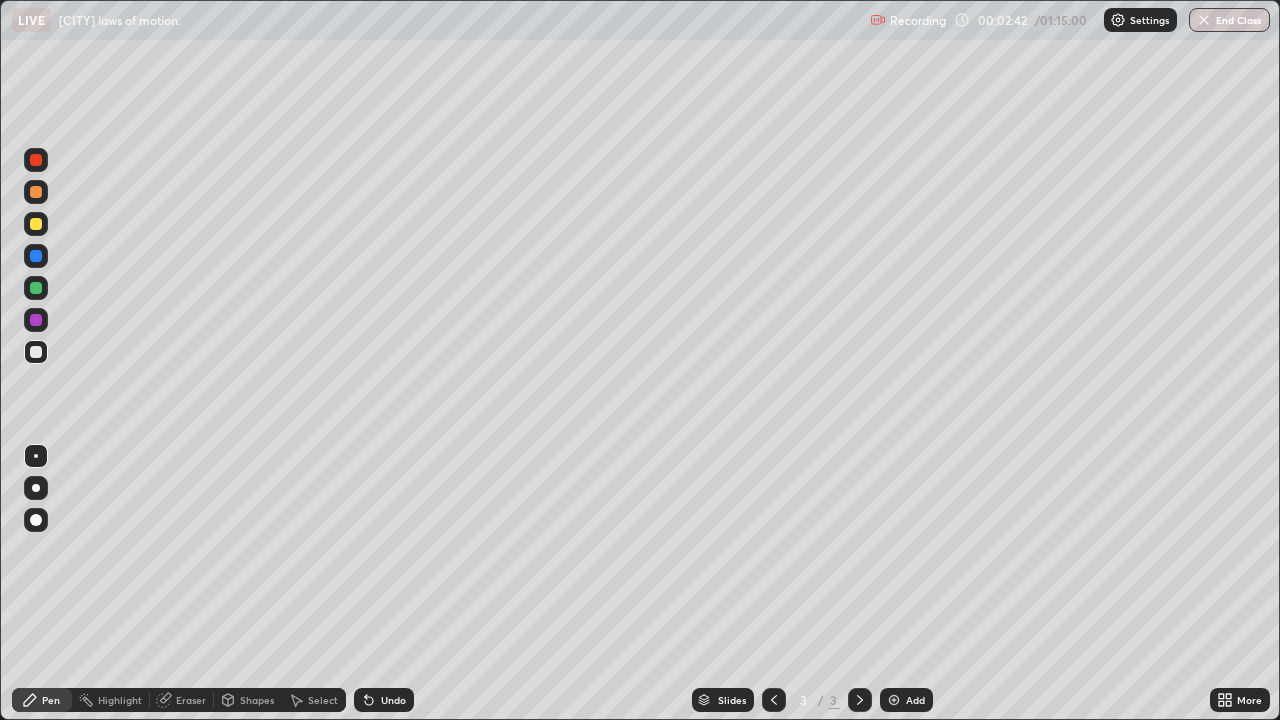 click at bounding box center [36, 224] 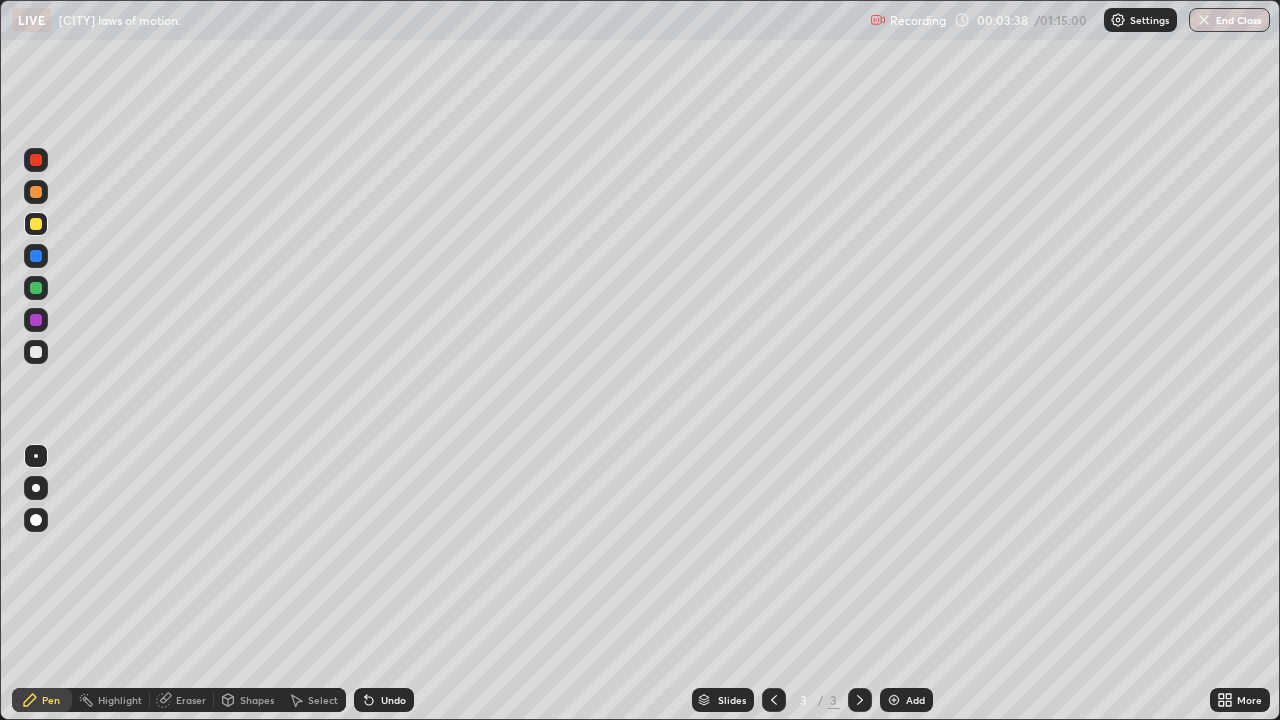 click on "Select" at bounding box center (323, 700) 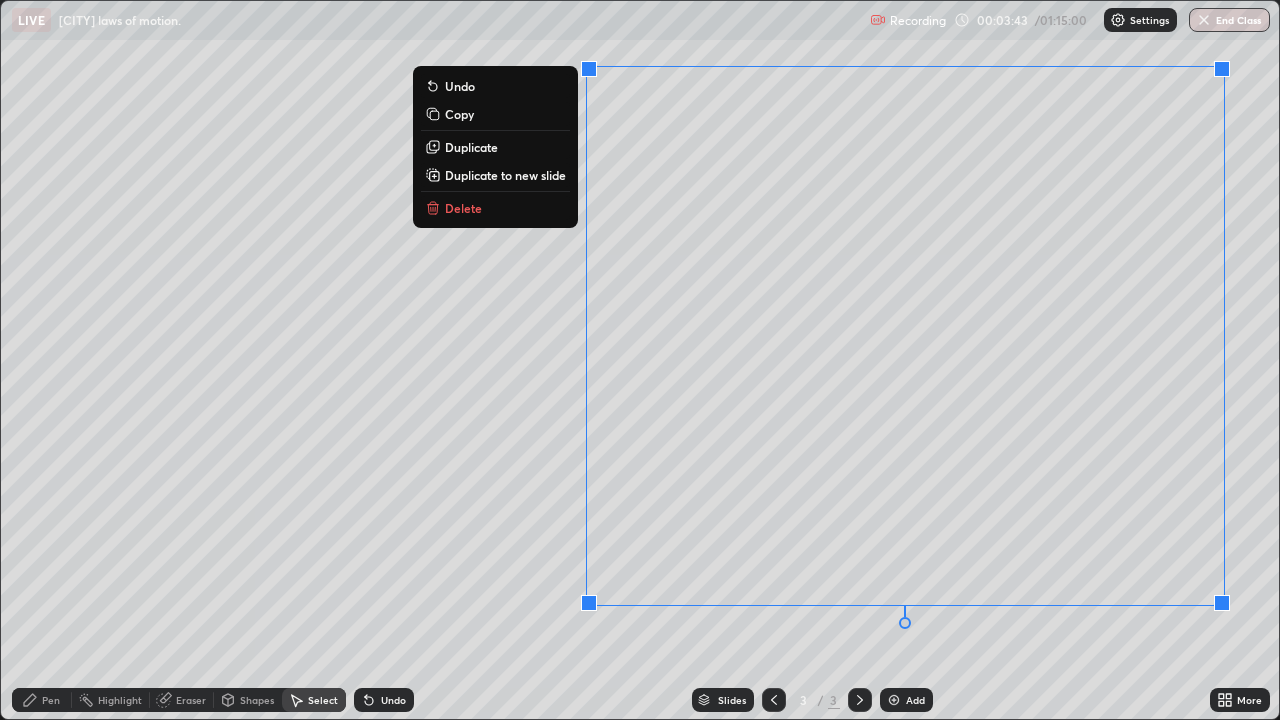 click on "Duplicate to new slide" at bounding box center (505, 175) 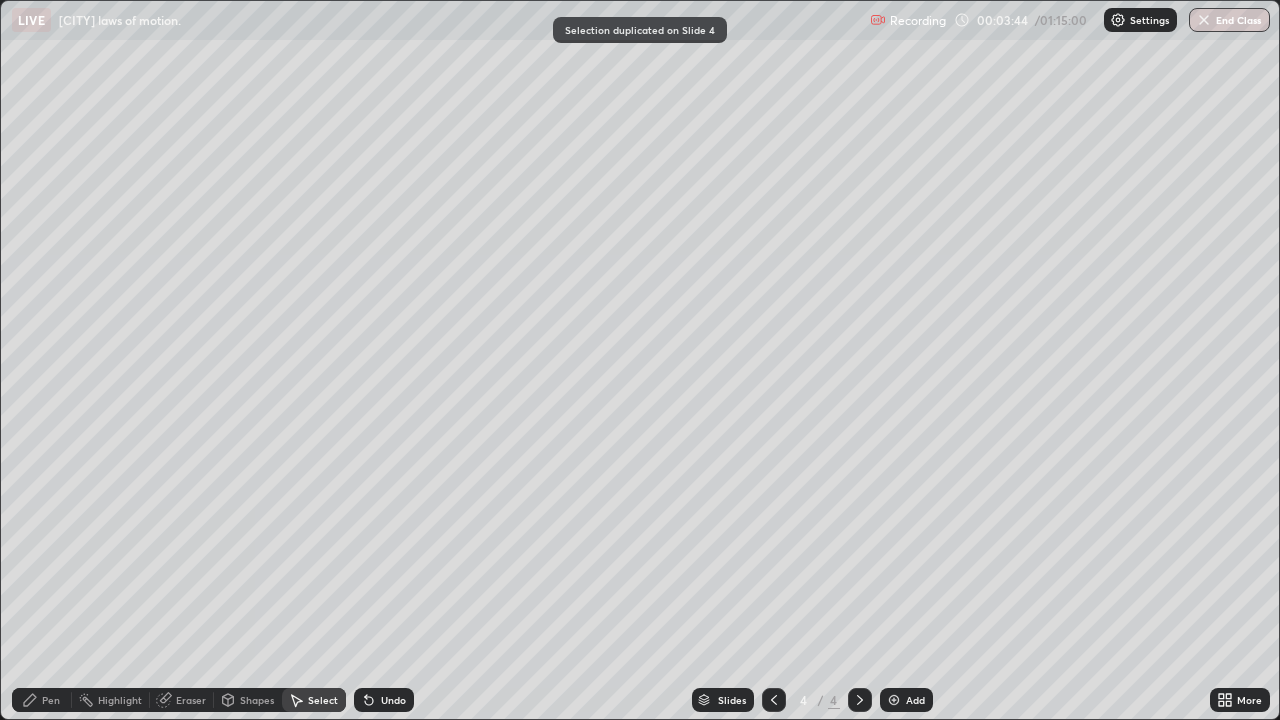 click on "Eraser" at bounding box center [191, 700] 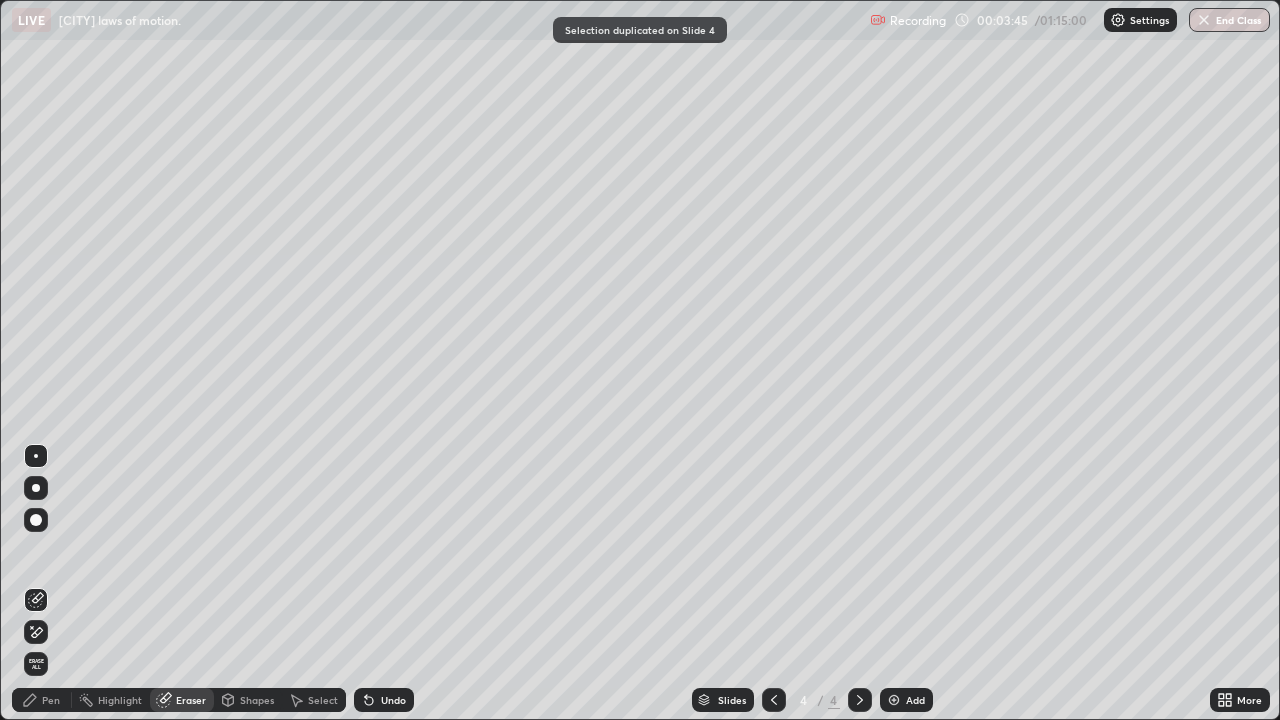 click 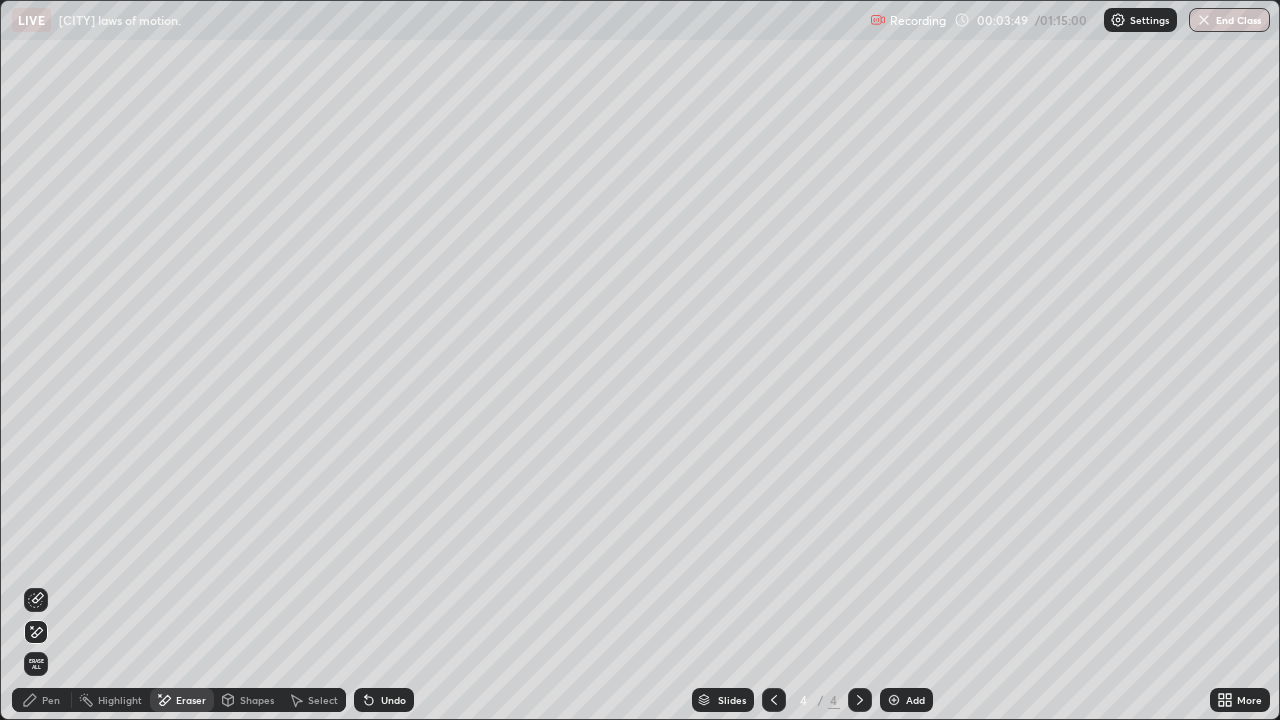 click on "Pen" at bounding box center [51, 700] 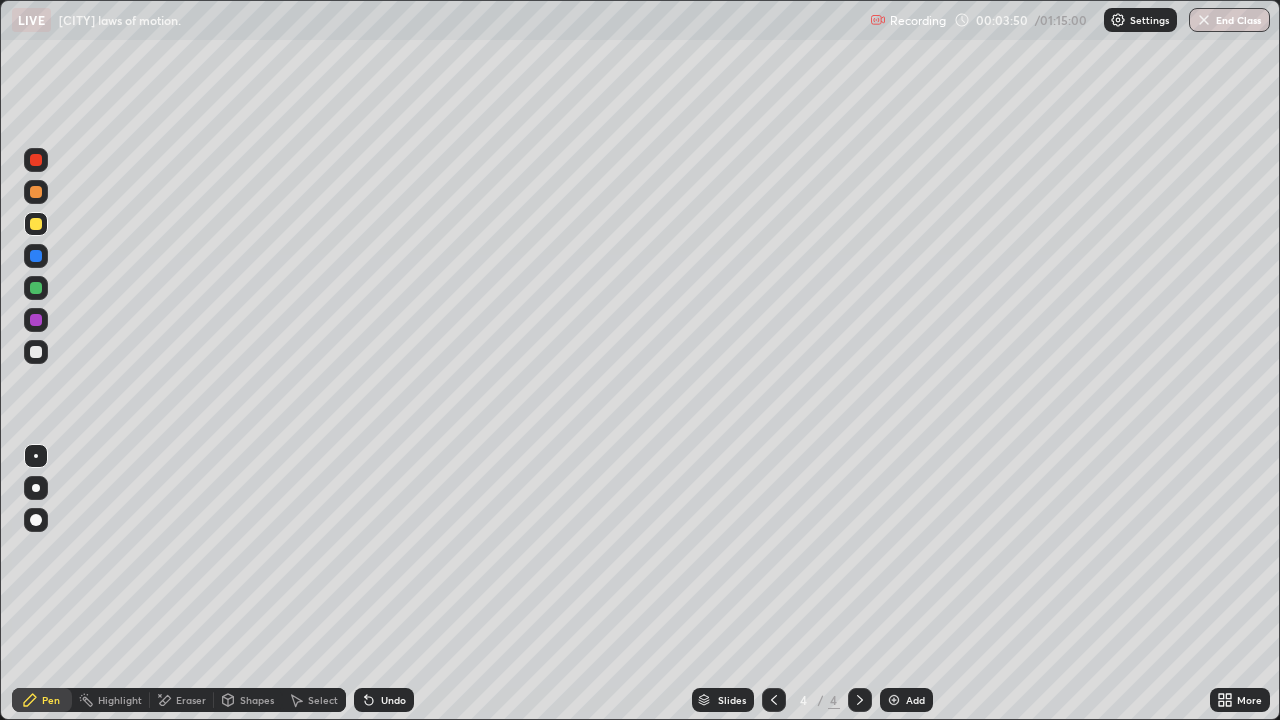 click at bounding box center (36, 352) 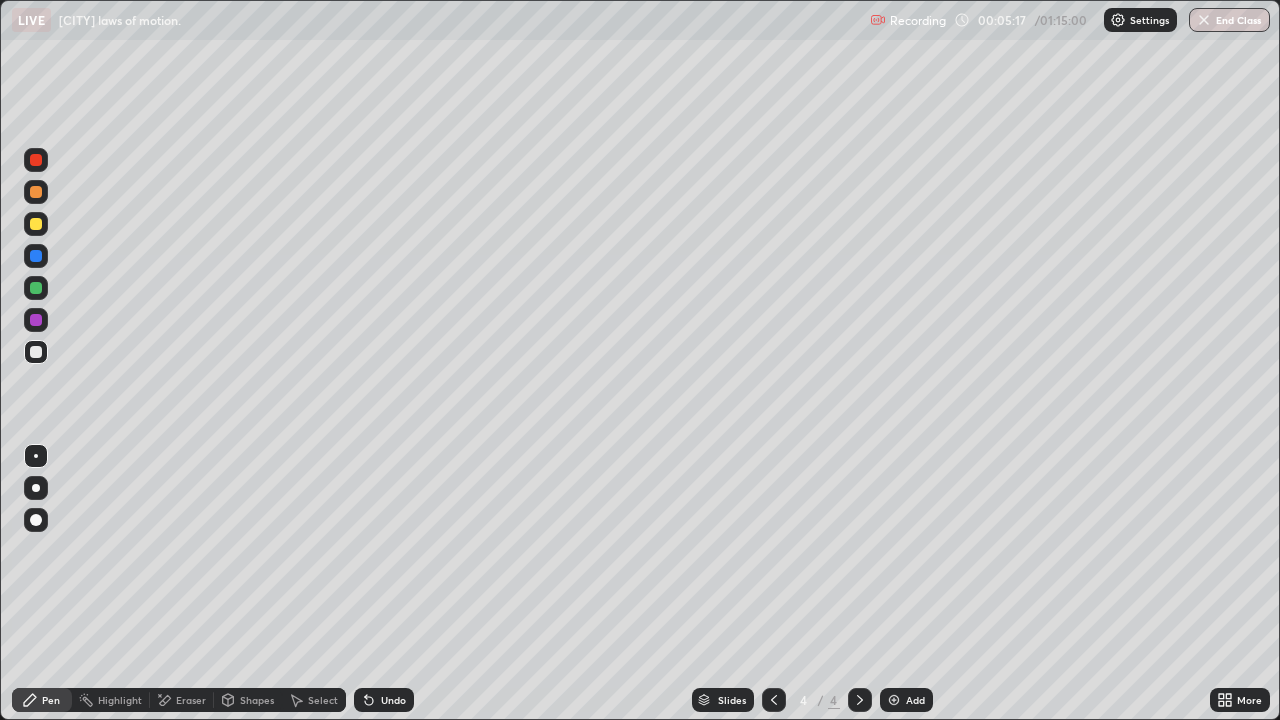 click on "Undo" at bounding box center [393, 700] 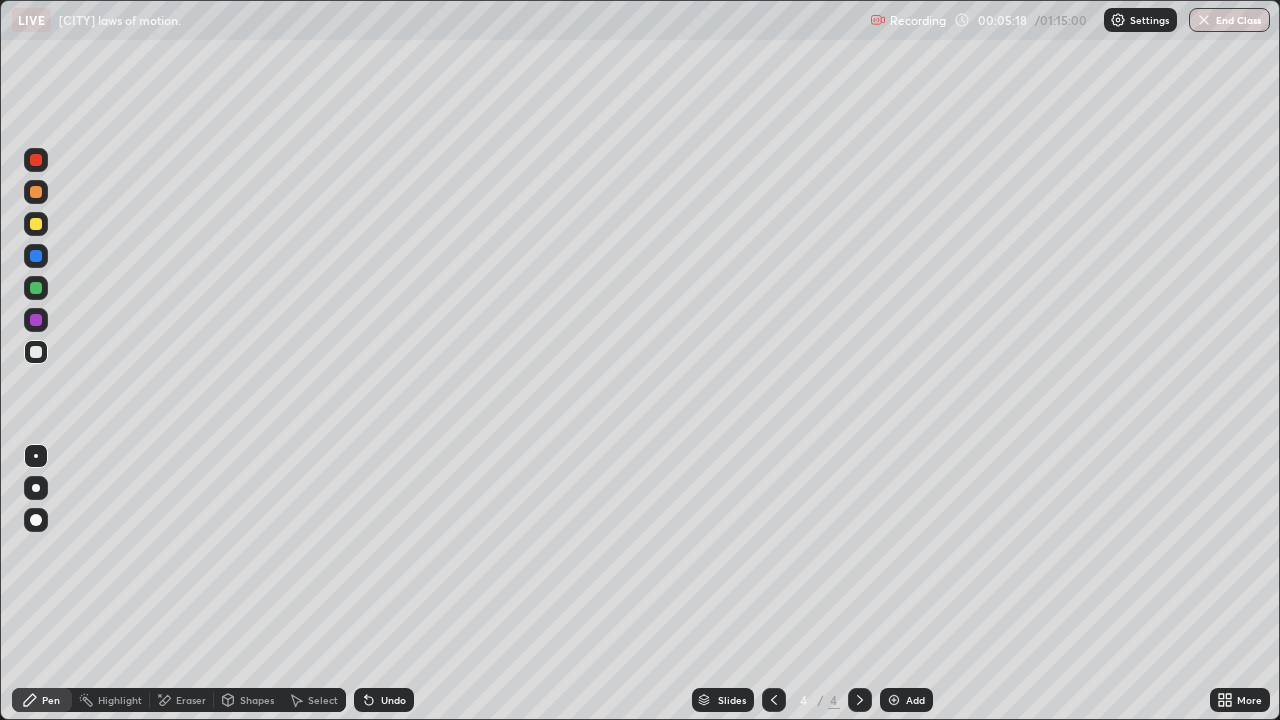 click on "Undo" at bounding box center (393, 700) 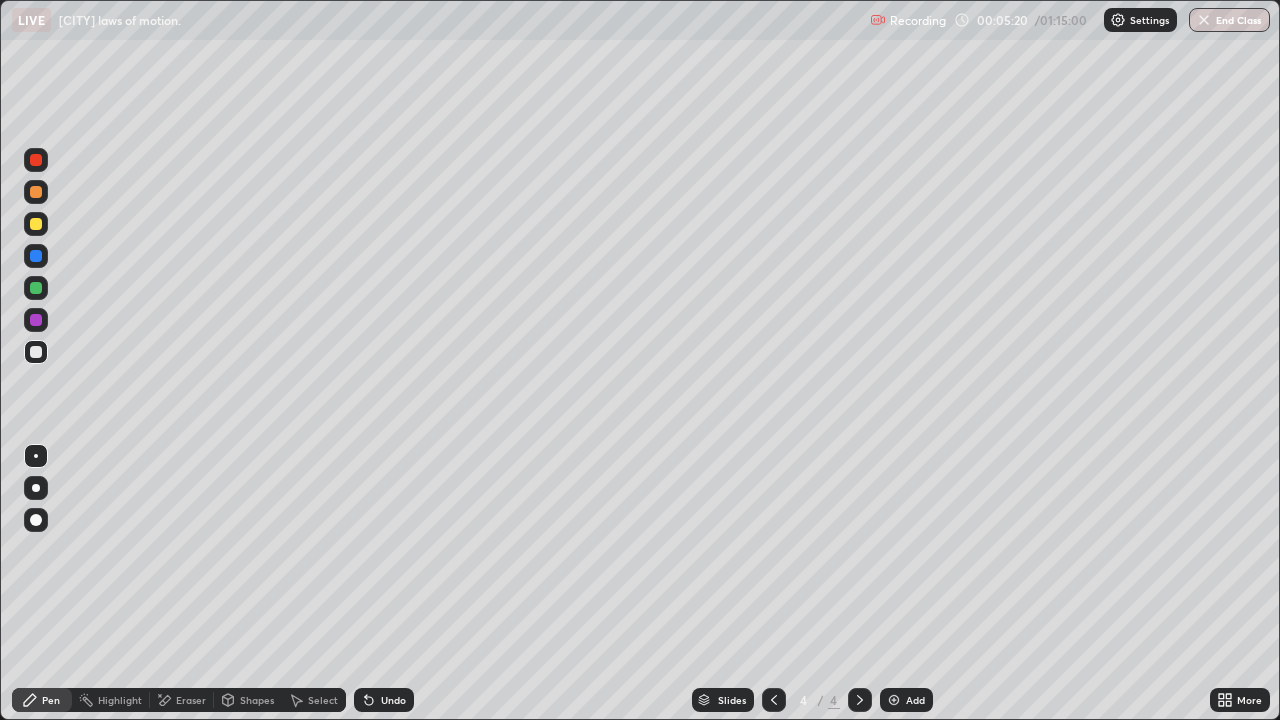 click on "Undo" at bounding box center [384, 700] 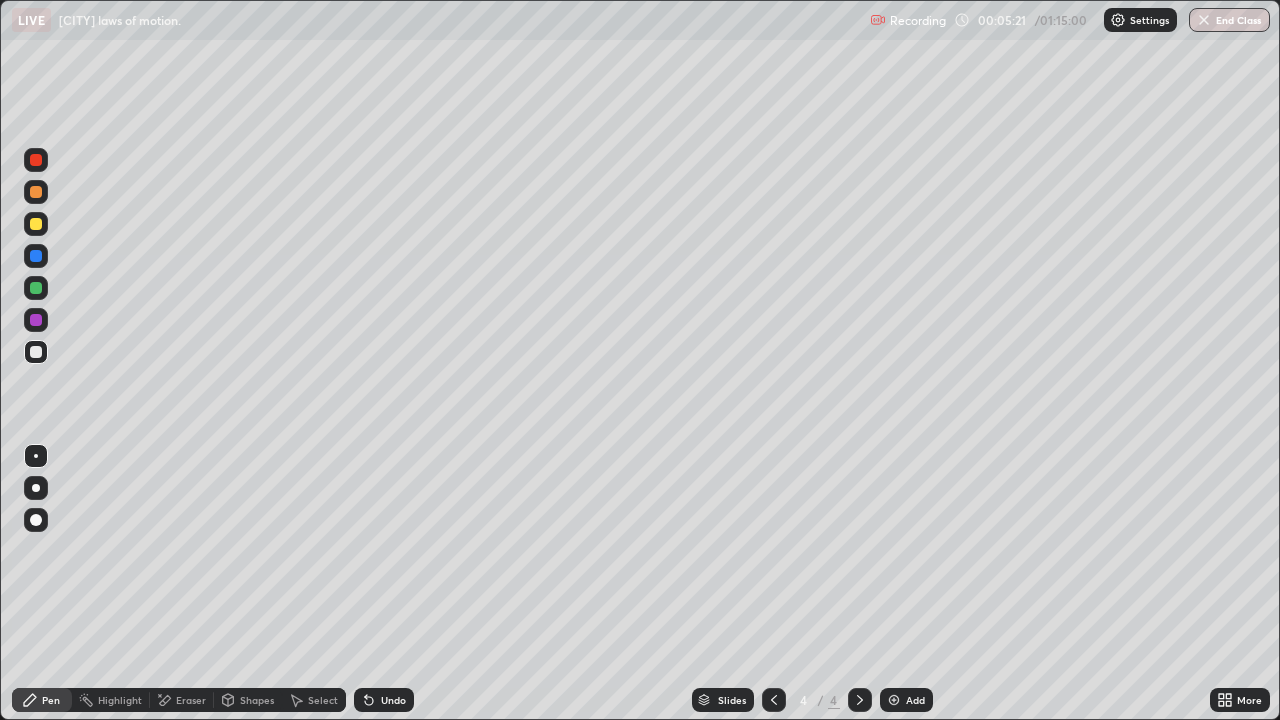 click on "Undo" at bounding box center (384, 700) 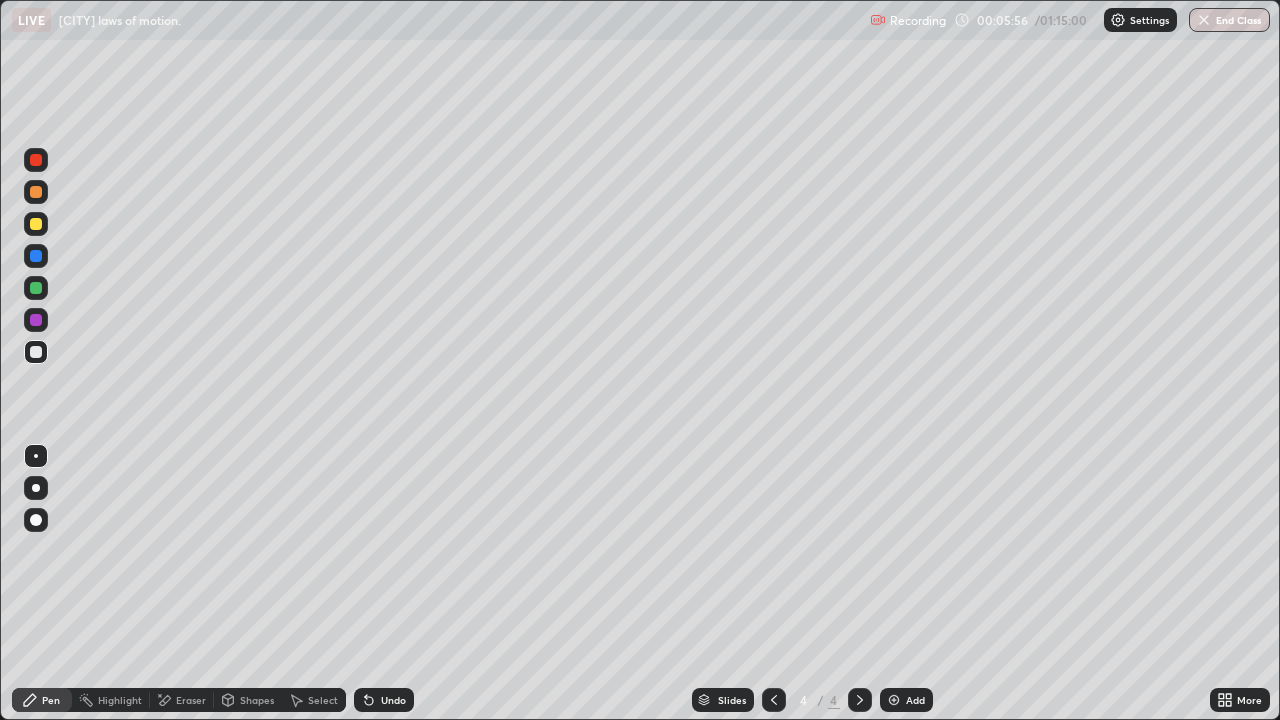 click at bounding box center [36, 224] 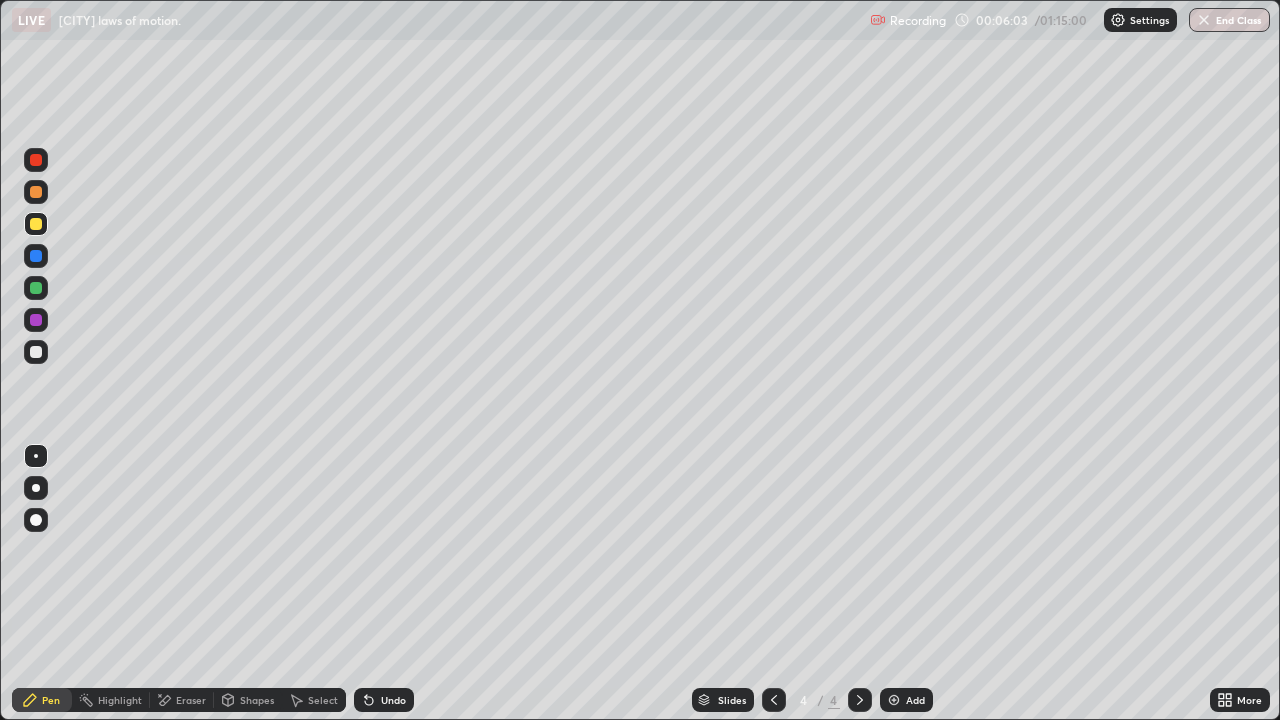 click on "Eraser" at bounding box center (191, 700) 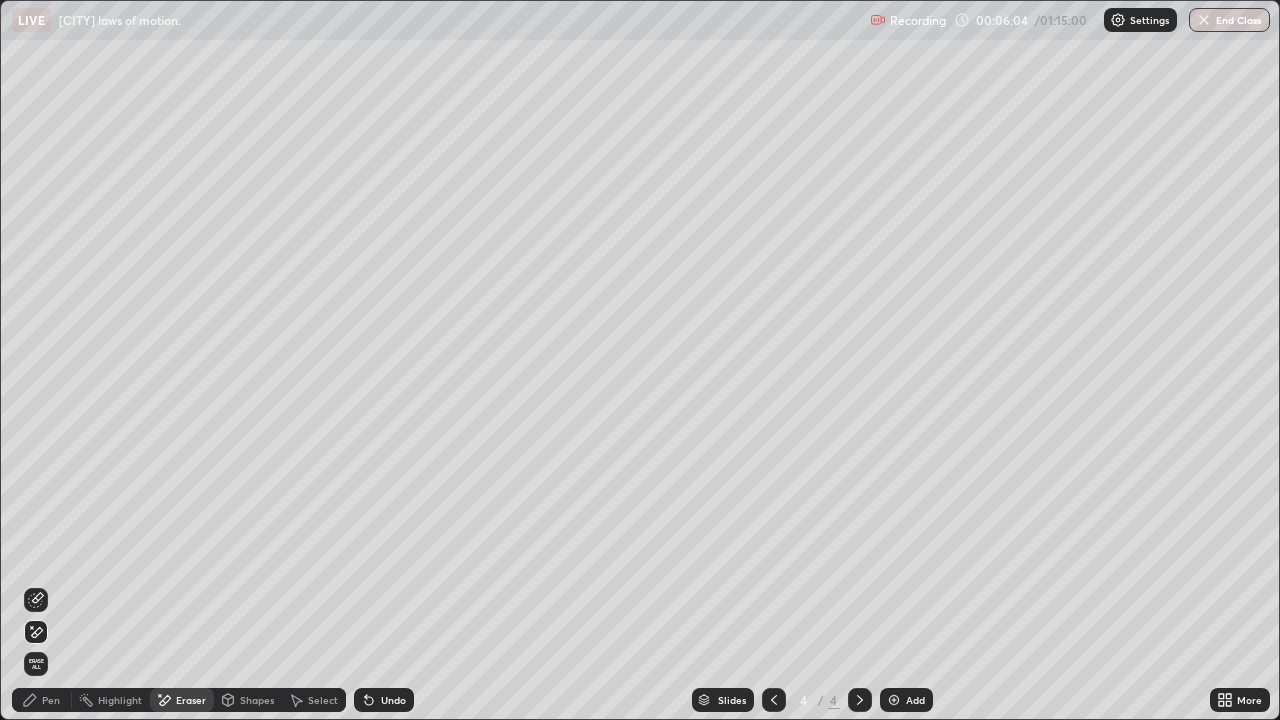 click on "Pen" at bounding box center (42, 700) 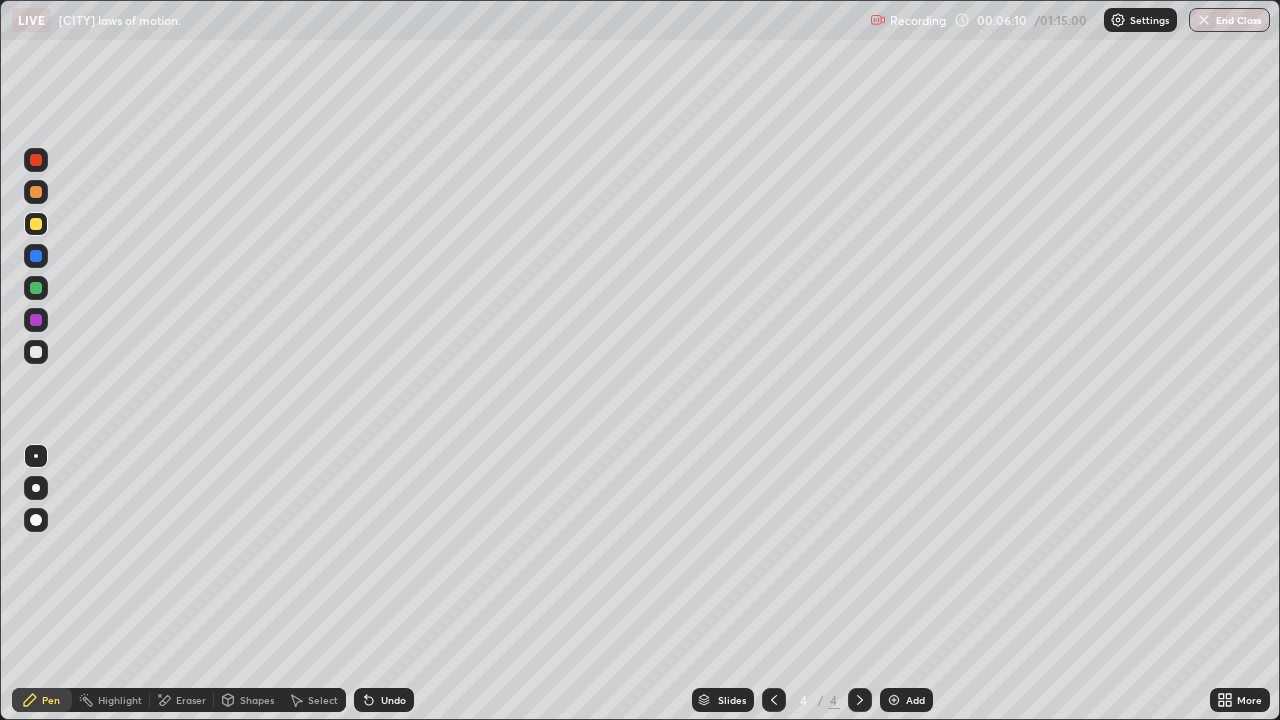 click at bounding box center [36, 288] 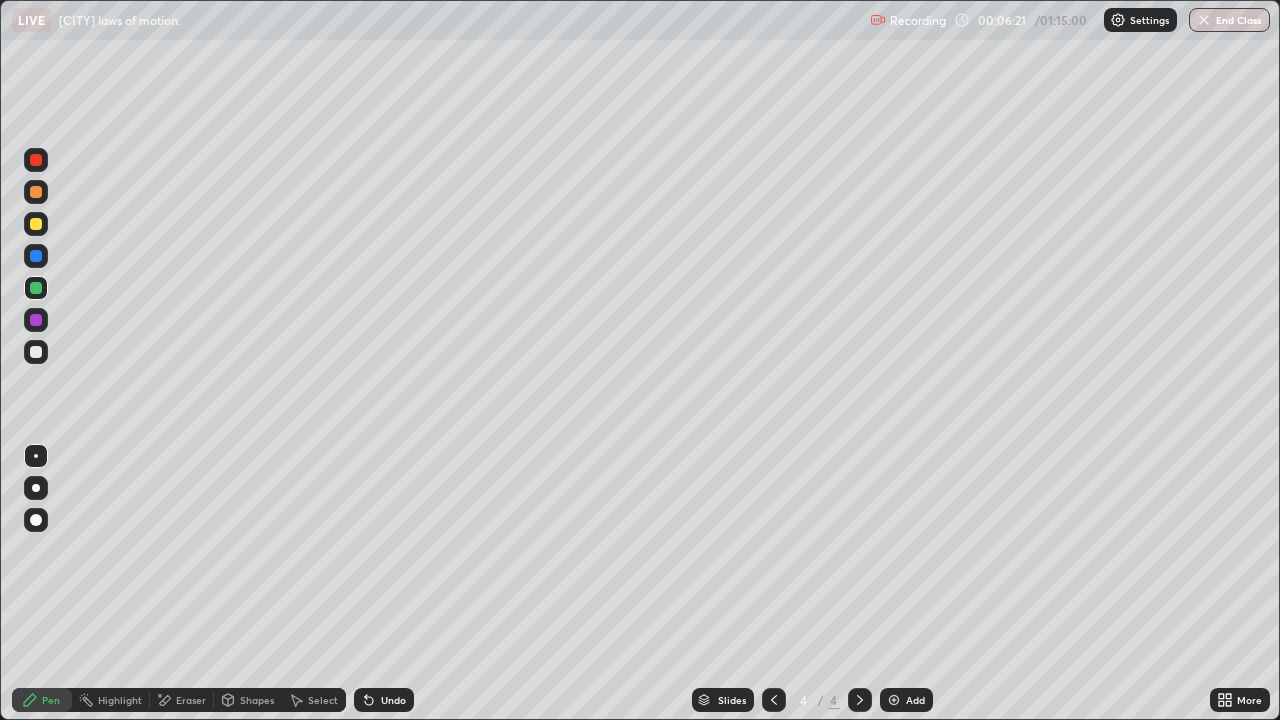 click on "Undo" at bounding box center [384, 700] 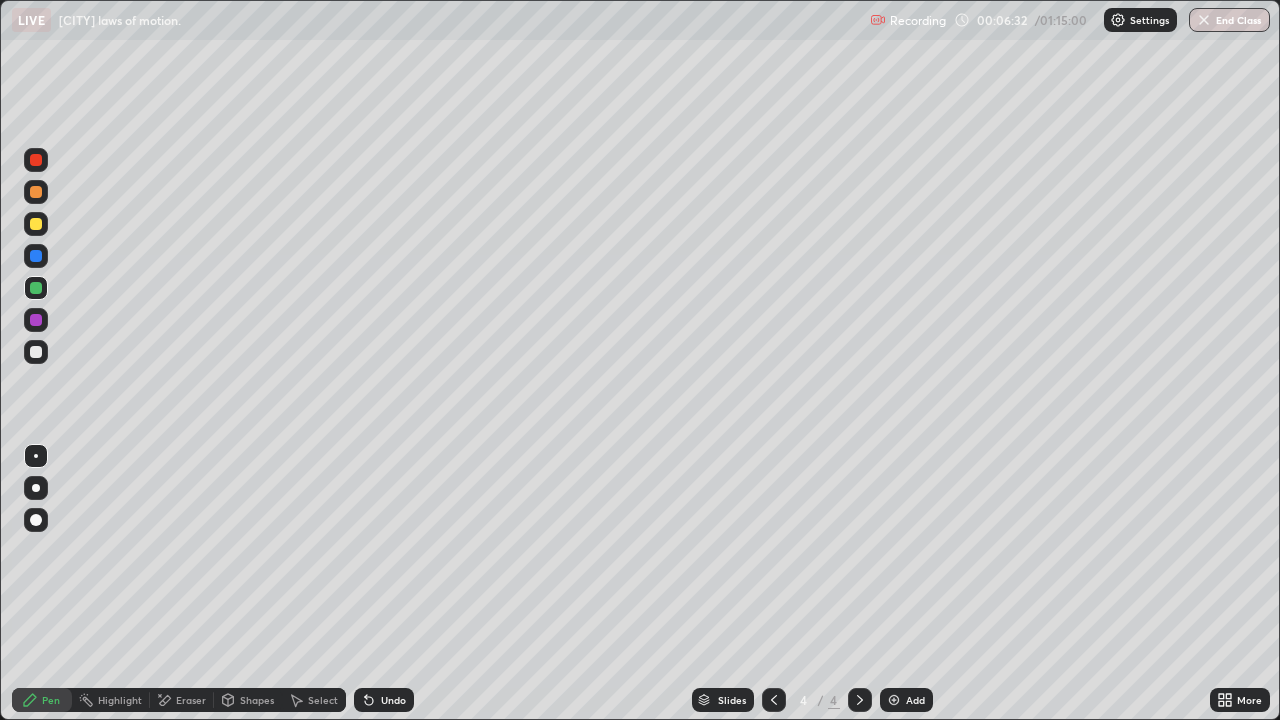 click on "Eraser" at bounding box center [182, 700] 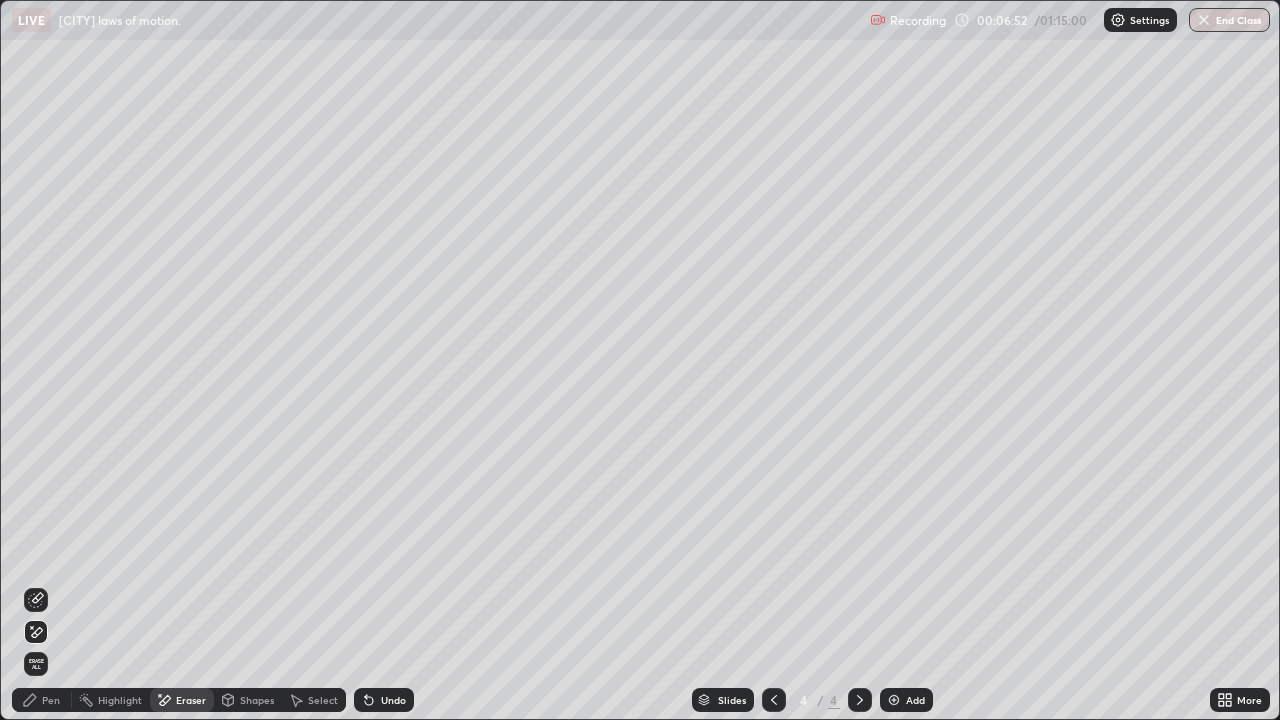 click on "Pen" at bounding box center [51, 700] 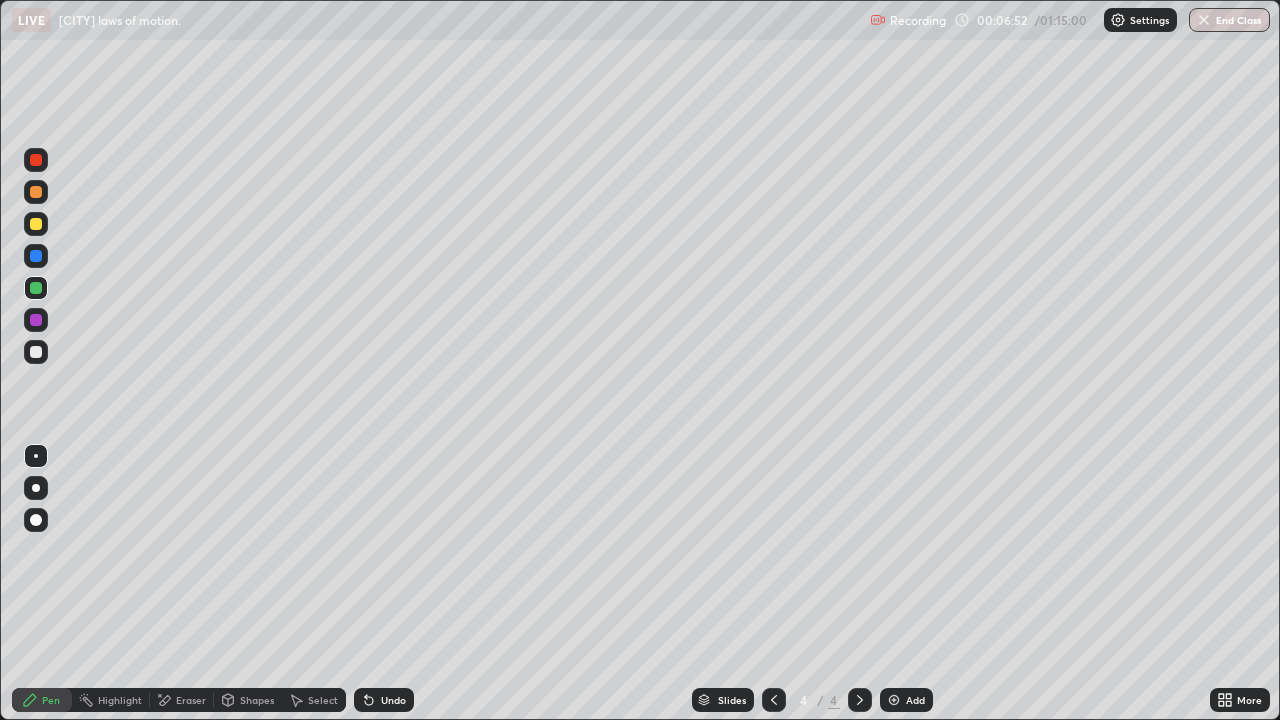 click at bounding box center (36, 352) 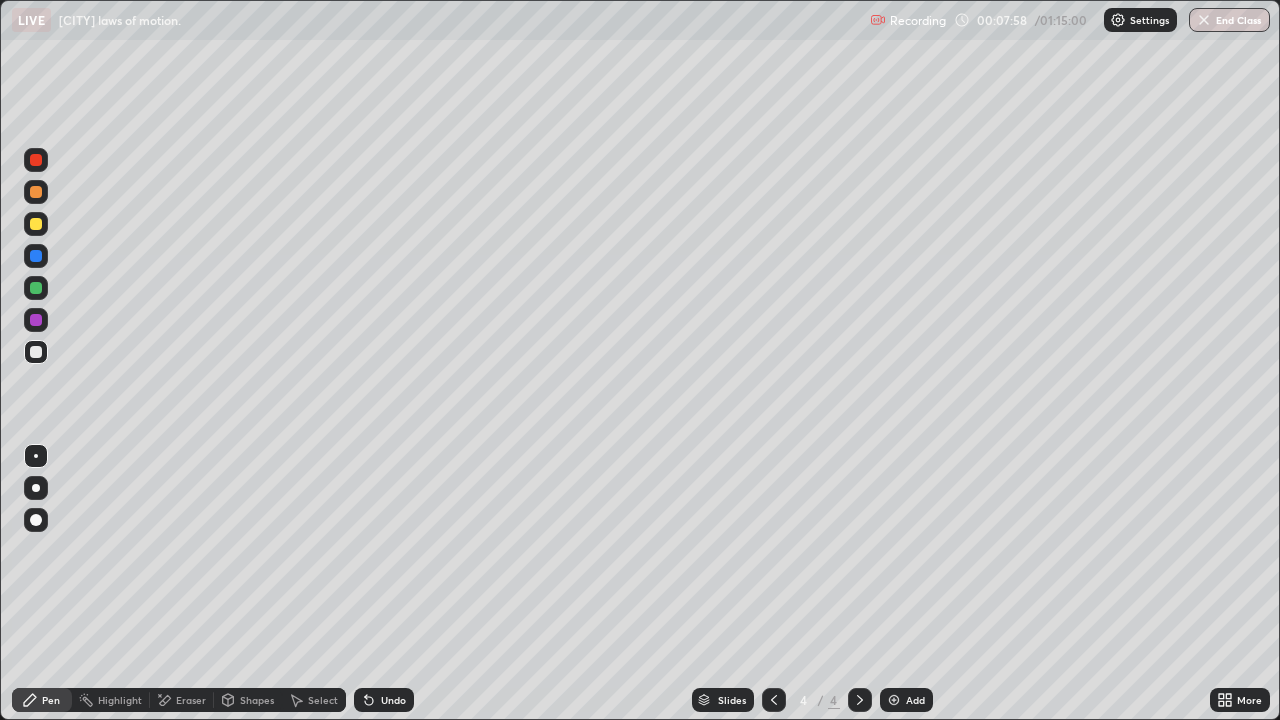 click on "Add" at bounding box center (906, 700) 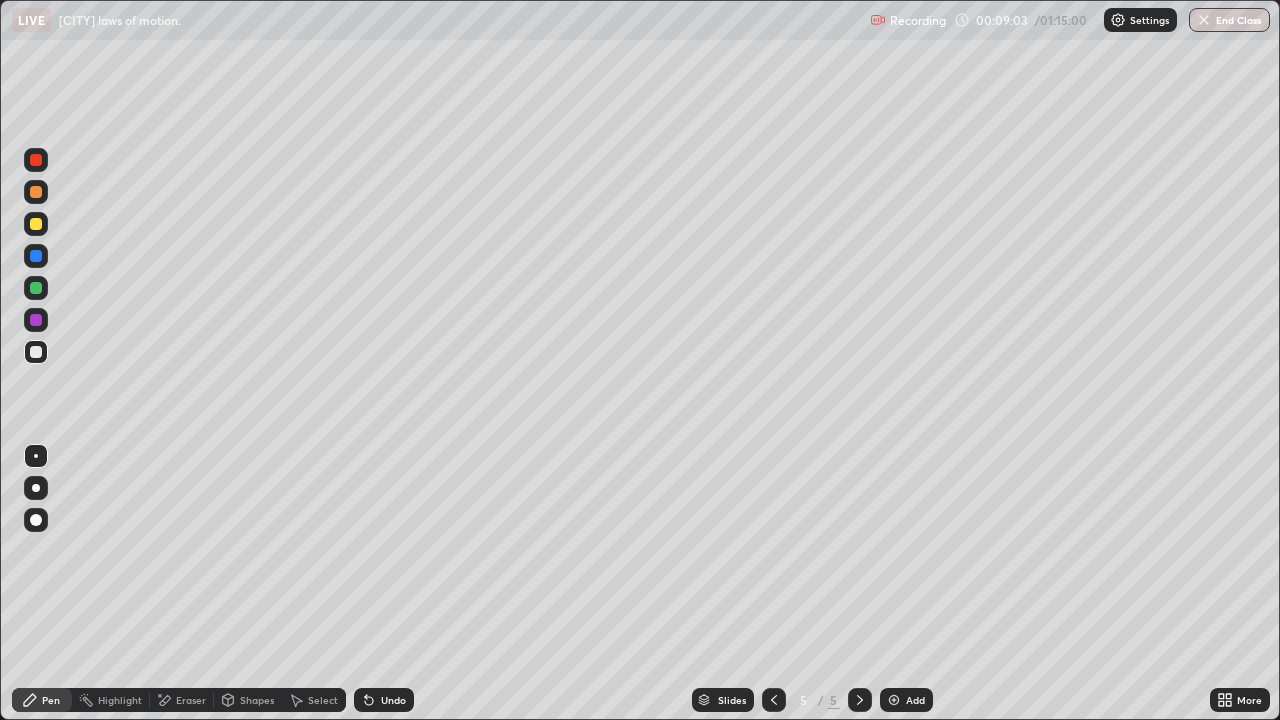 click at bounding box center (36, 352) 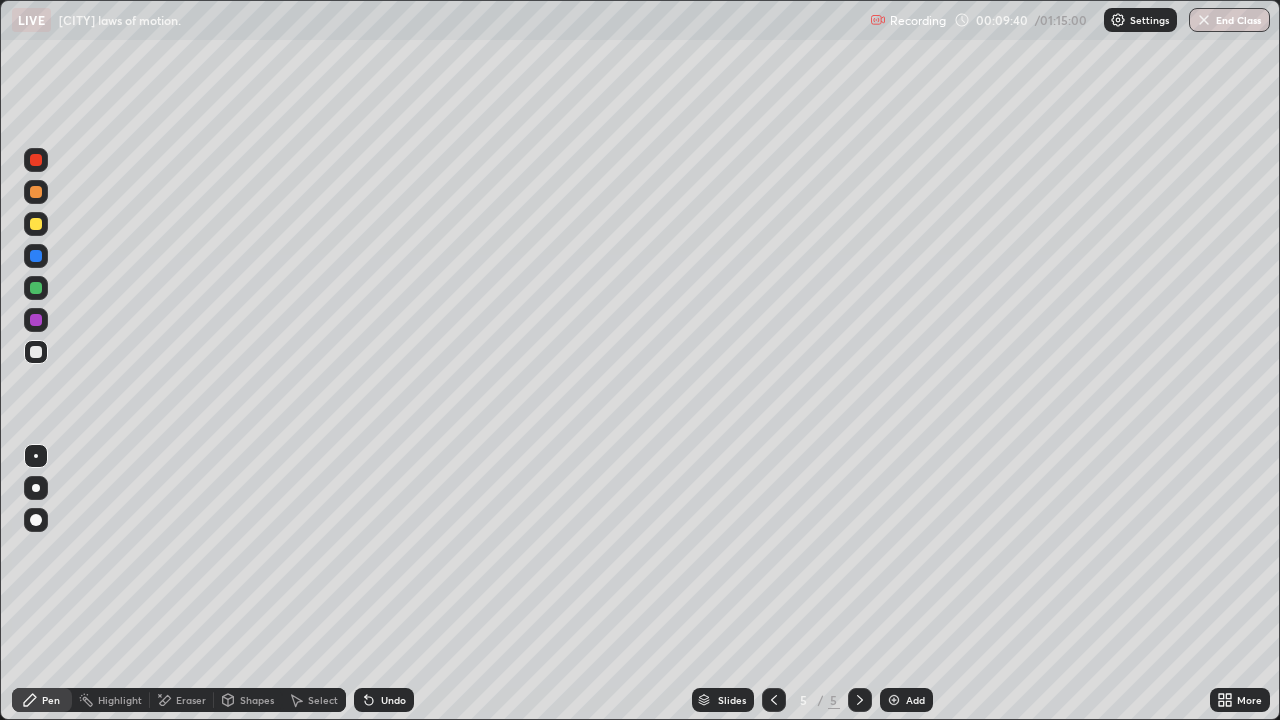click on "Add" at bounding box center [915, 700] 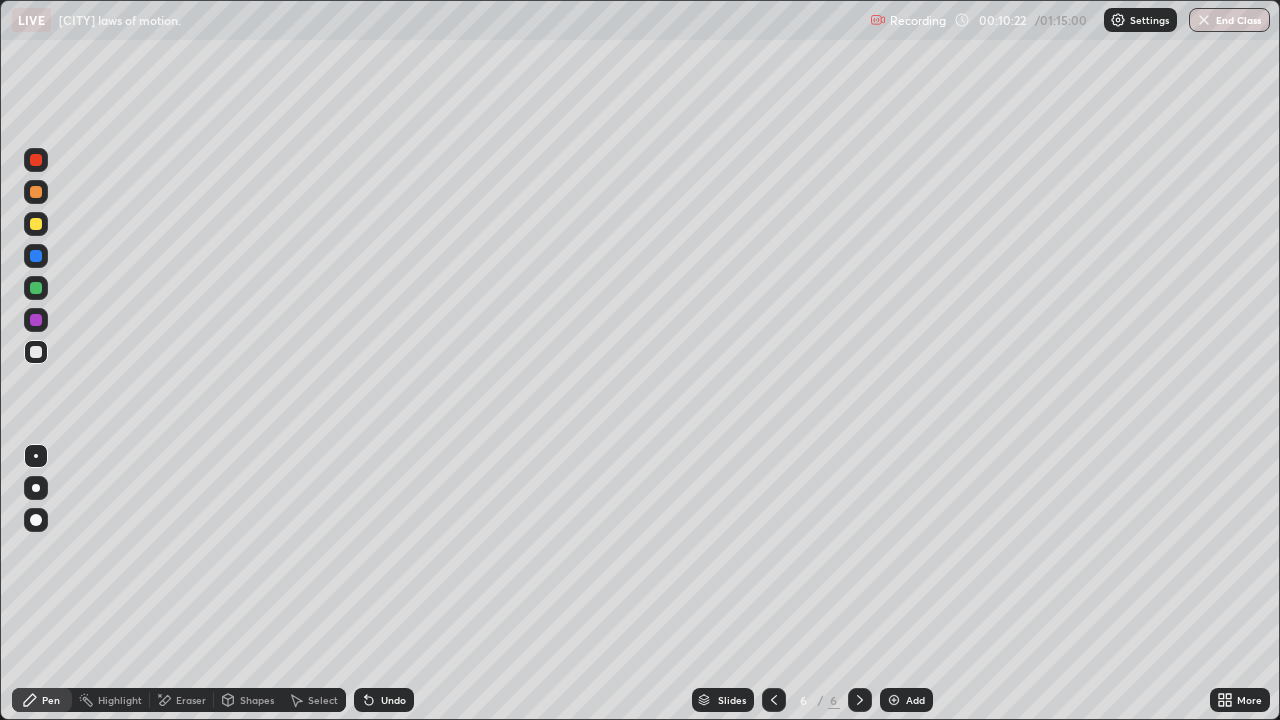 click on "Undo" at bounding box center [393, 700] 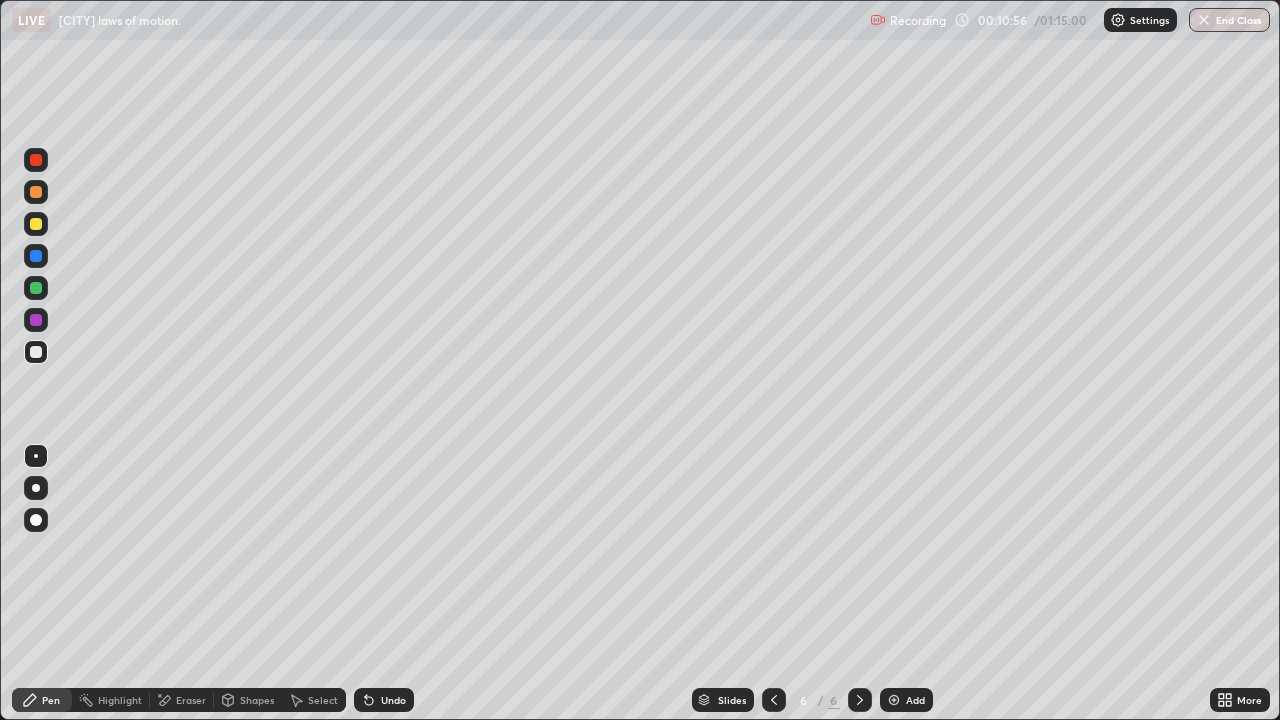 click 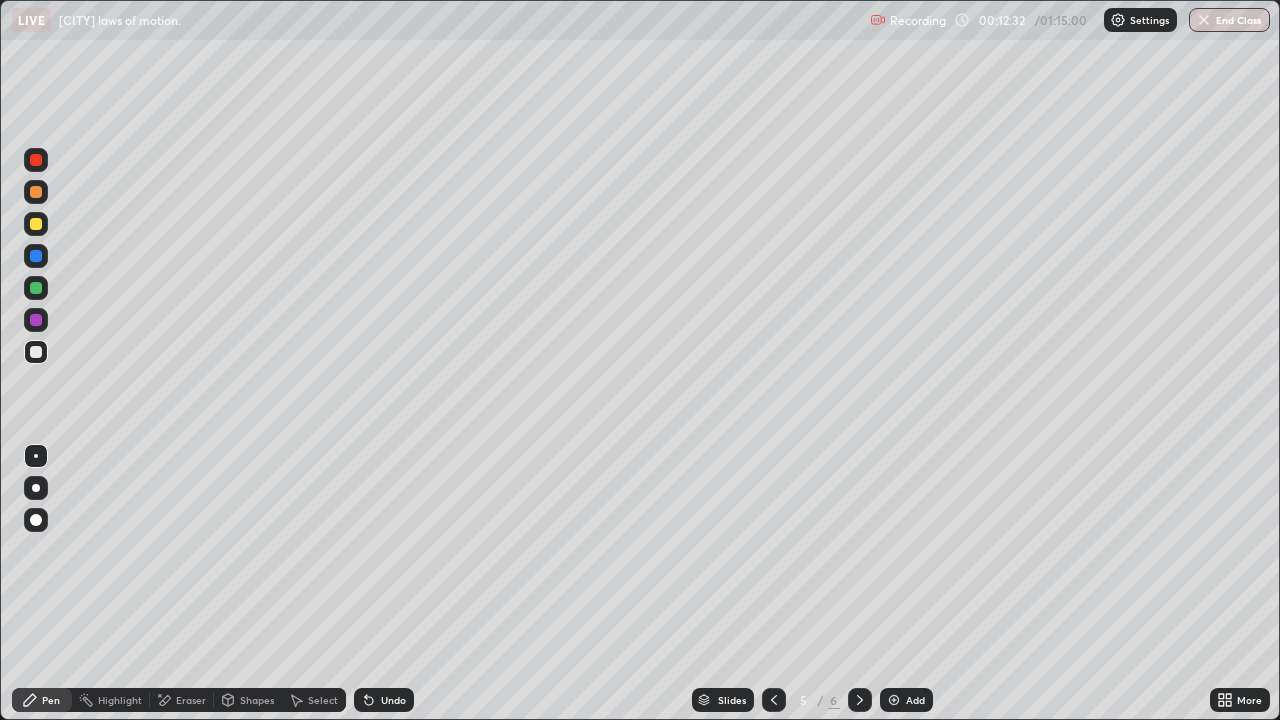 click on "Add" at bounding box center (915, 700) 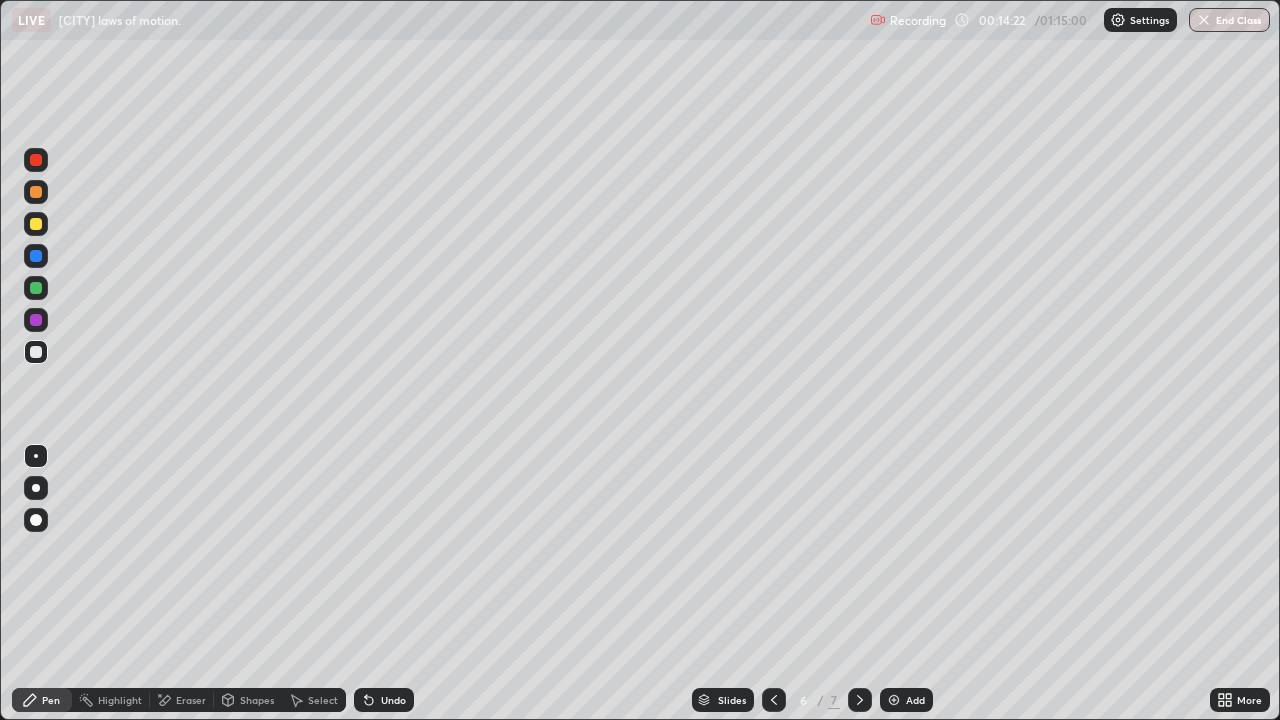 click at bounding box center [36, 224] 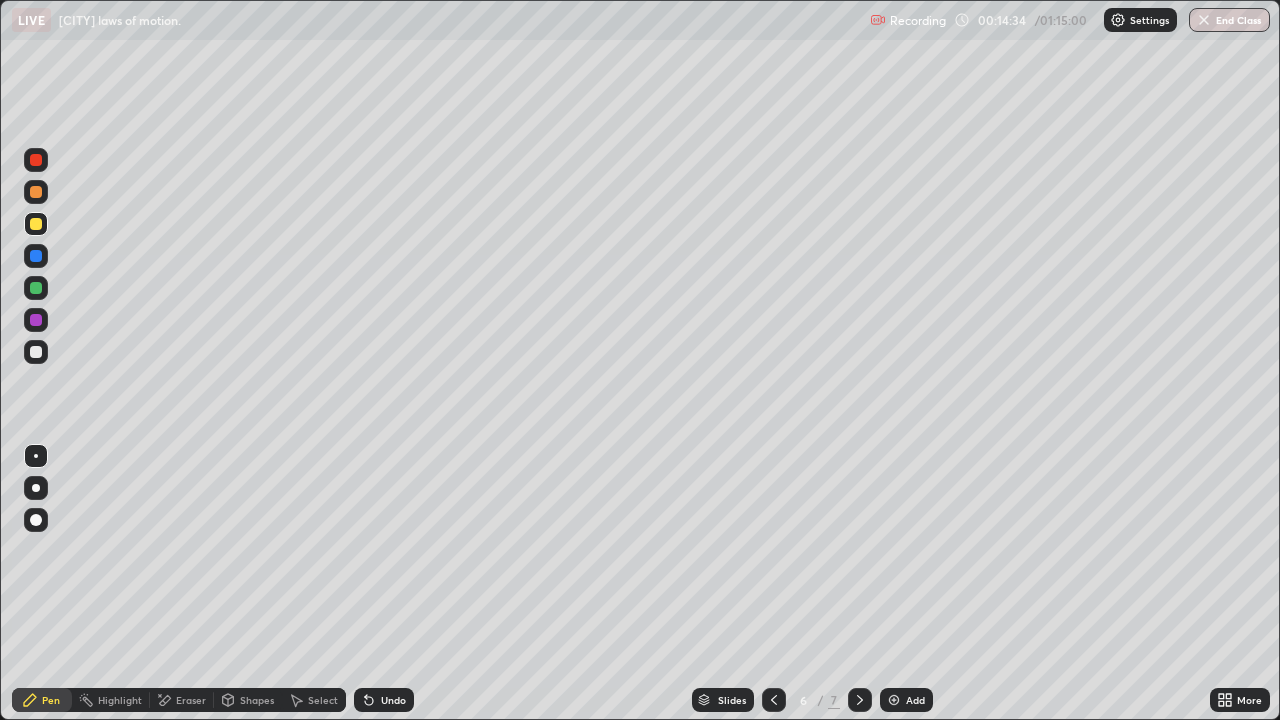 click at bounding box center [36, 288] 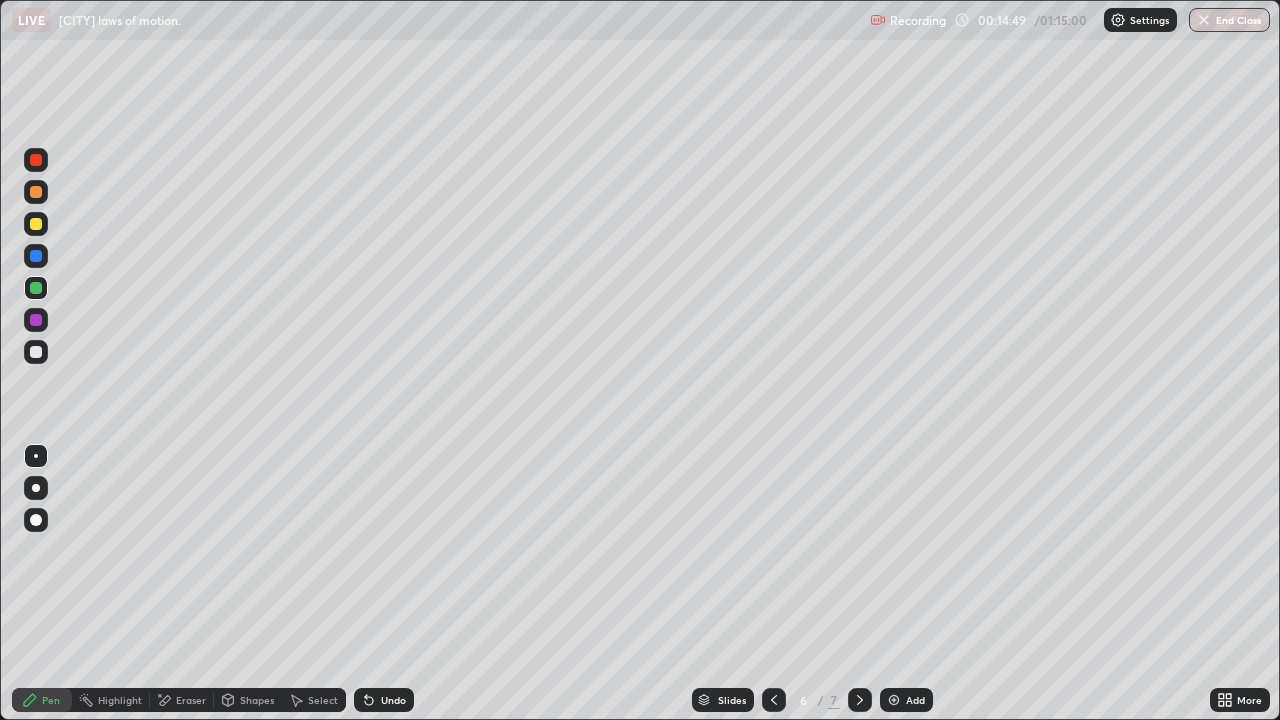 click at bounding box center [36, 224] 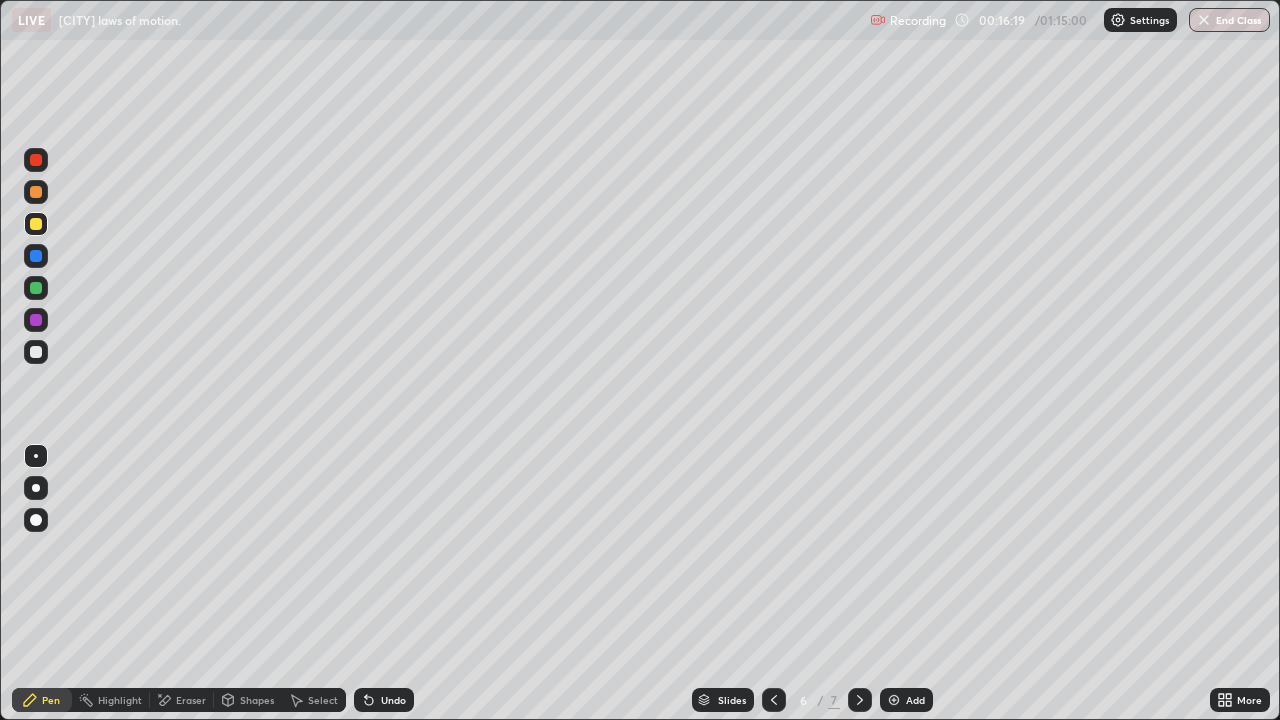 click on "Add" at bounding box center [906, 700] 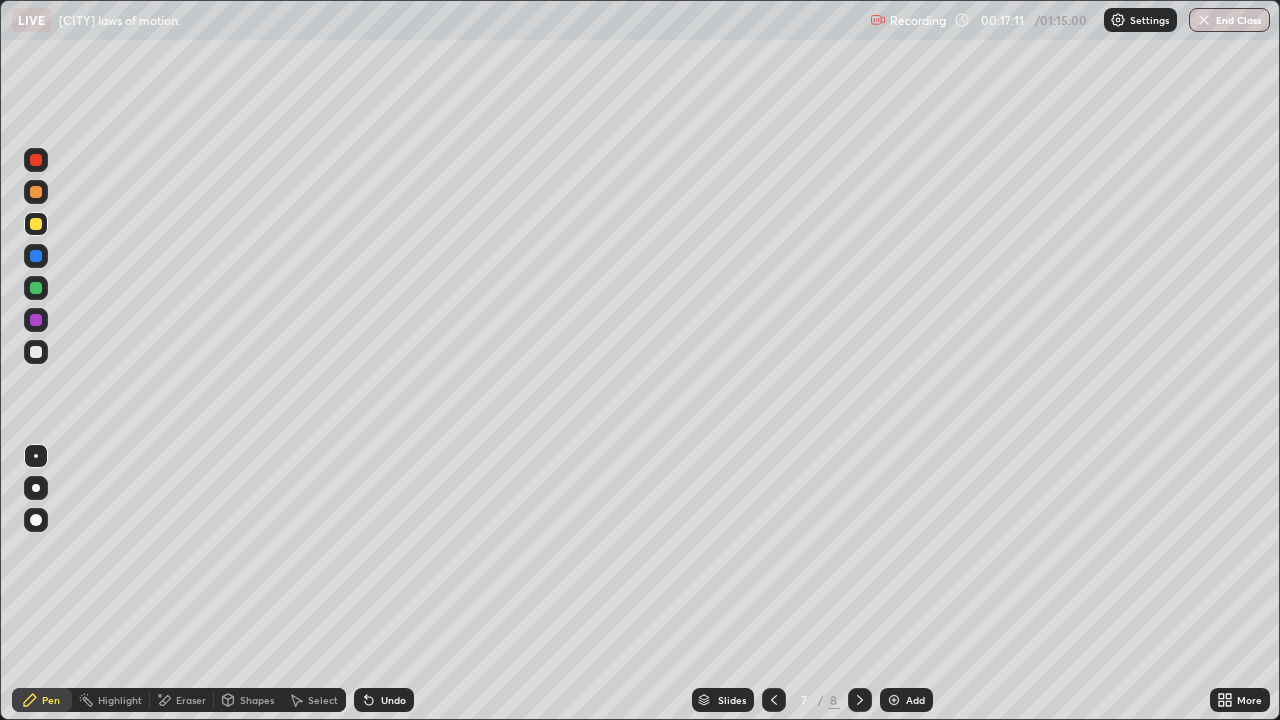 click at bounding box center [36, 352] 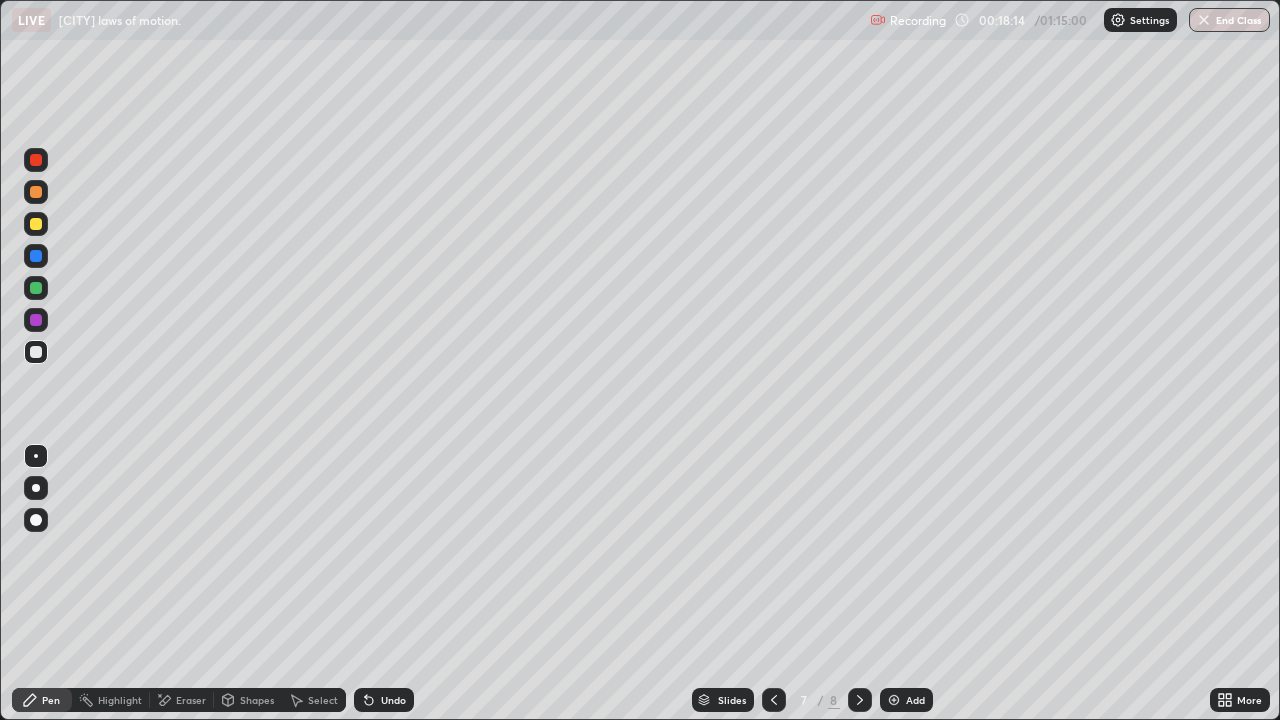 click at bounding box center (36, 288) 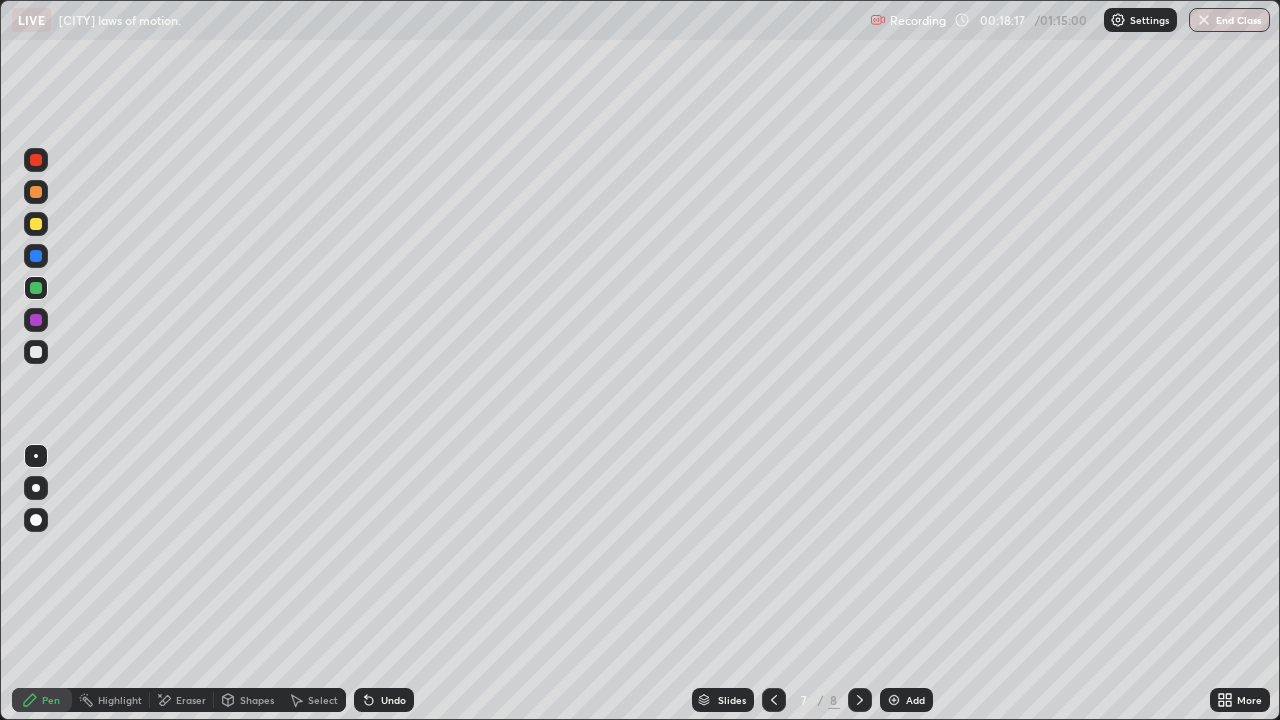 click on "Undo" at bounding box center [384, 700] 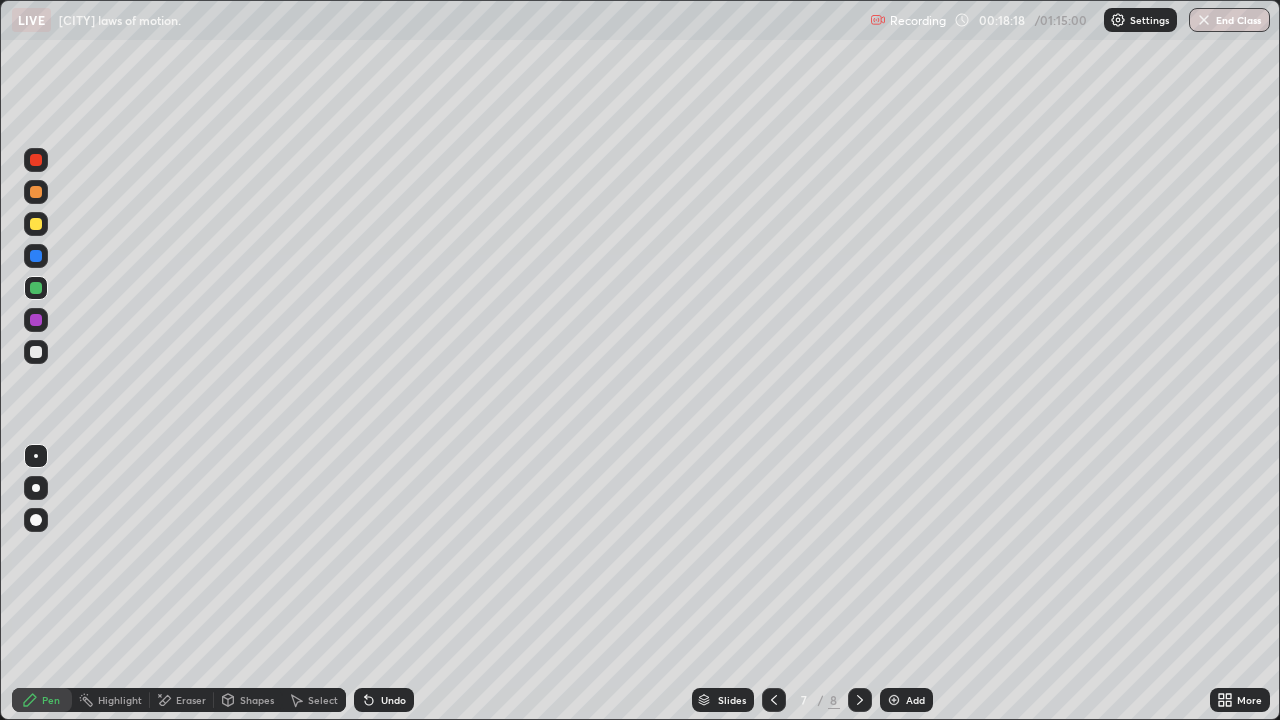click on "Undo" at bounding box center [384, 700] 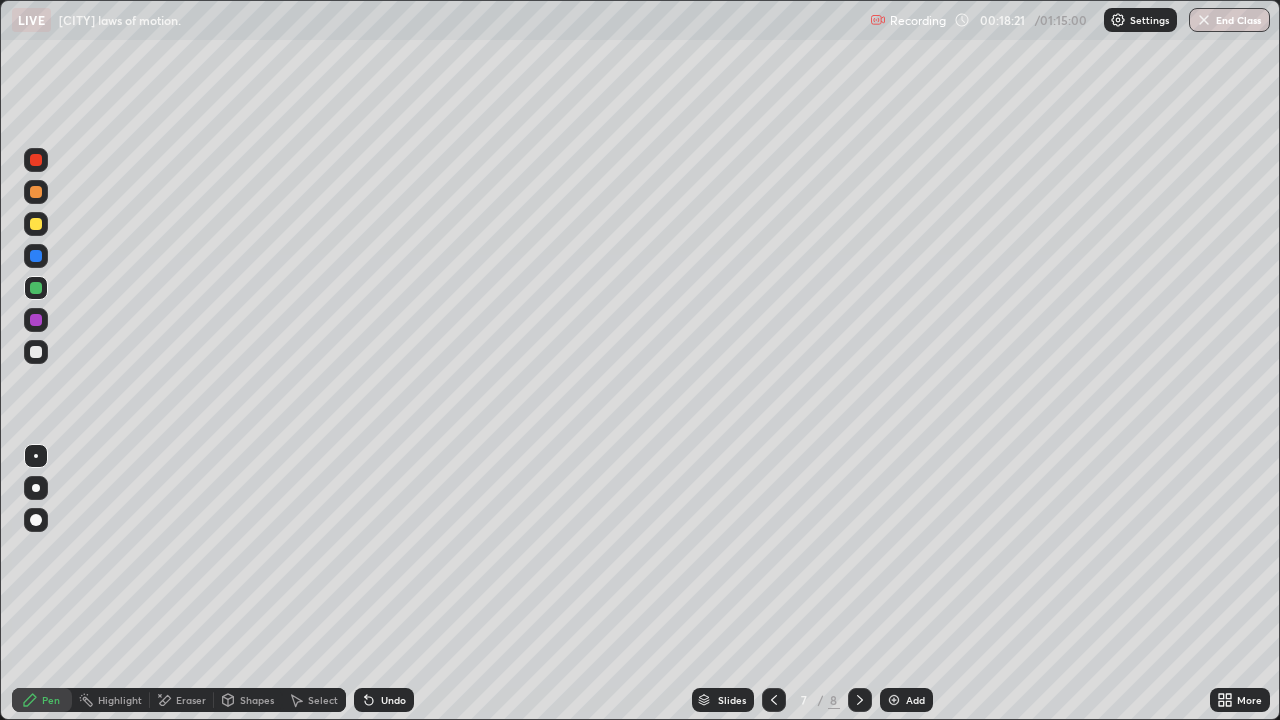 click at bounding box center (36, 352) 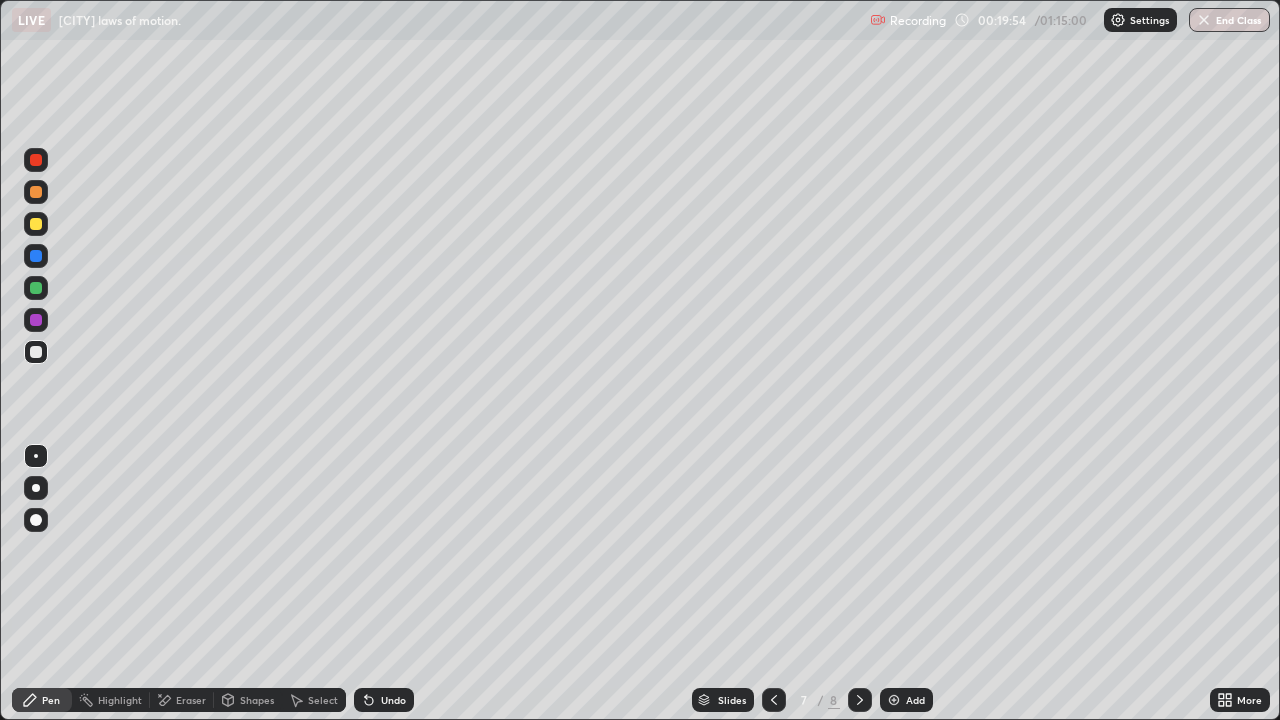 click on "Undo" at bounding box center (384, 700) 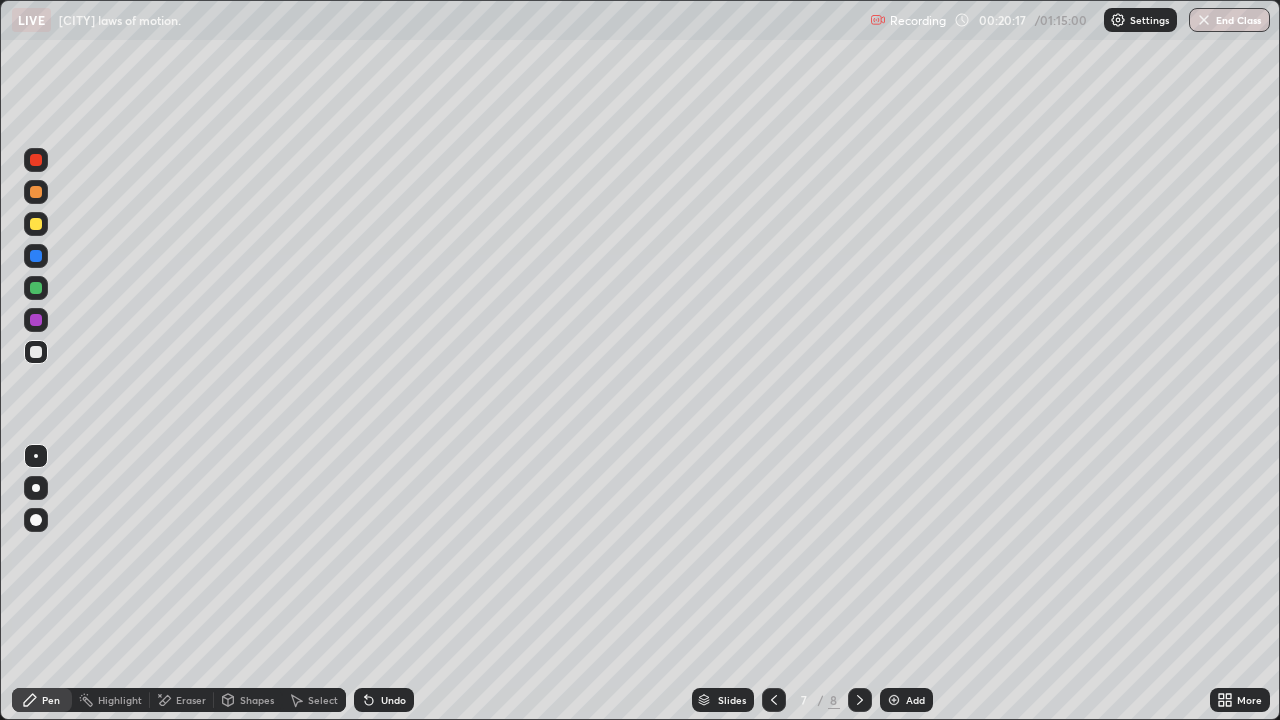 click on "Eraser" at bounding box center [191, 700] 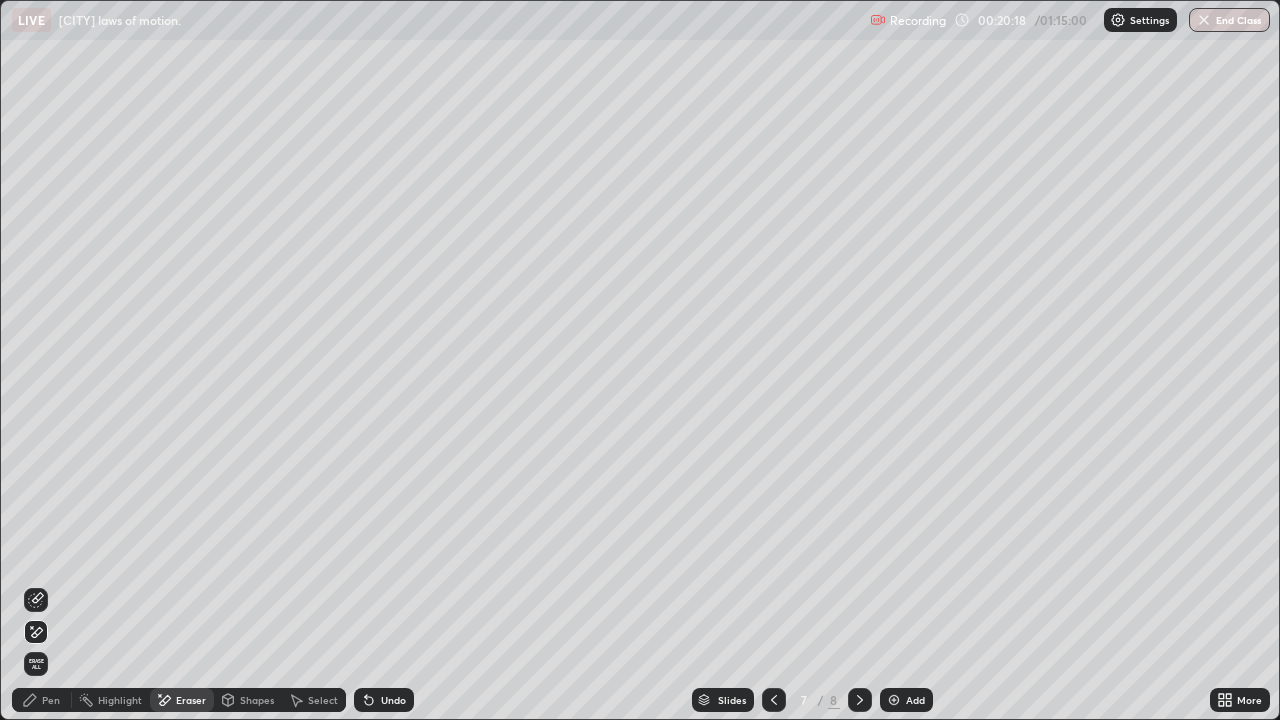 click 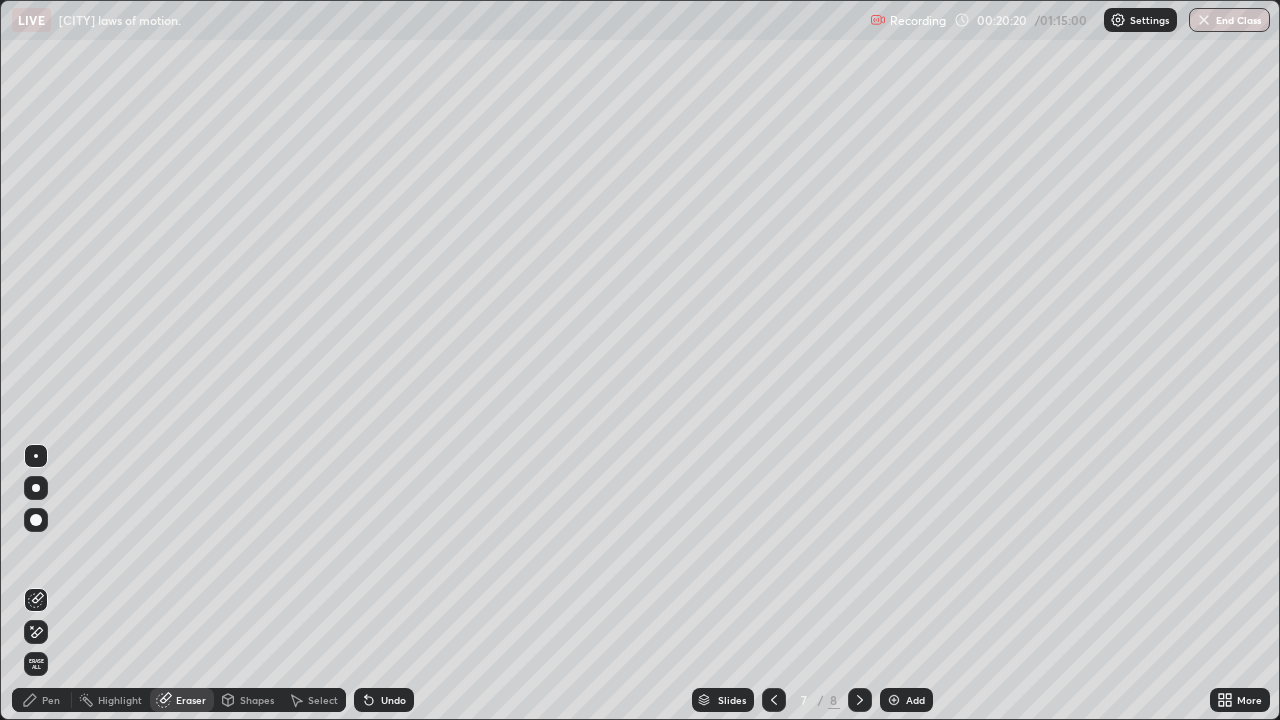 click on "Pen" at bounding box center [42, 700] 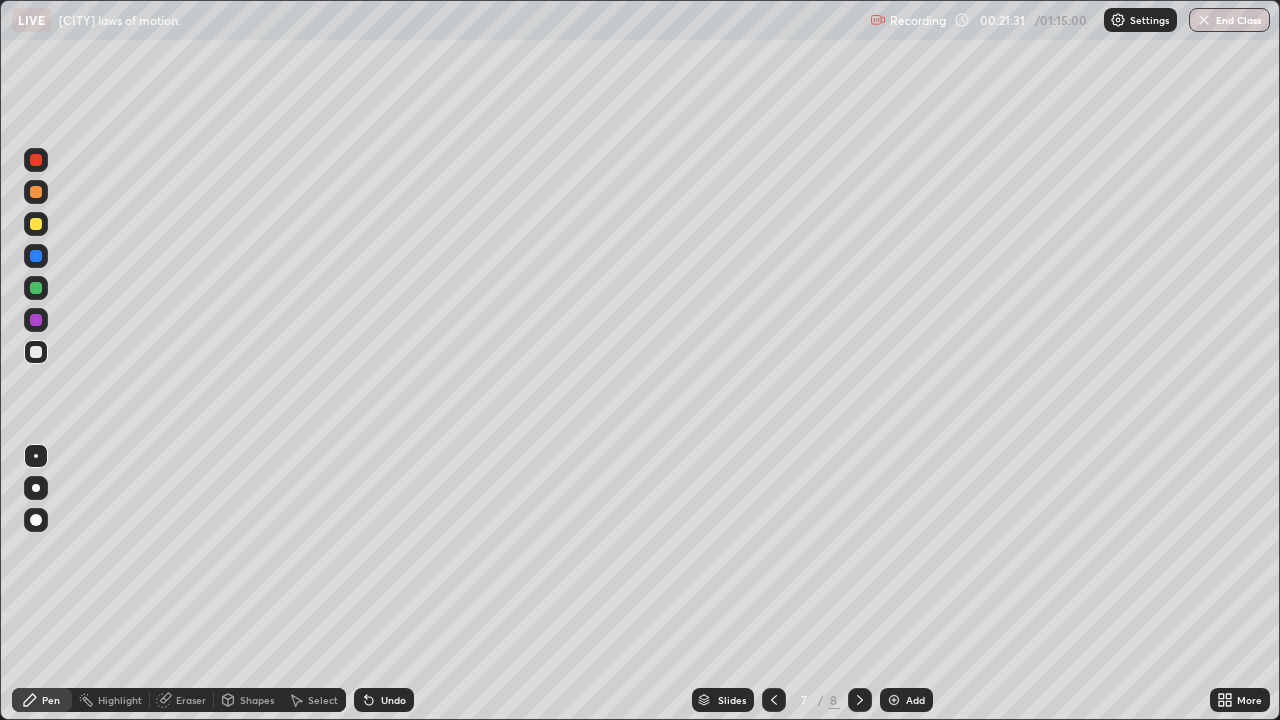 click on "Add" at bounding box center (906, 700) 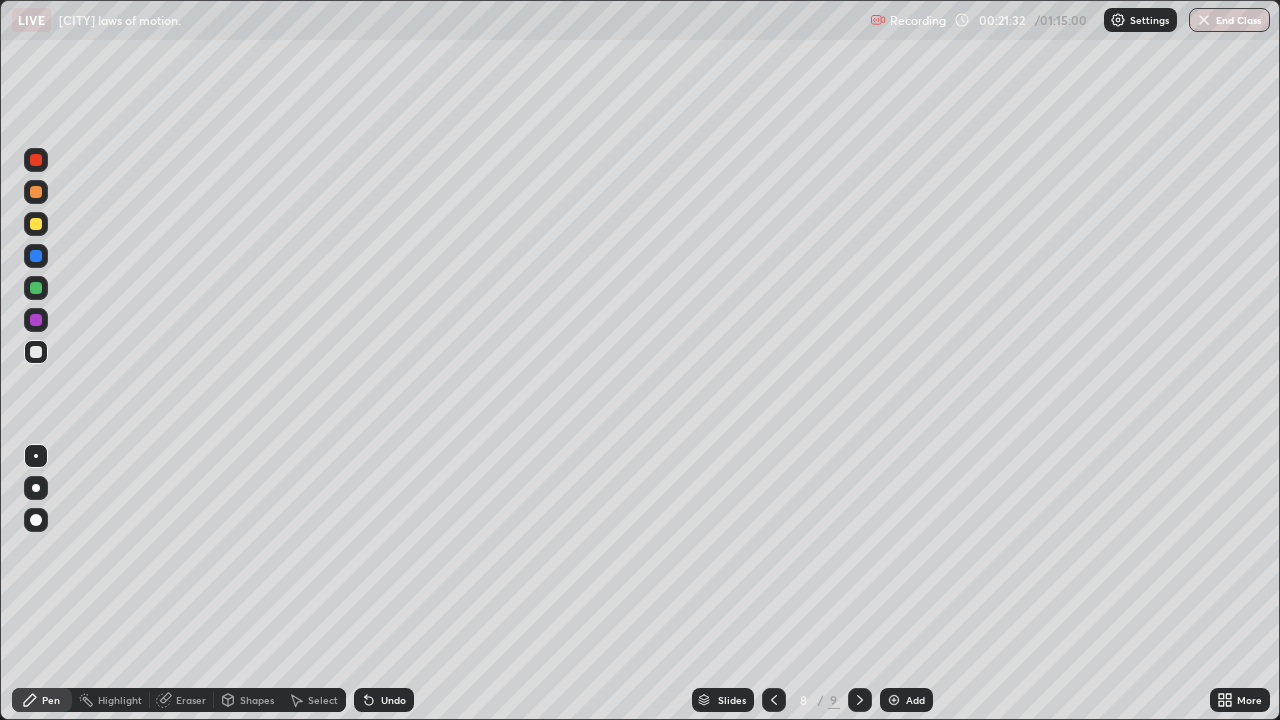 click at bounding box center (36, 352) 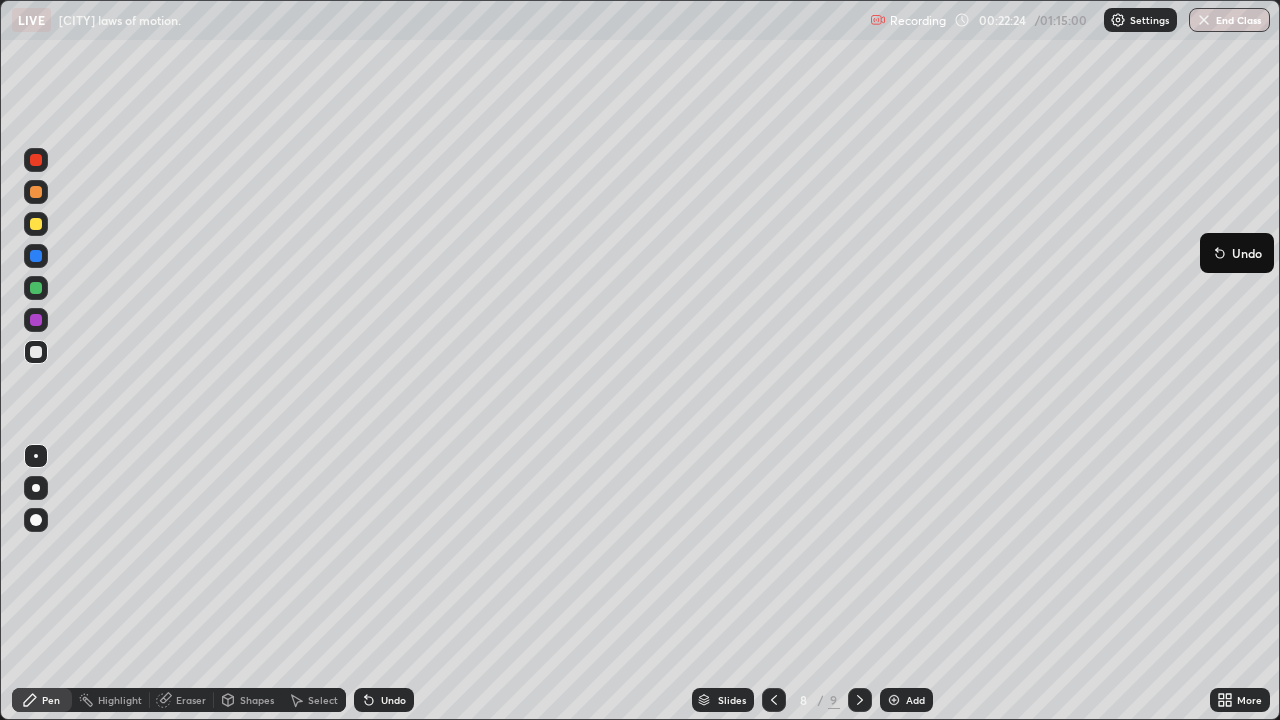 click 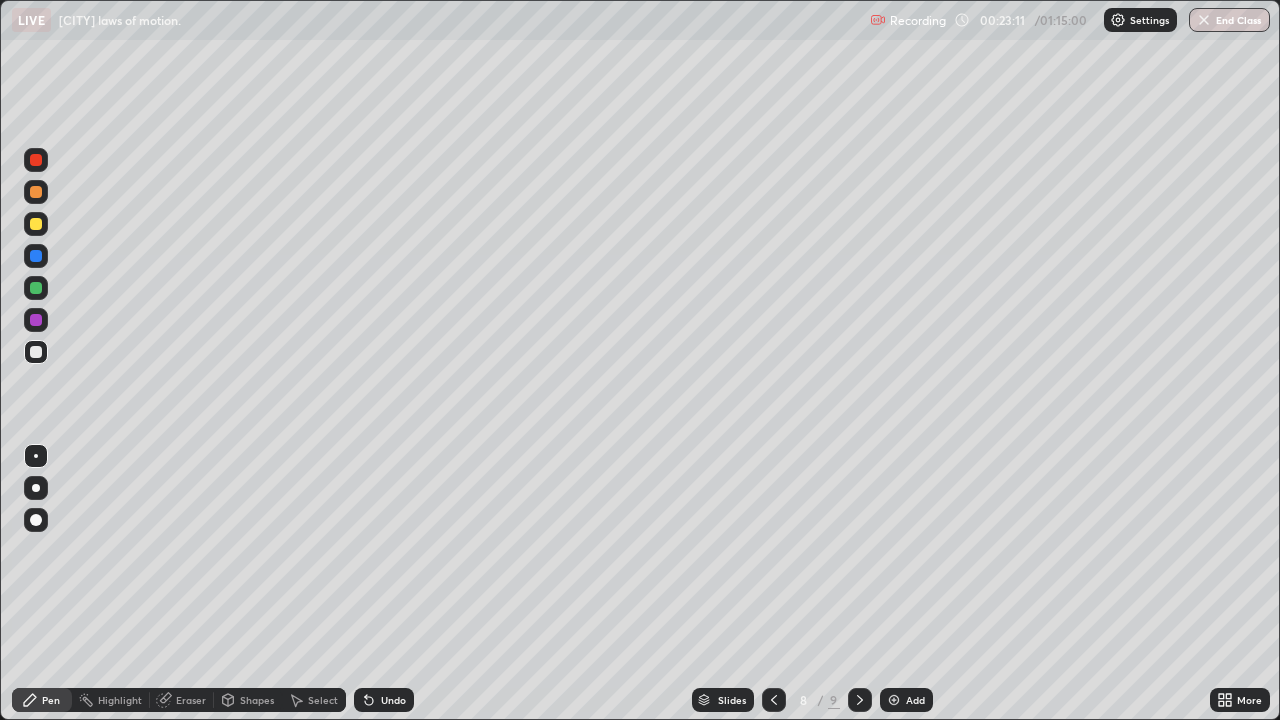 click on "Undo" at bounding box center (384, 700) 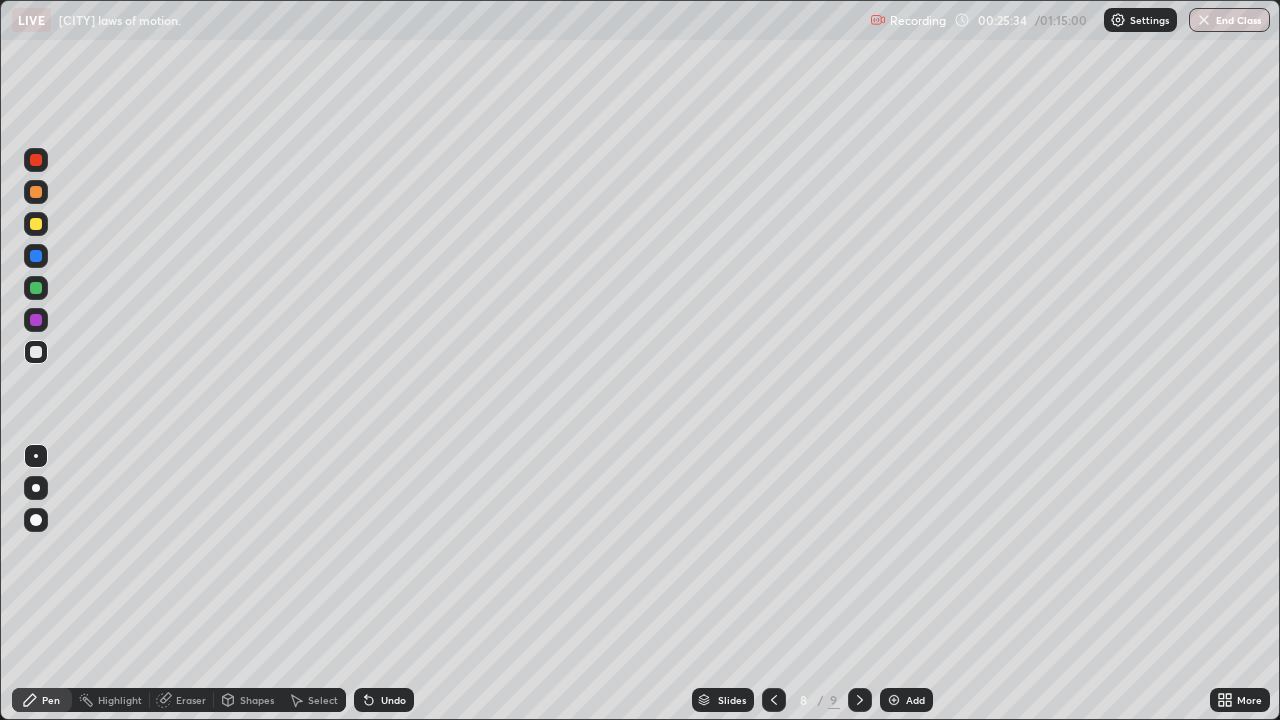 click on "Undo" at bounding box center (393, 700) 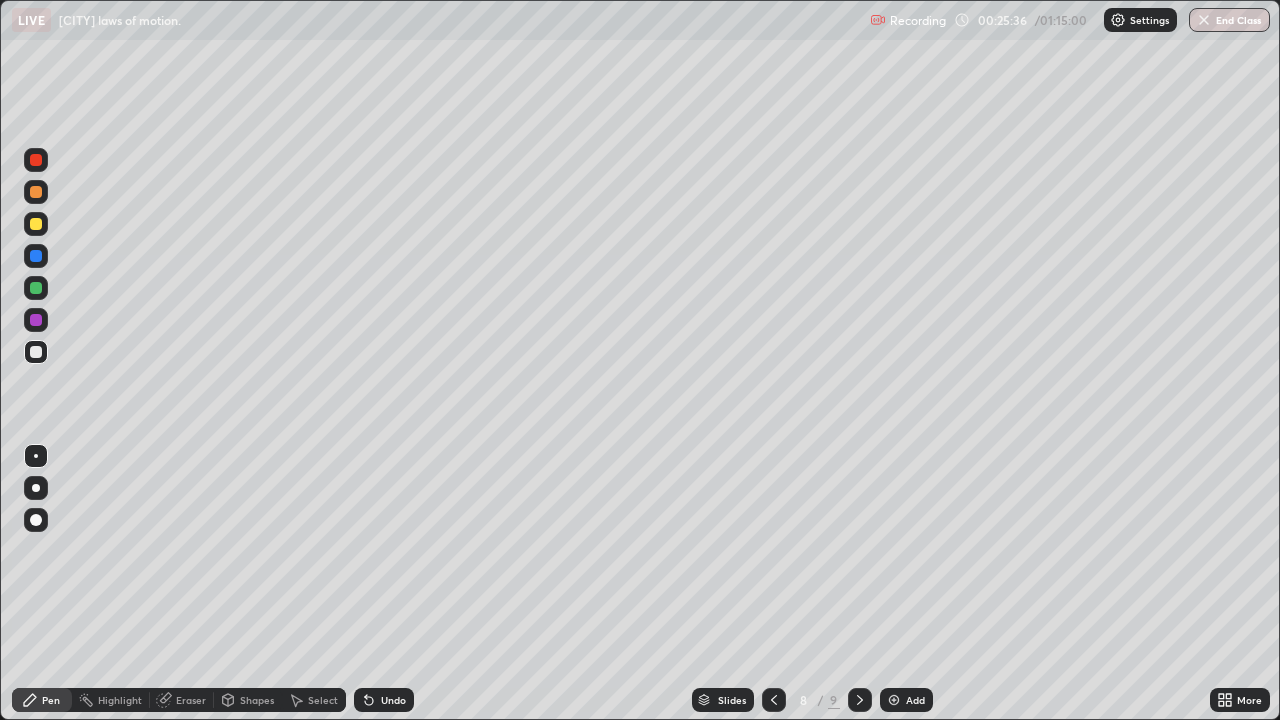 click on "Undo" at bounding box center (393, 700) 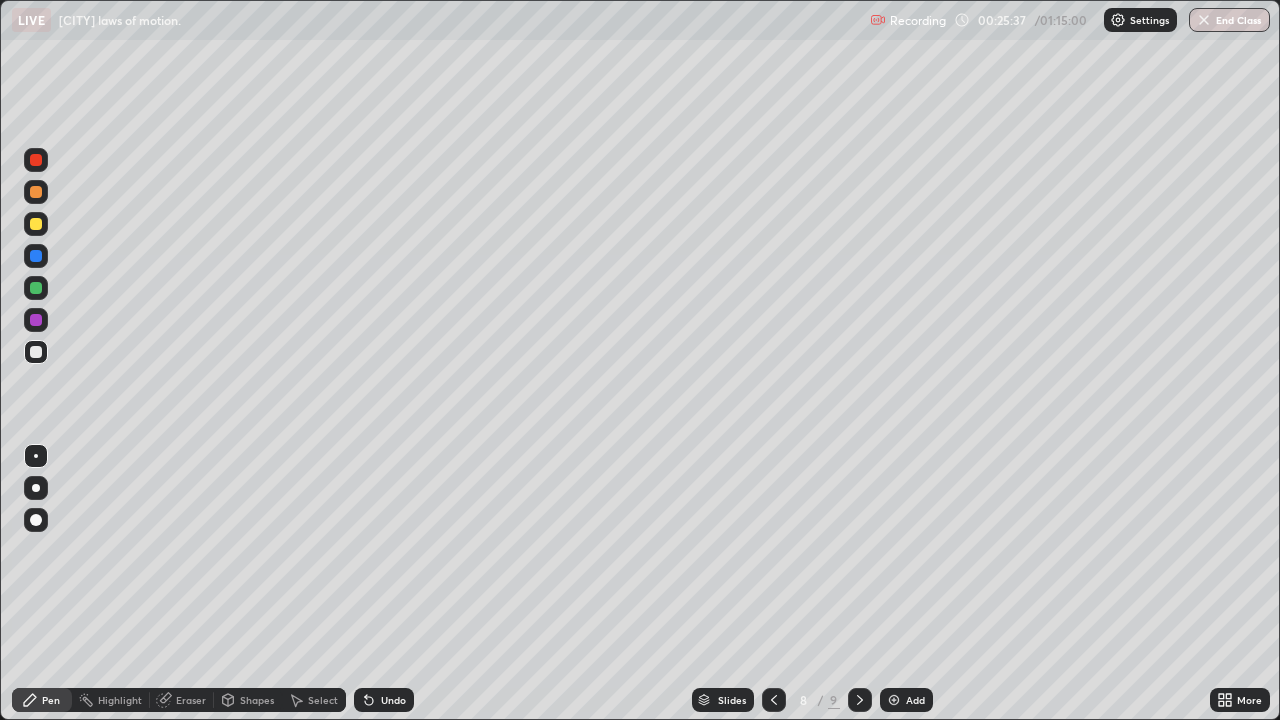 click on "Undo" at bounding box center [393, 700] 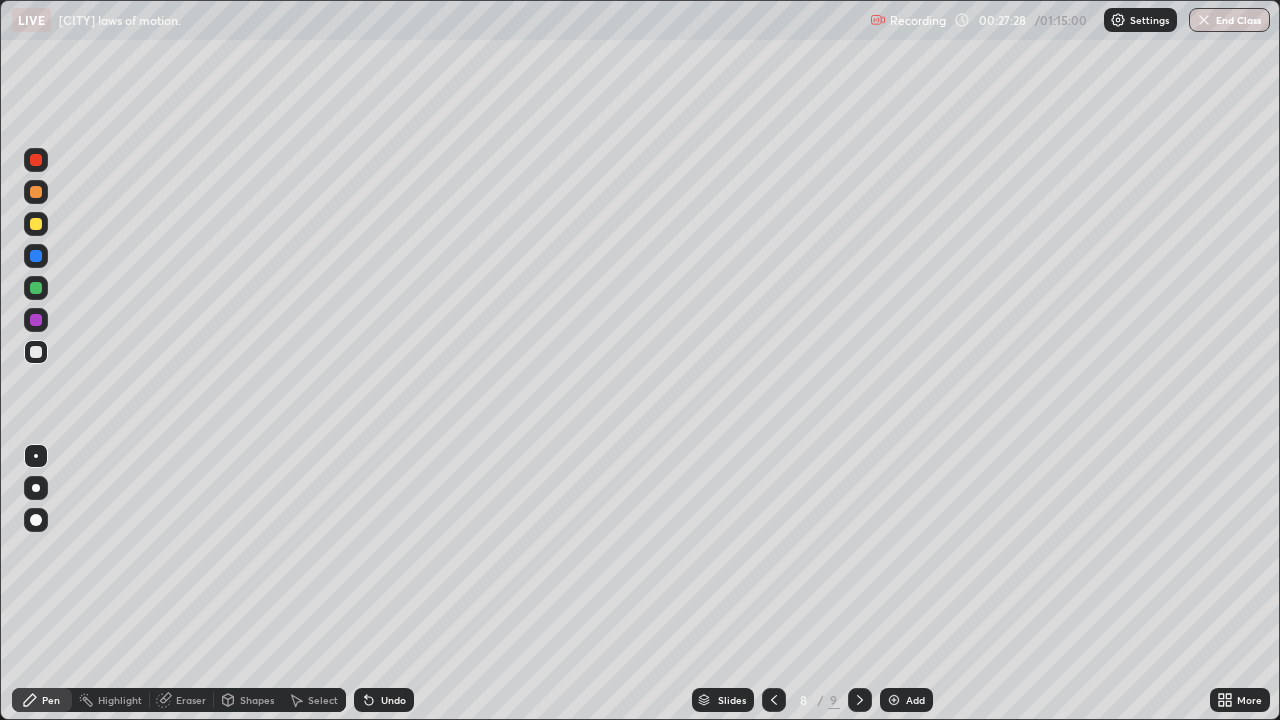click on "Add" at bounding box center [906, 700] 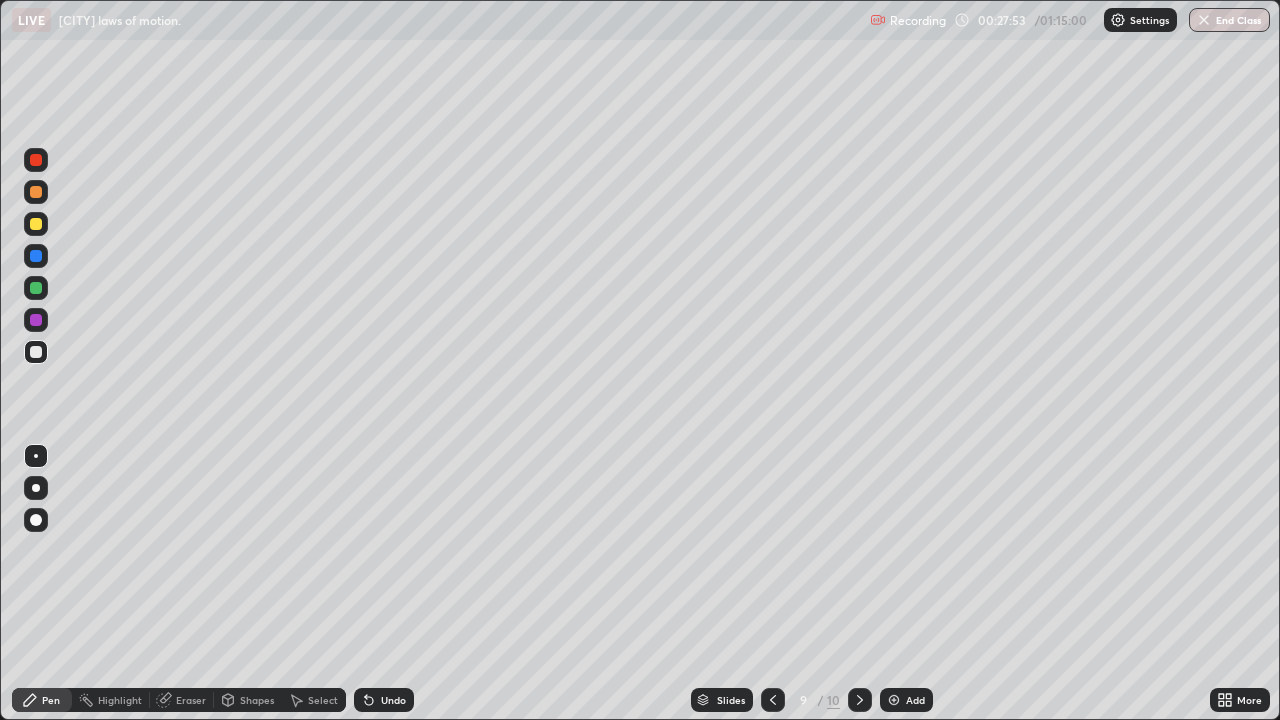 click on "Undo" at bounding box center (393, 700) 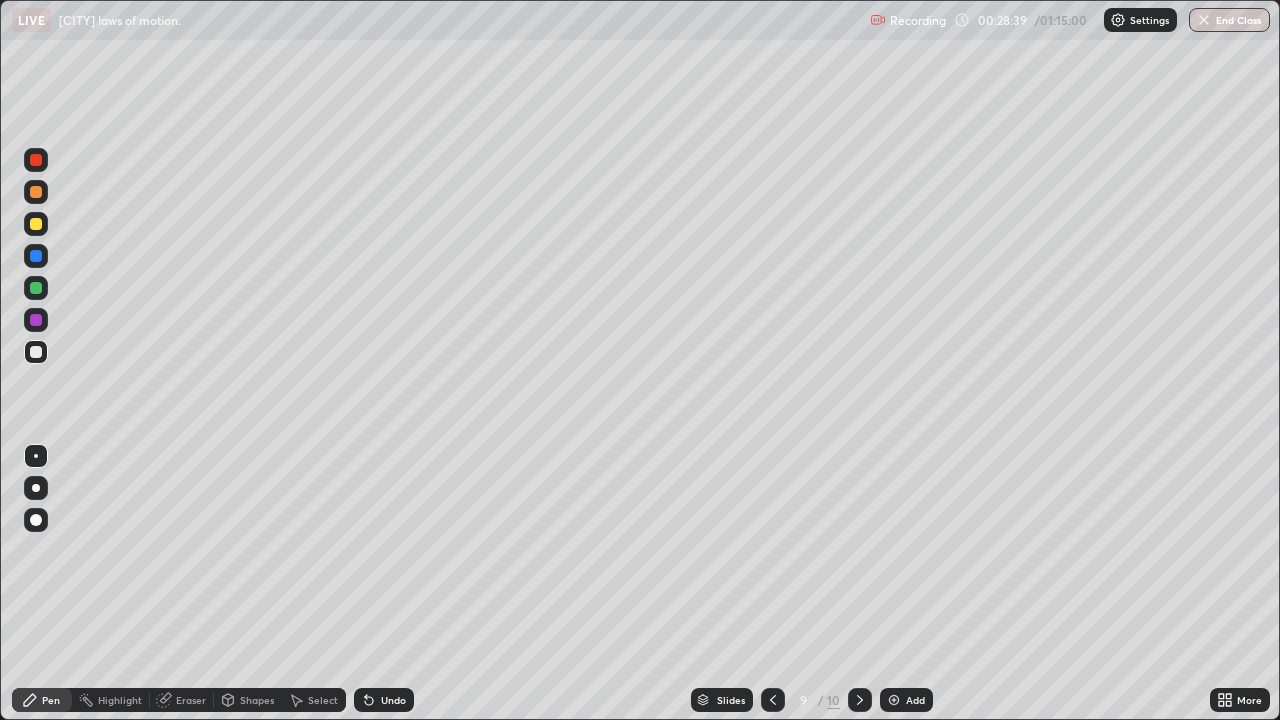 click on "Eraser" at bounding box center (191, 700) 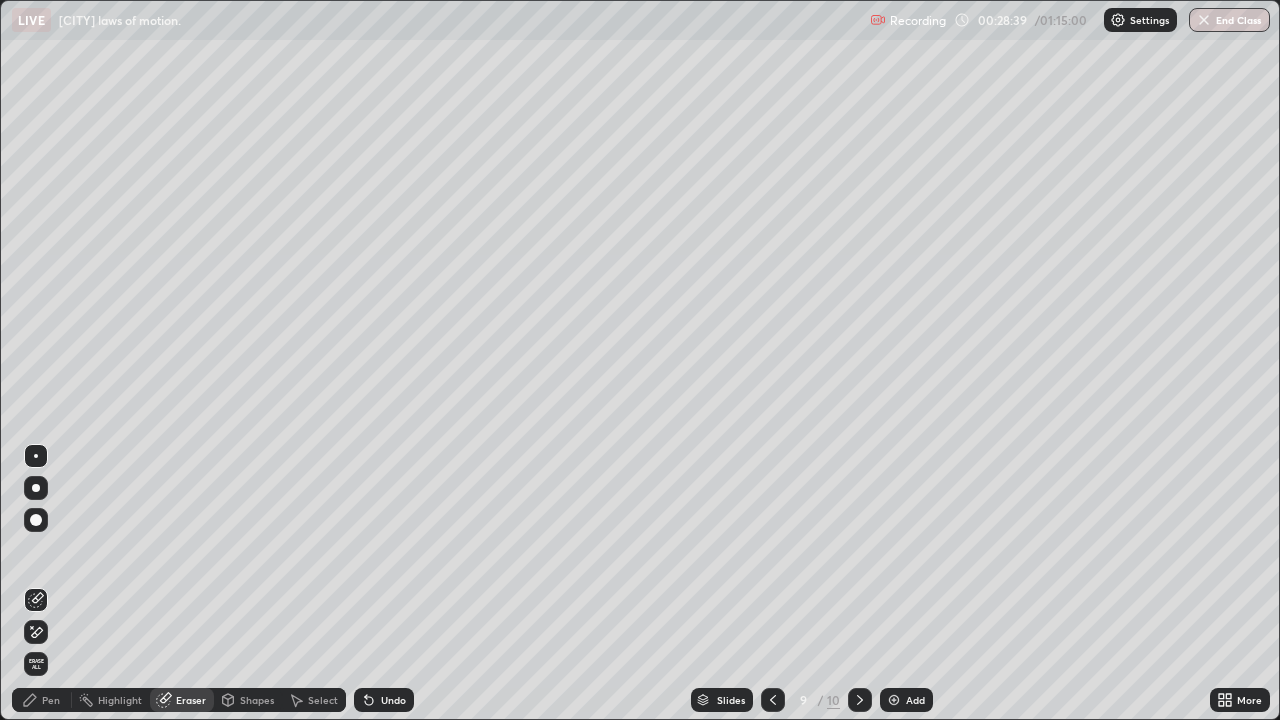 click at bounding box center [36, 632] 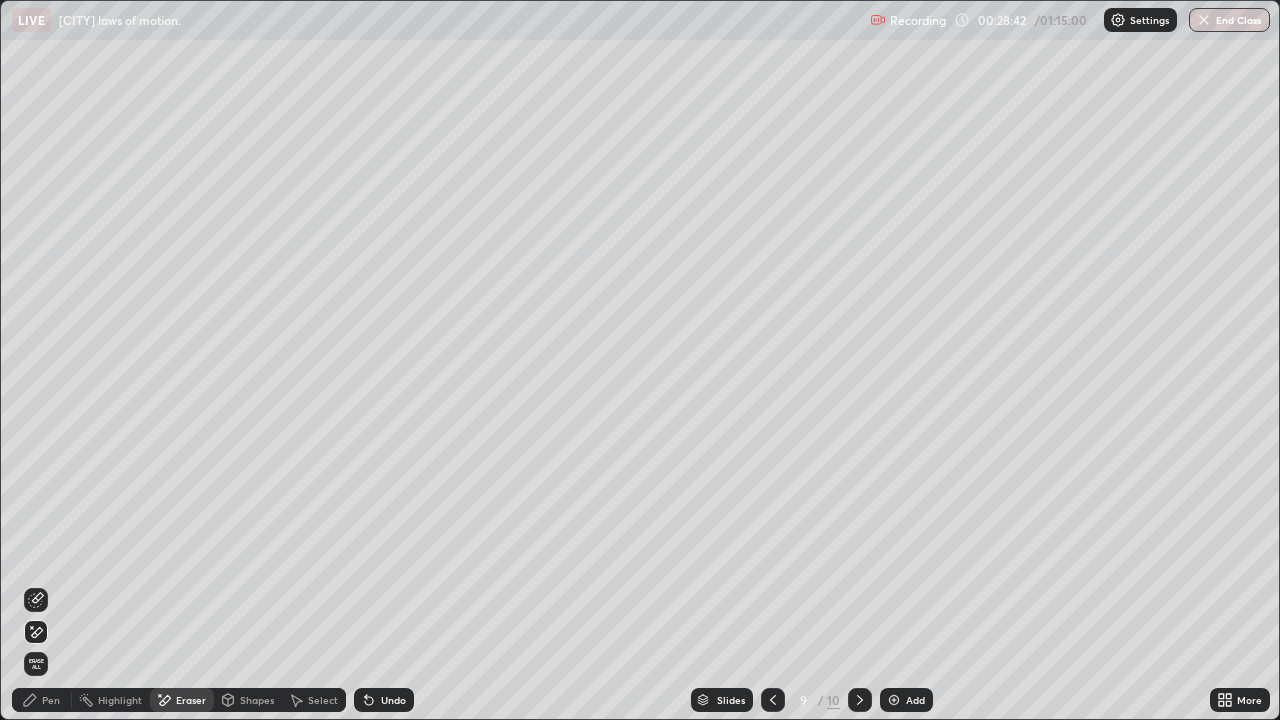 click on "Pen" at bounding box center (42, 700) 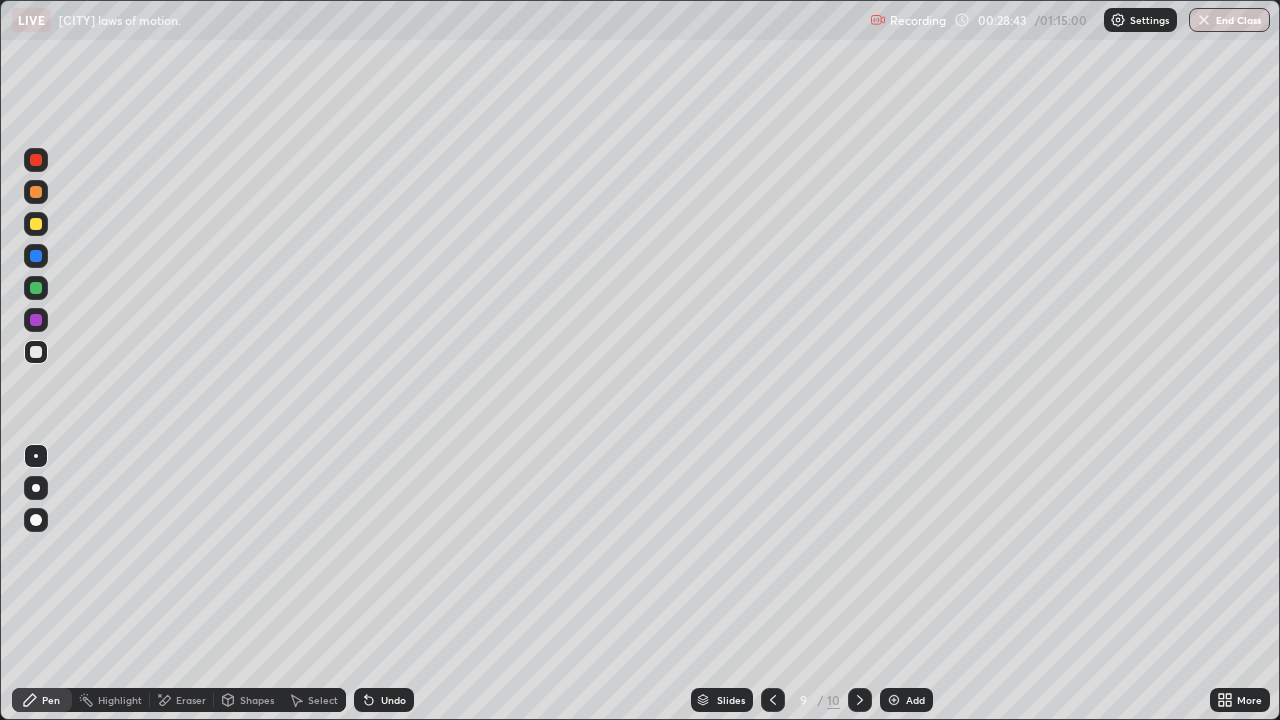 click at bounding box center (36, 352) 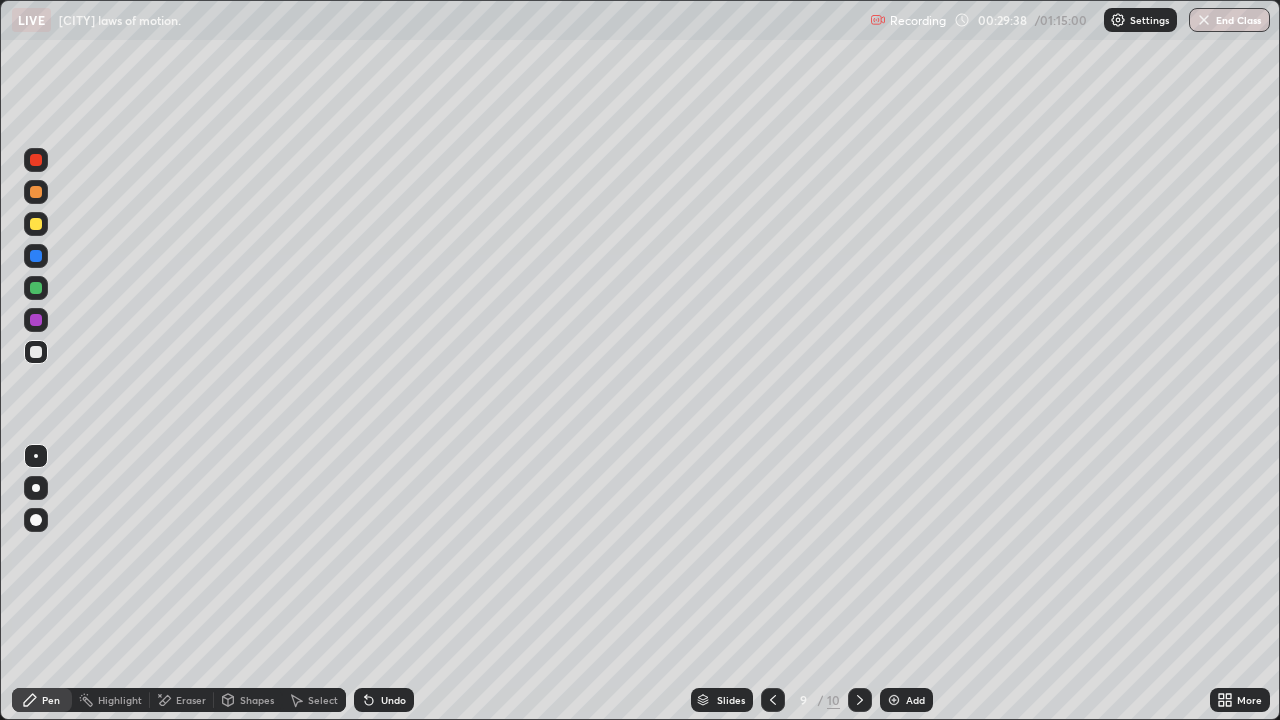 click at bounding box center [894, 700] 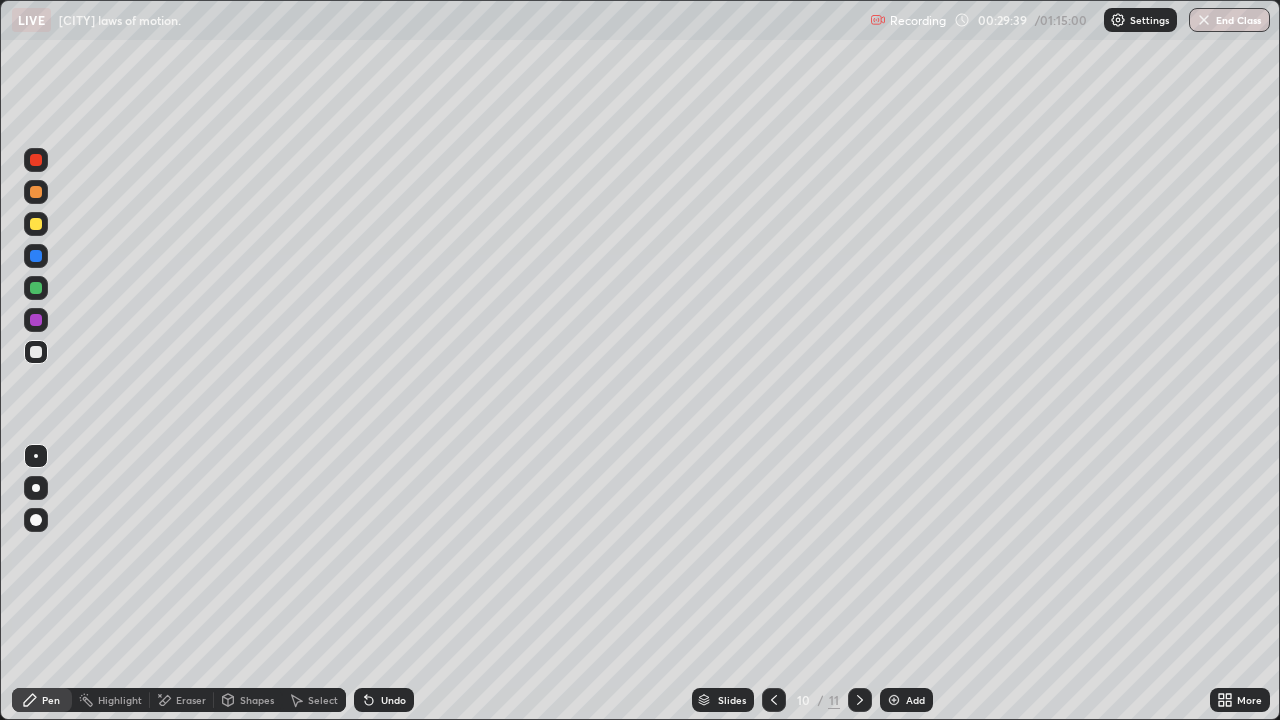 click 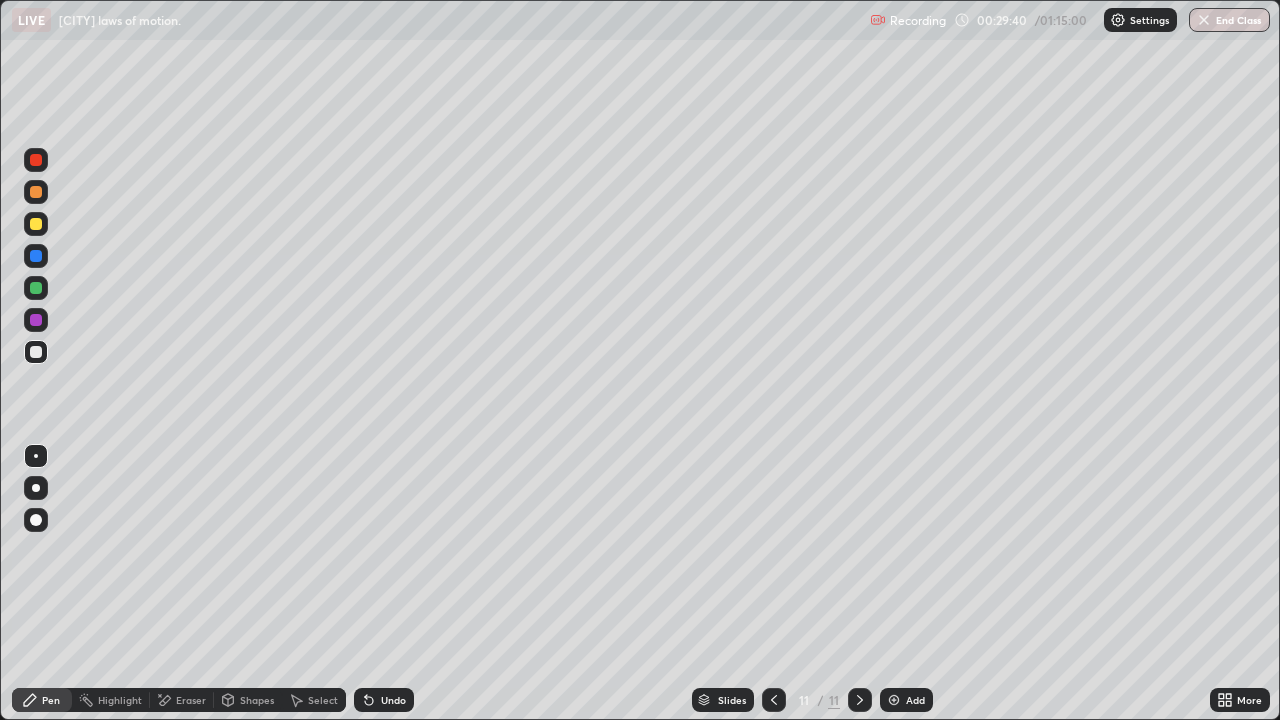 click on "Add" at bounding box center [906, 700] 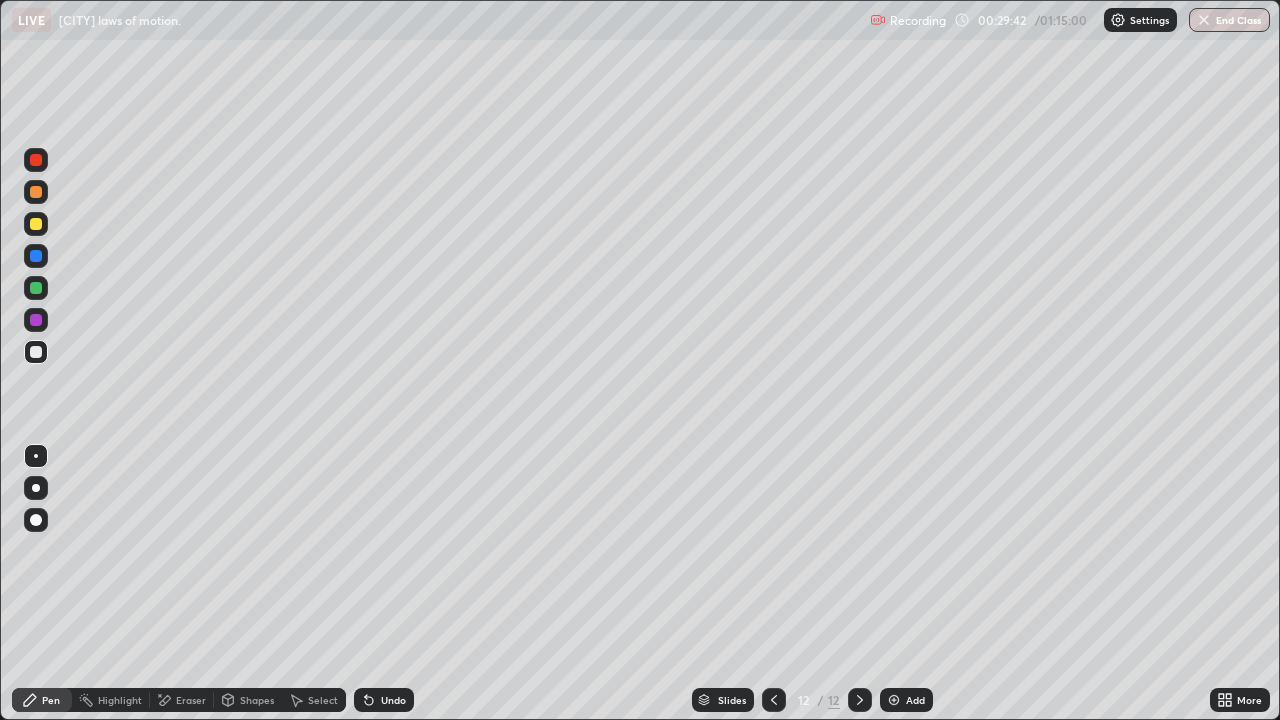 click at bounding box center [36, 224] 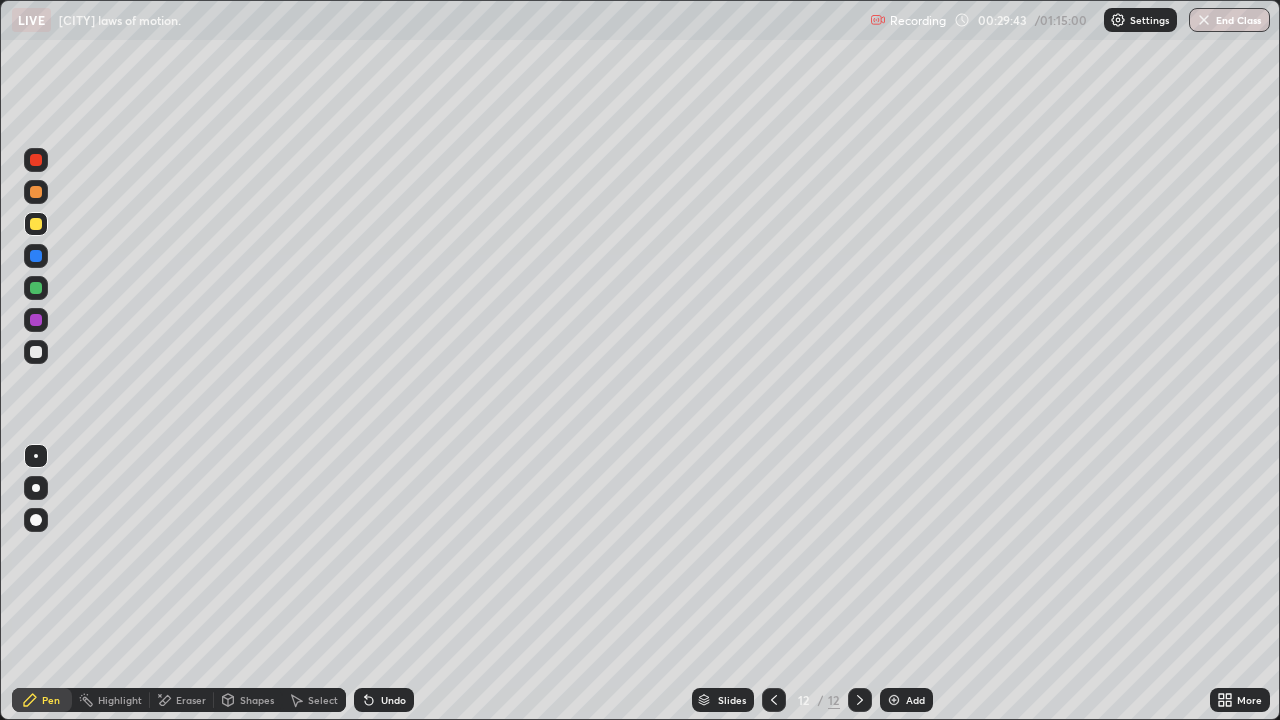 click at bounding box center (36, 488) 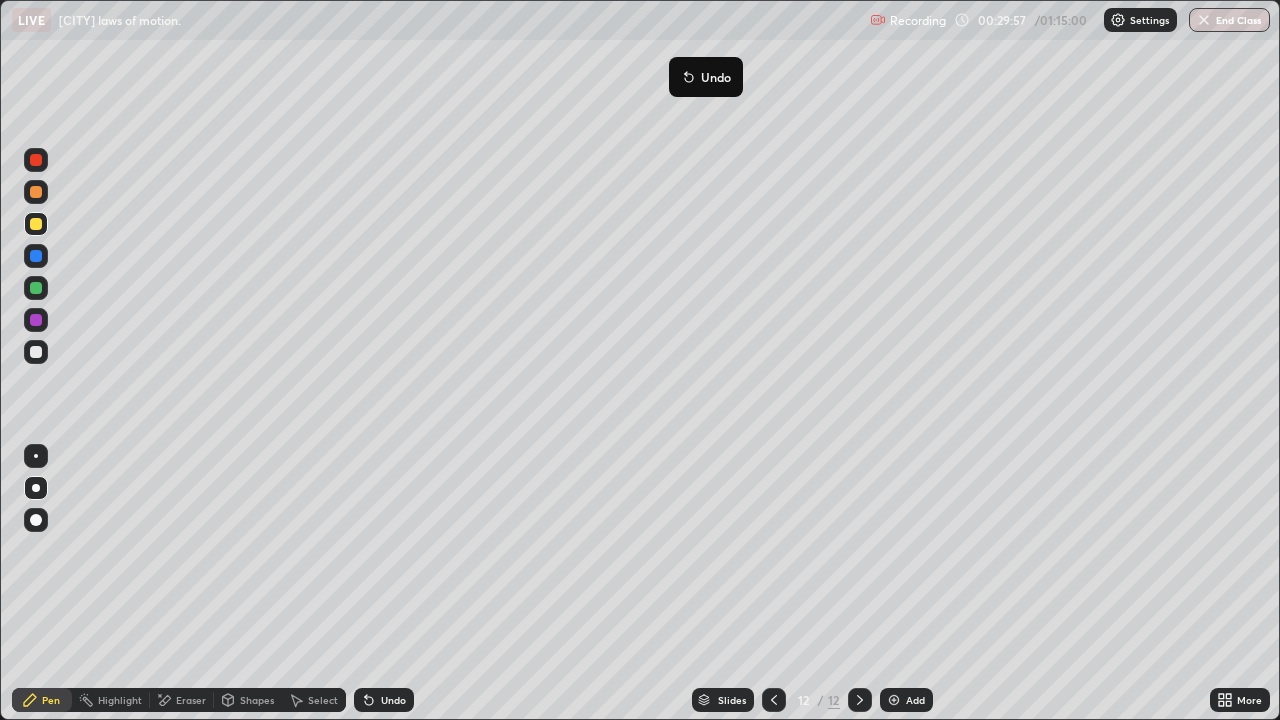 click on "Undo" at bounding box center (706, 77) 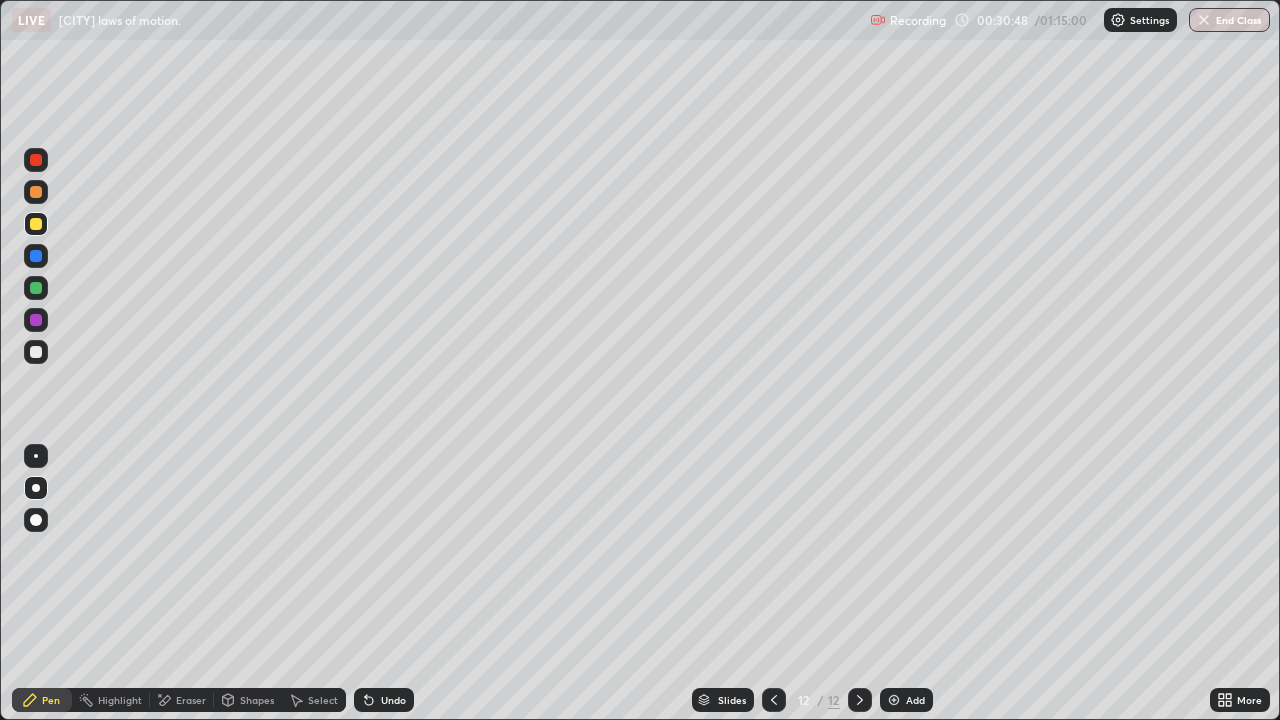 click at bounding box center [36, 352] 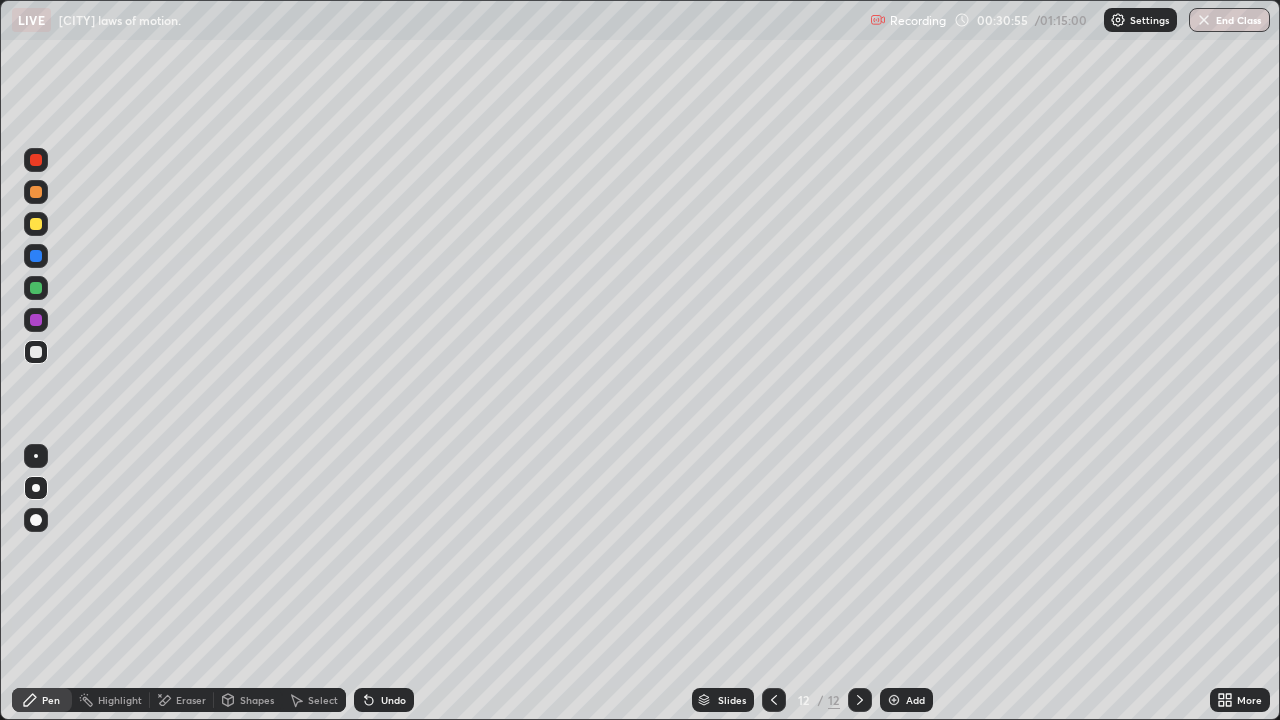 click at bounding box center (36, 224) 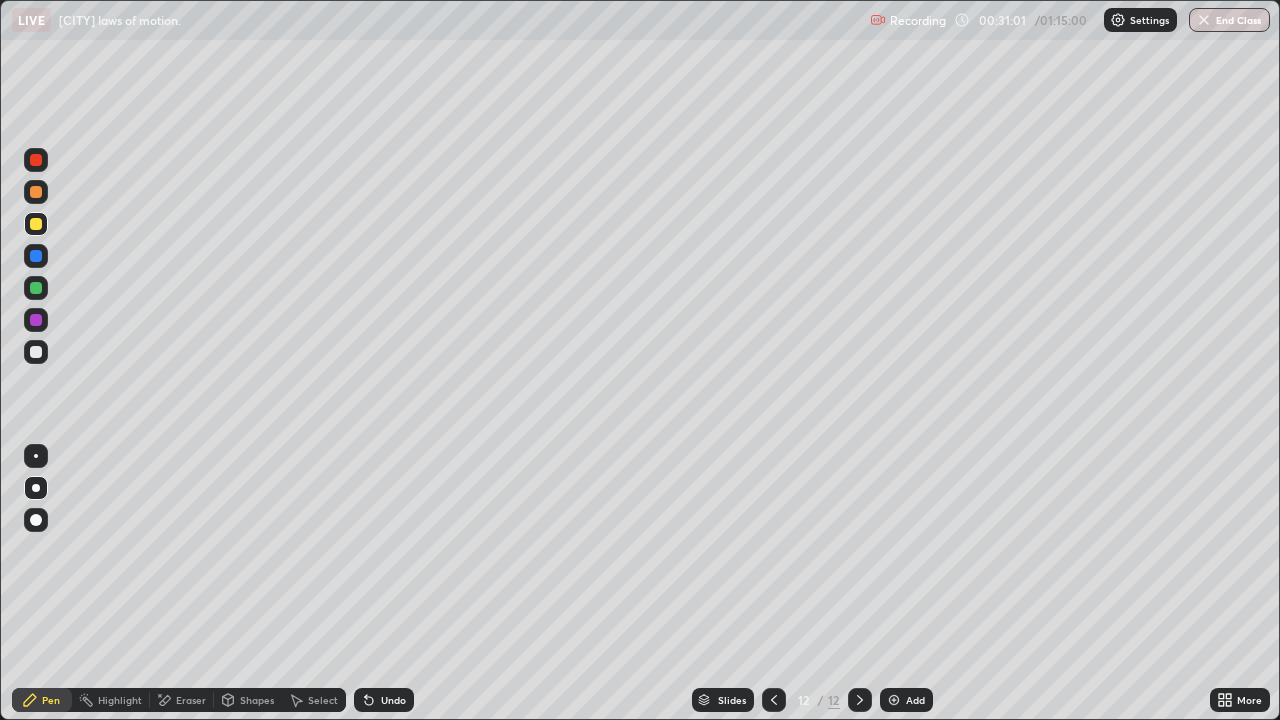 click at bounding box center [36, 352] 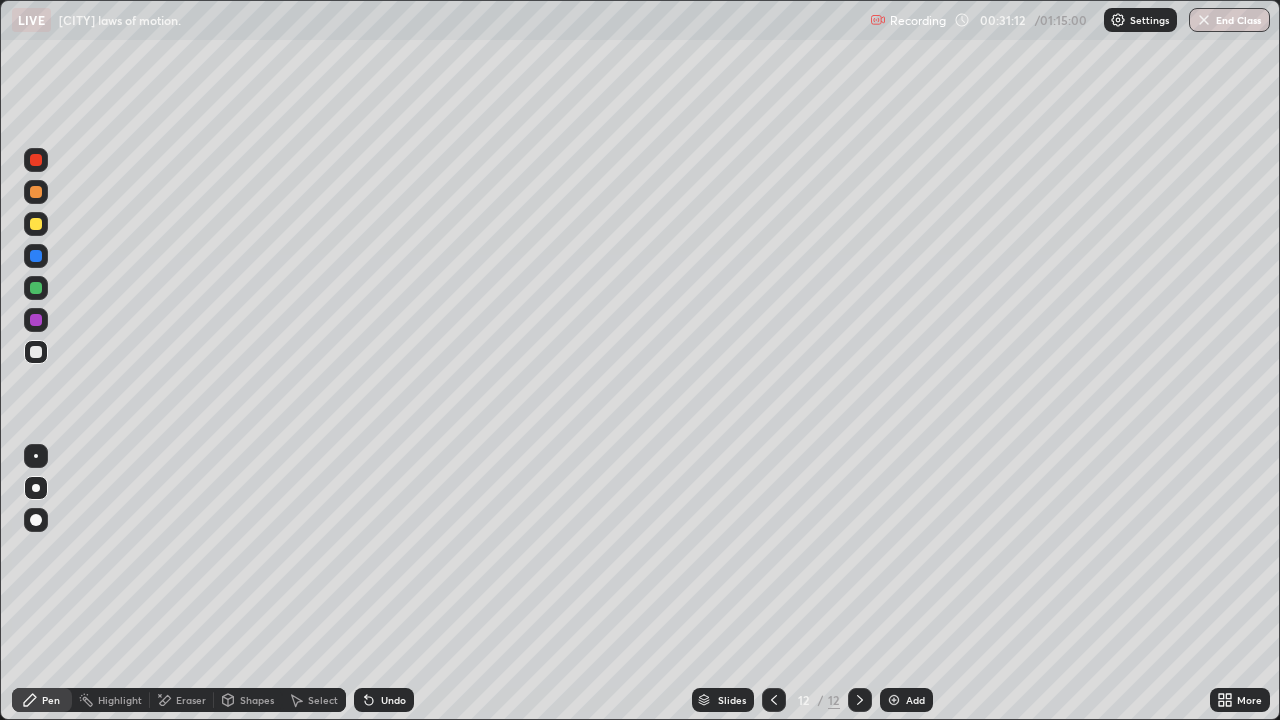 click at bounding box center (36, 352) 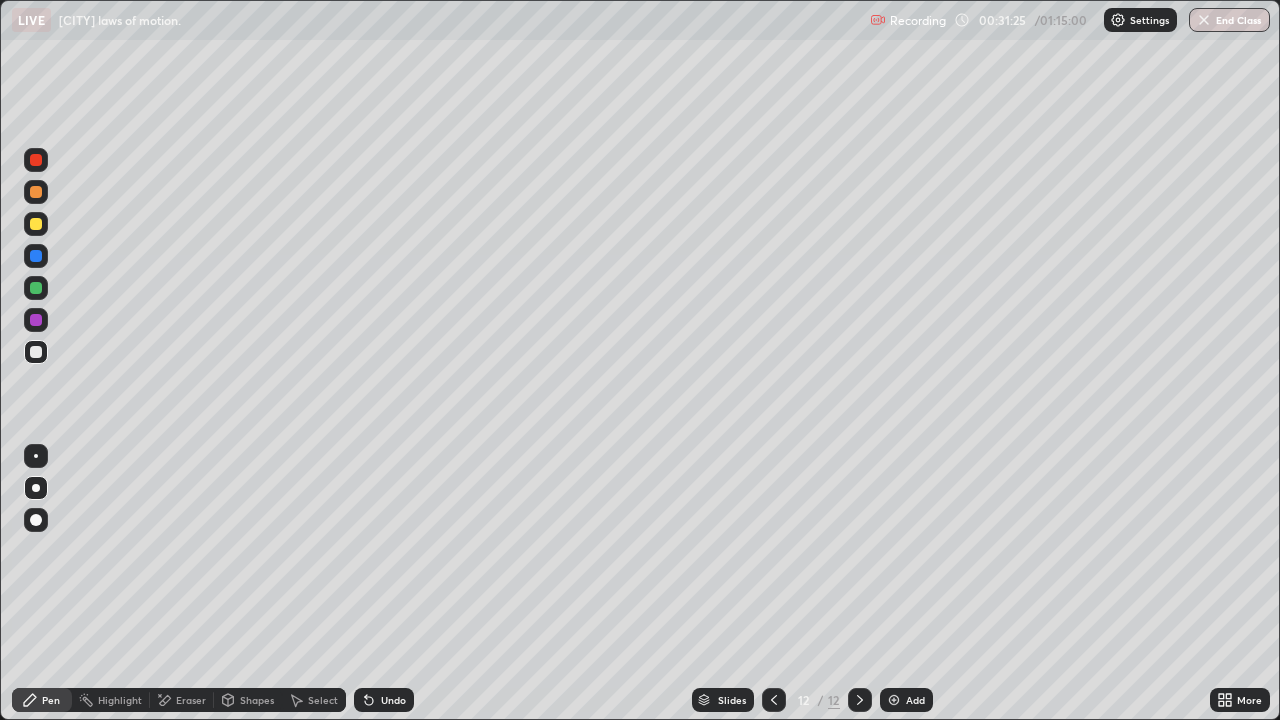 click at bounding box center [36, 224] 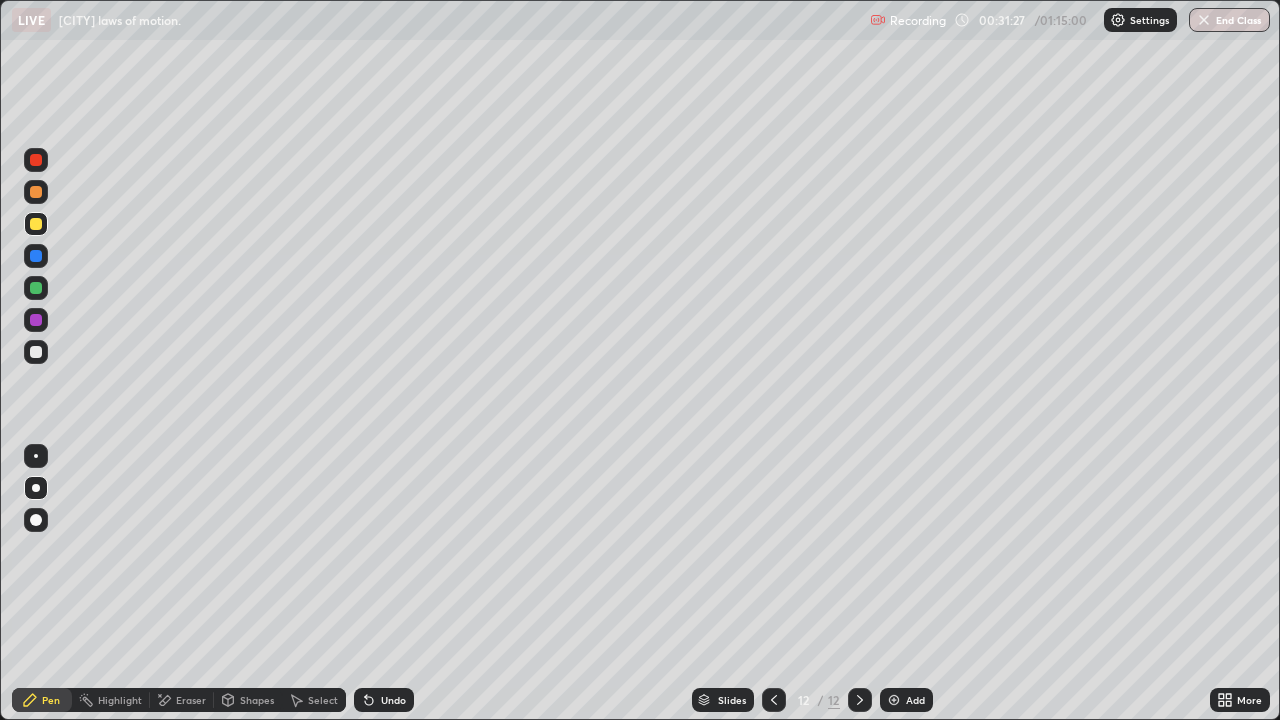 click at bounding box center [36, 352] 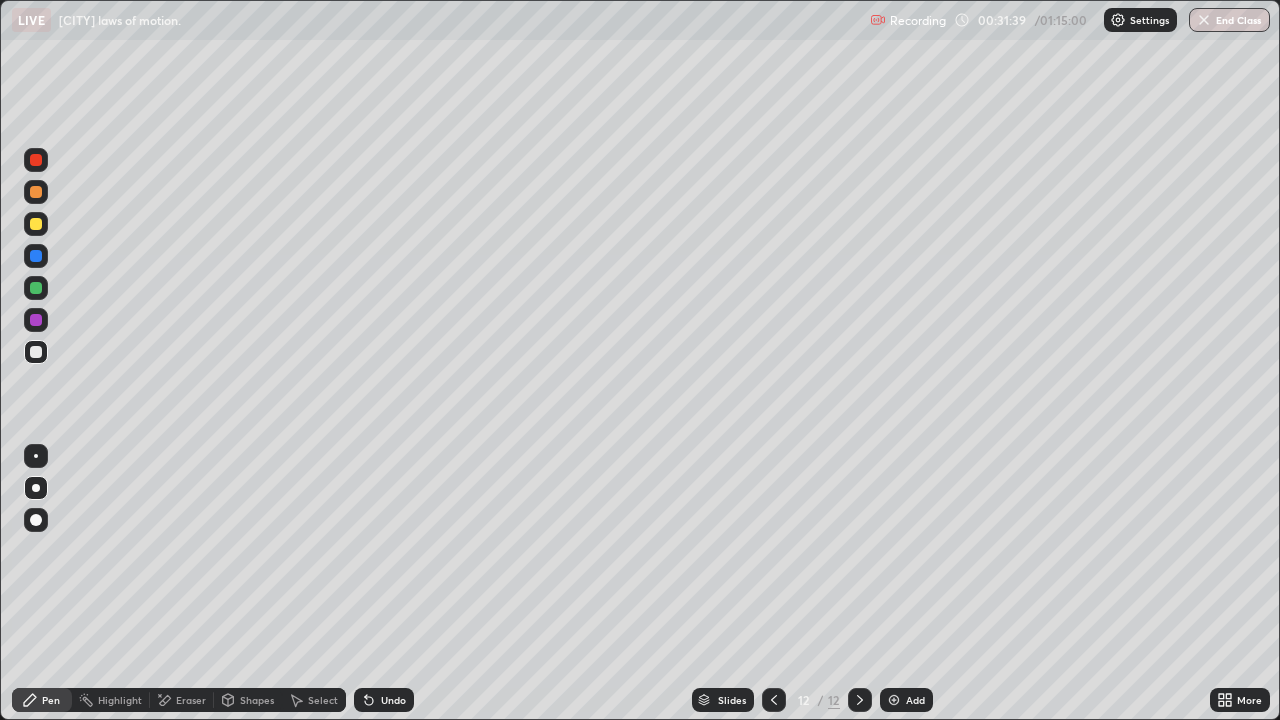 click at bounding box center [36, 352] 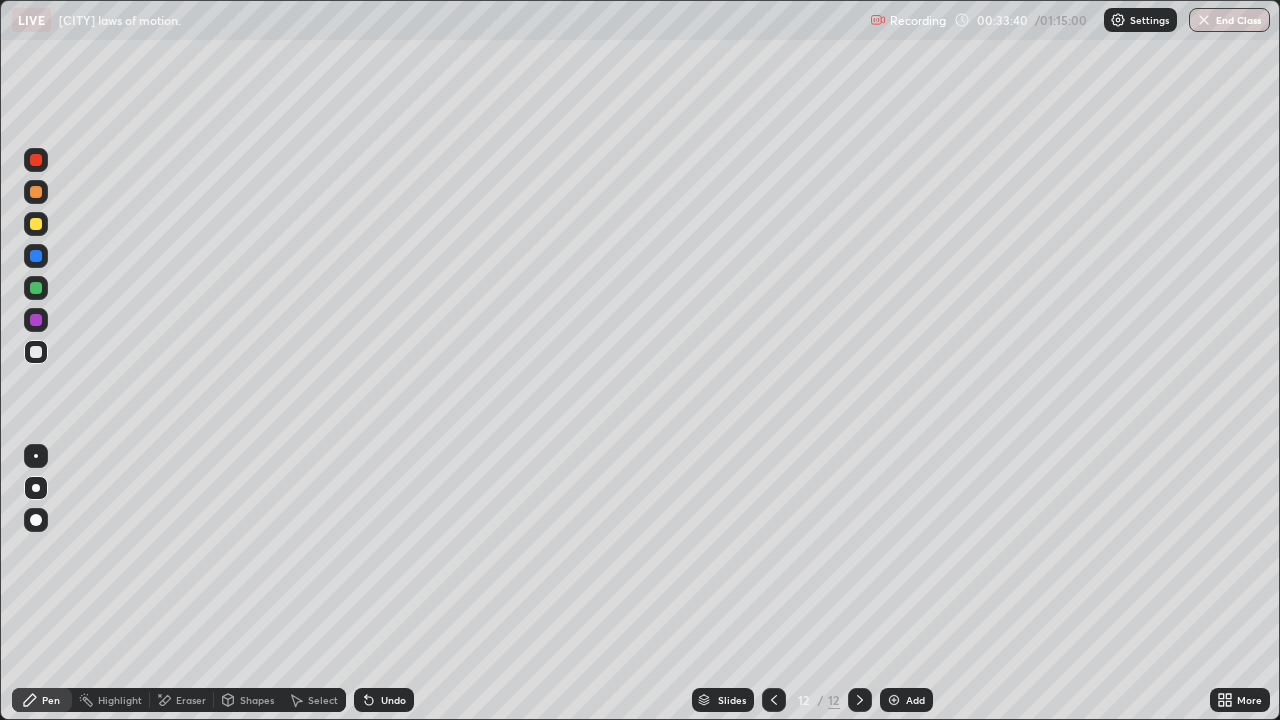 click at bounding box center (36, 288) 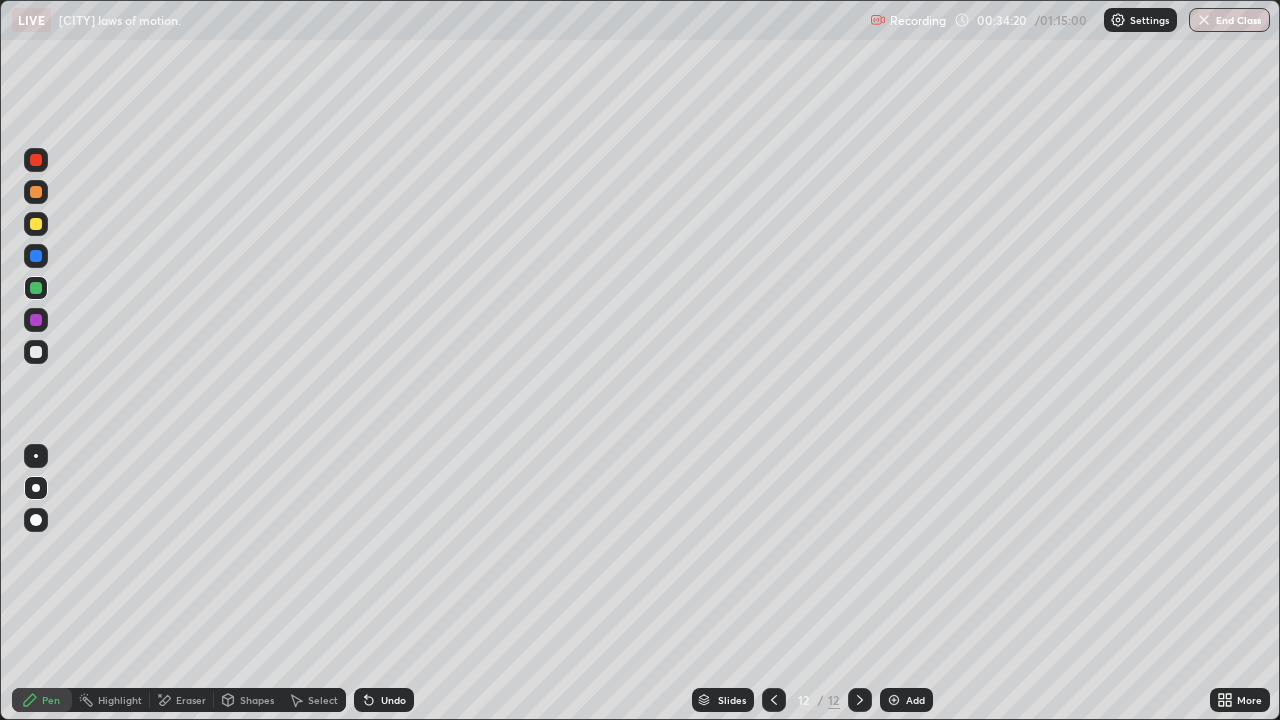 click on "Eraser" at bounding box center (191, 700) 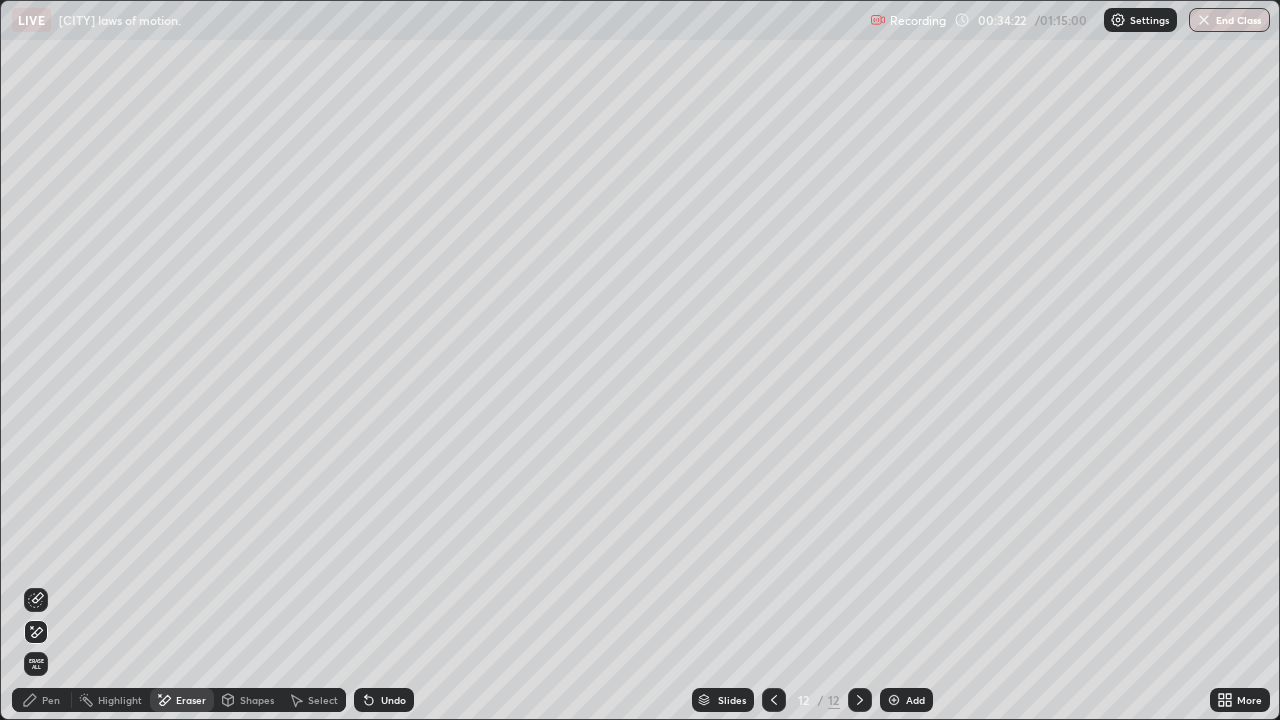 click on "Pen" at bounding box center [42, 700] 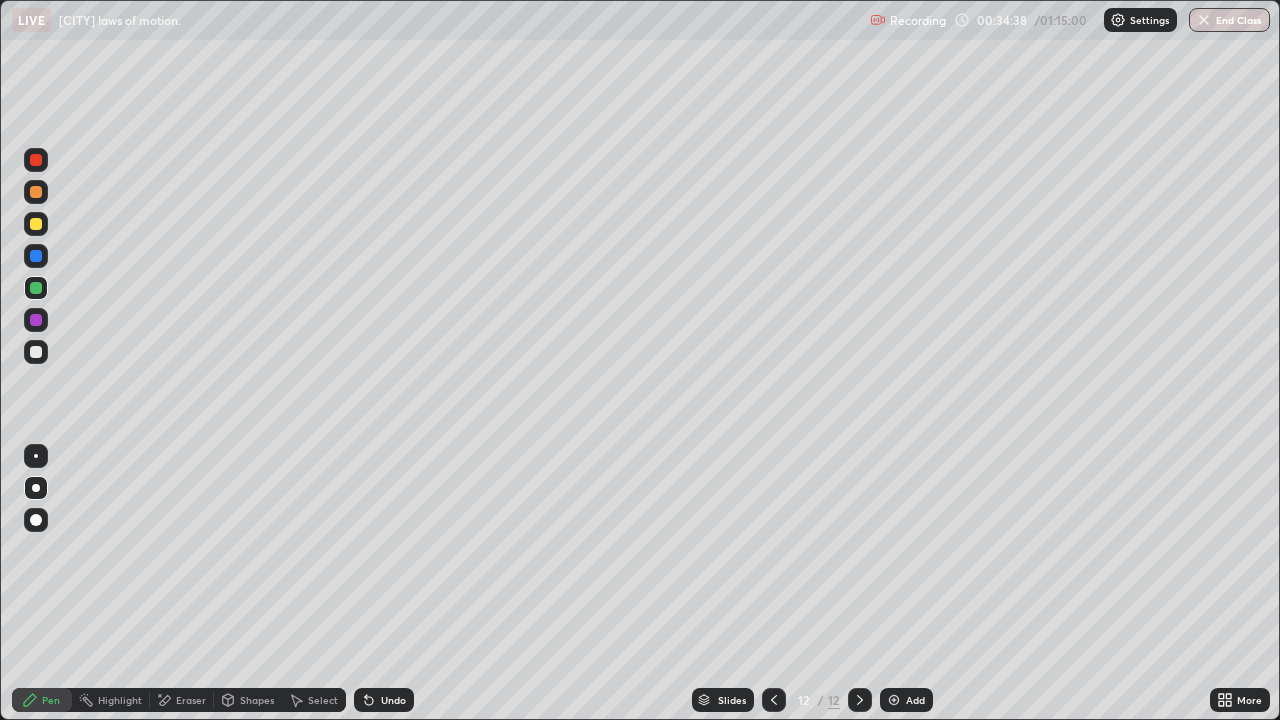 click at bounding box center [36, 224] 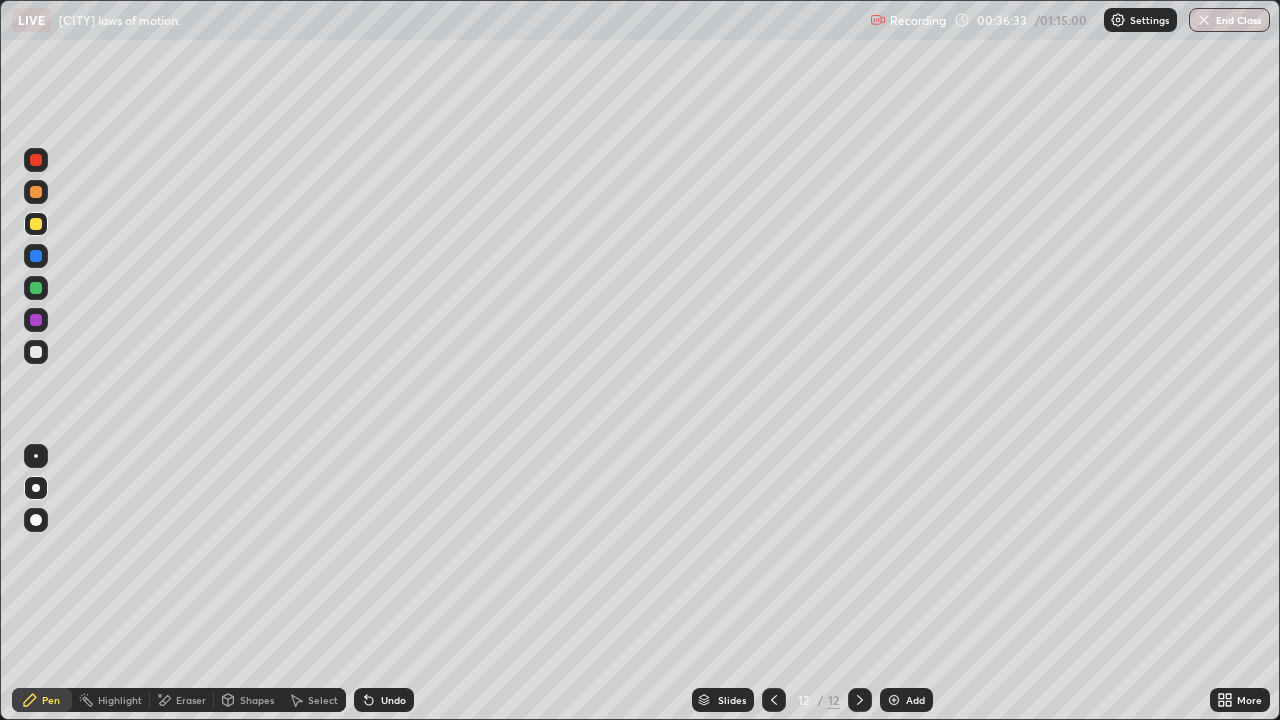 click at bounding box center (36, 288) 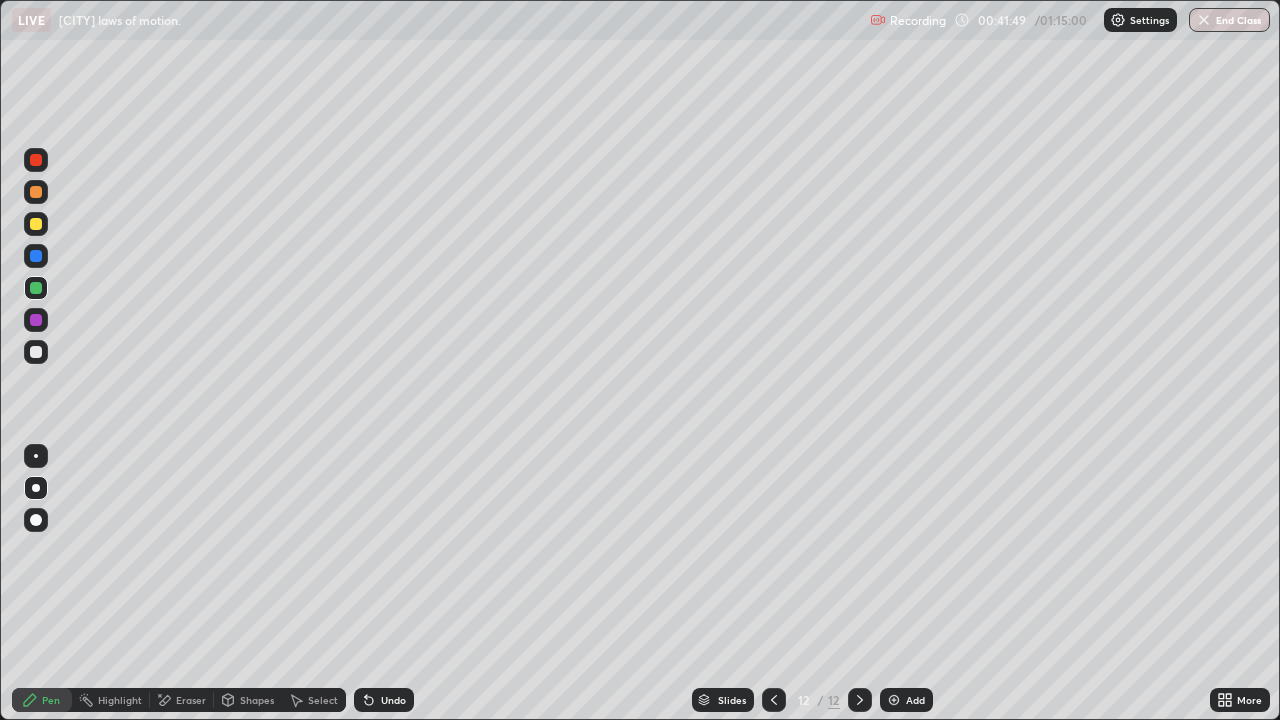 click on "Eraser" at bounding box center (191, 700) 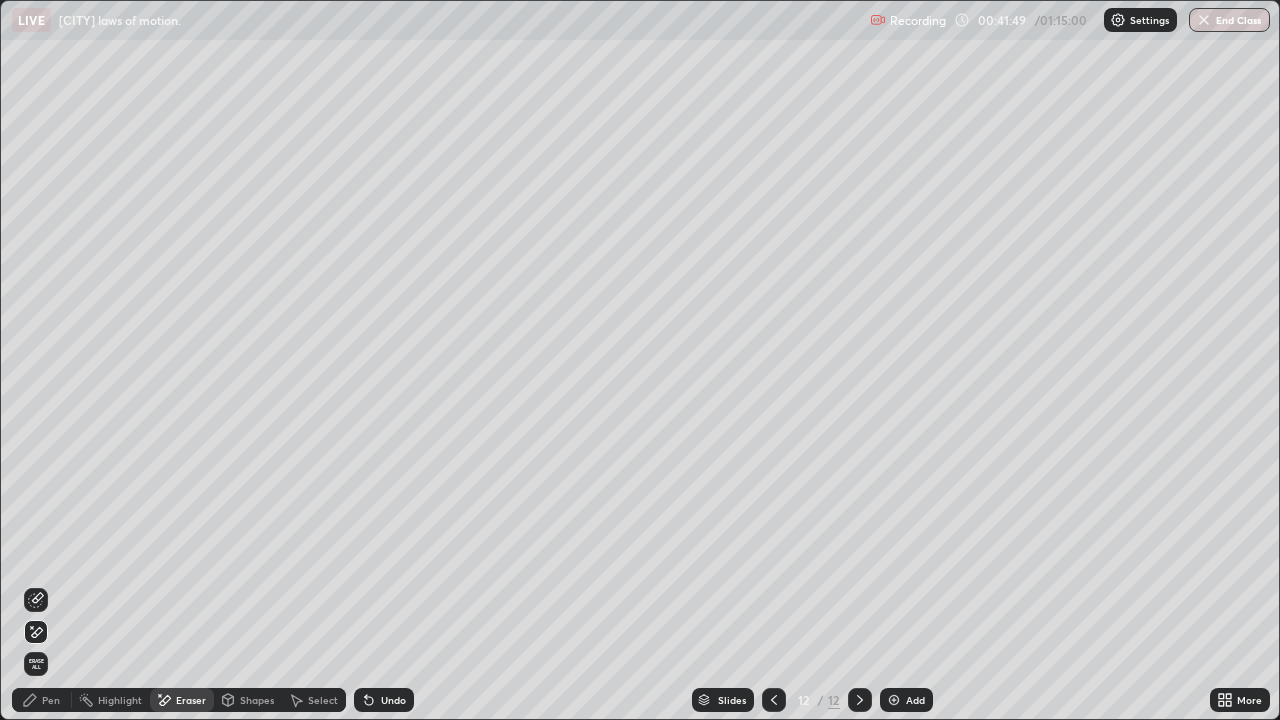 click 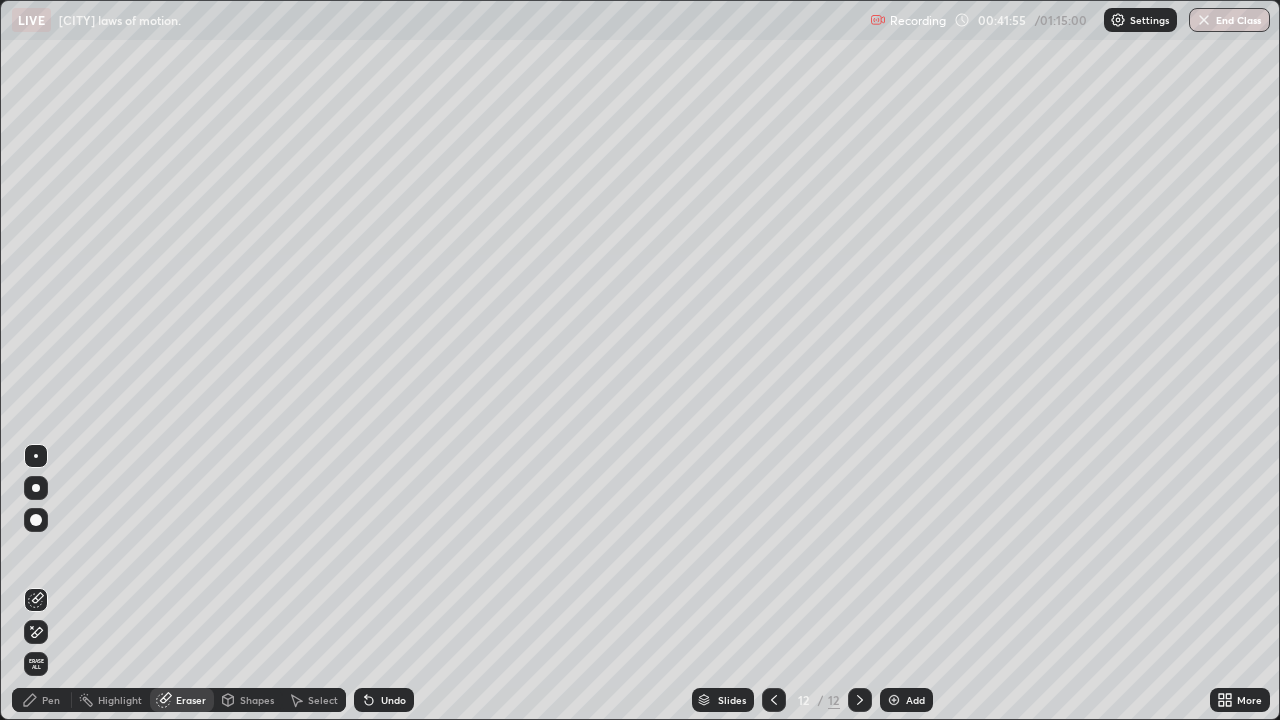 click on "Undo" at bounding box center (384, 700) 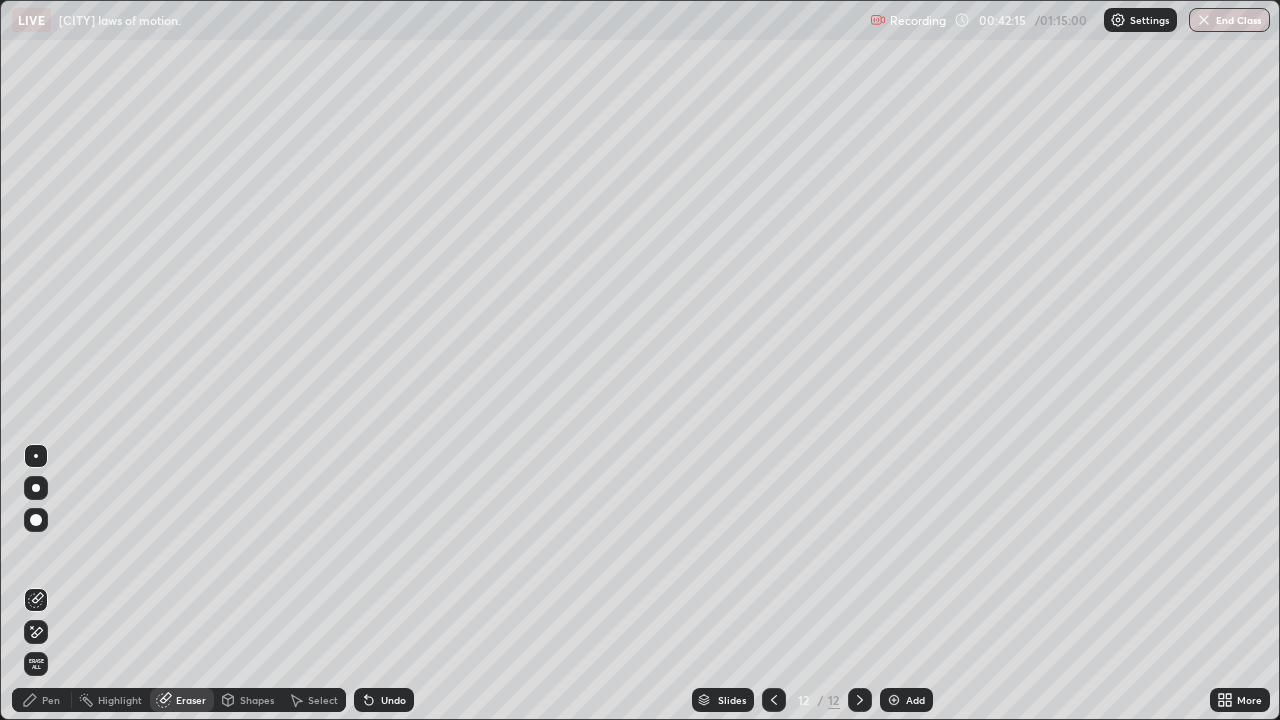 click at bounding box center [894, 700] 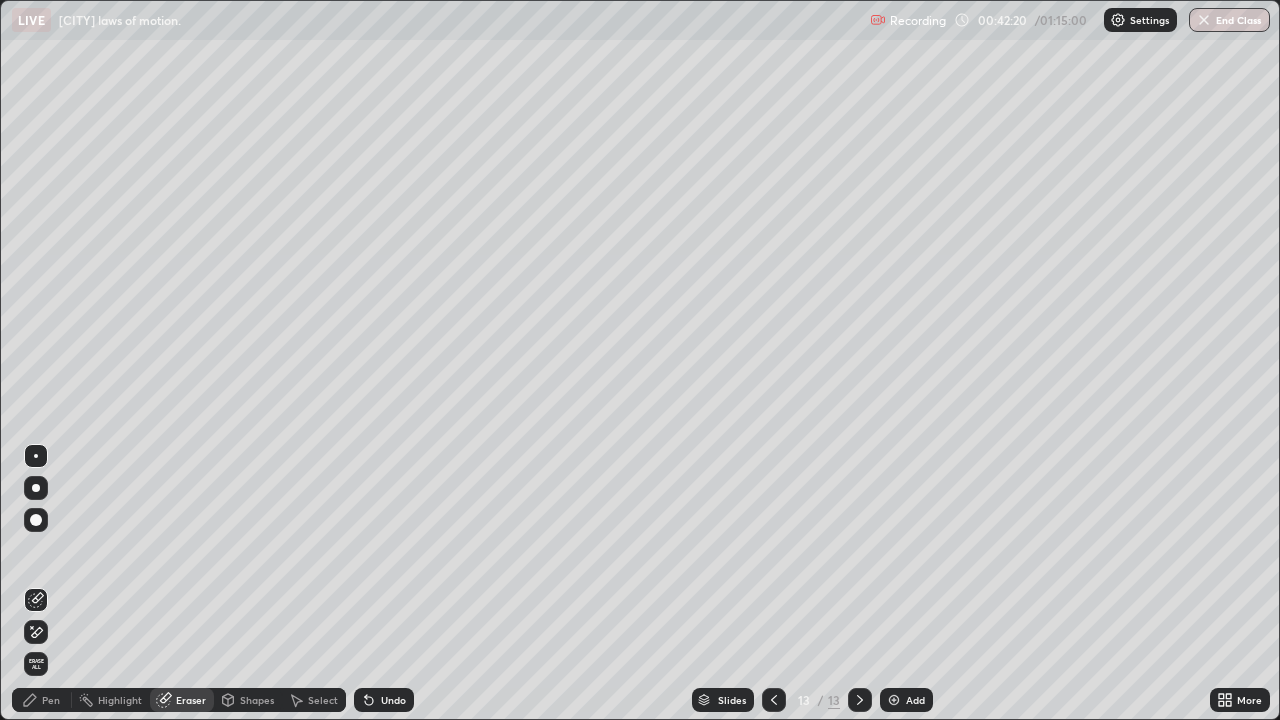 click 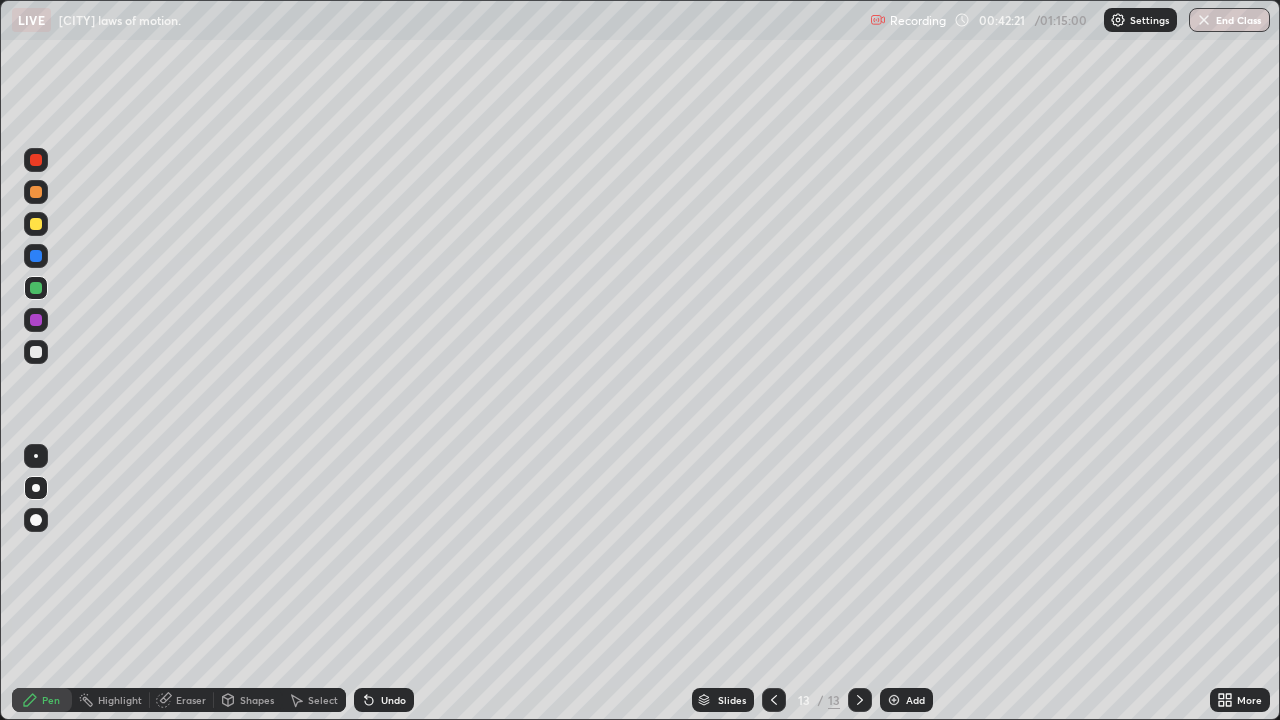 click at bounding box center [36, 352] 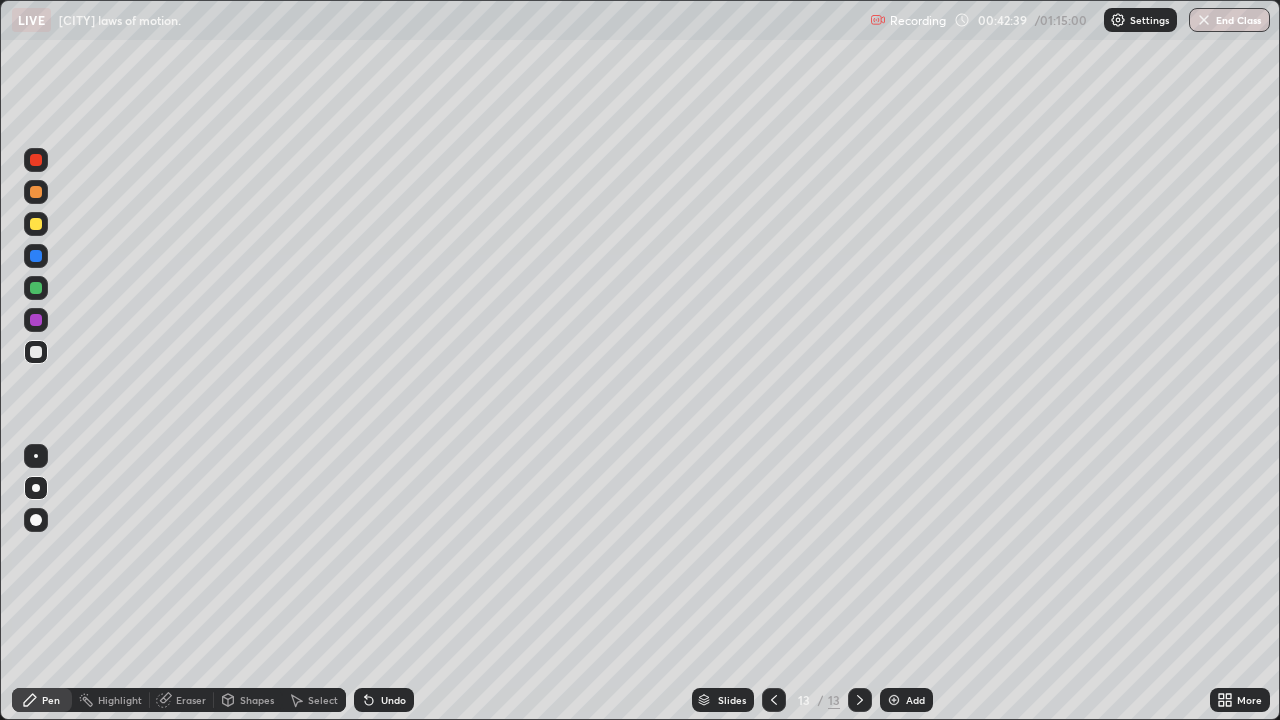 click on "Undo" at bounding box center [393, 700] 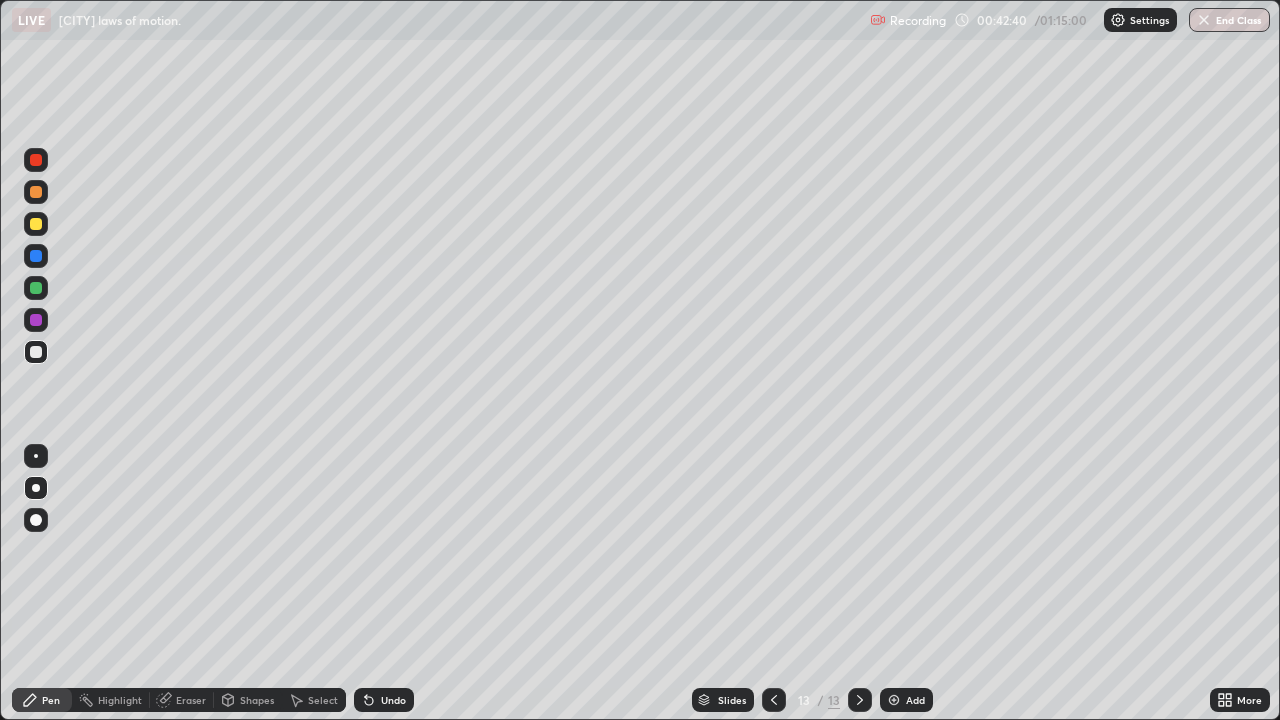 click on "Undo" at bounding box center [384, 700] 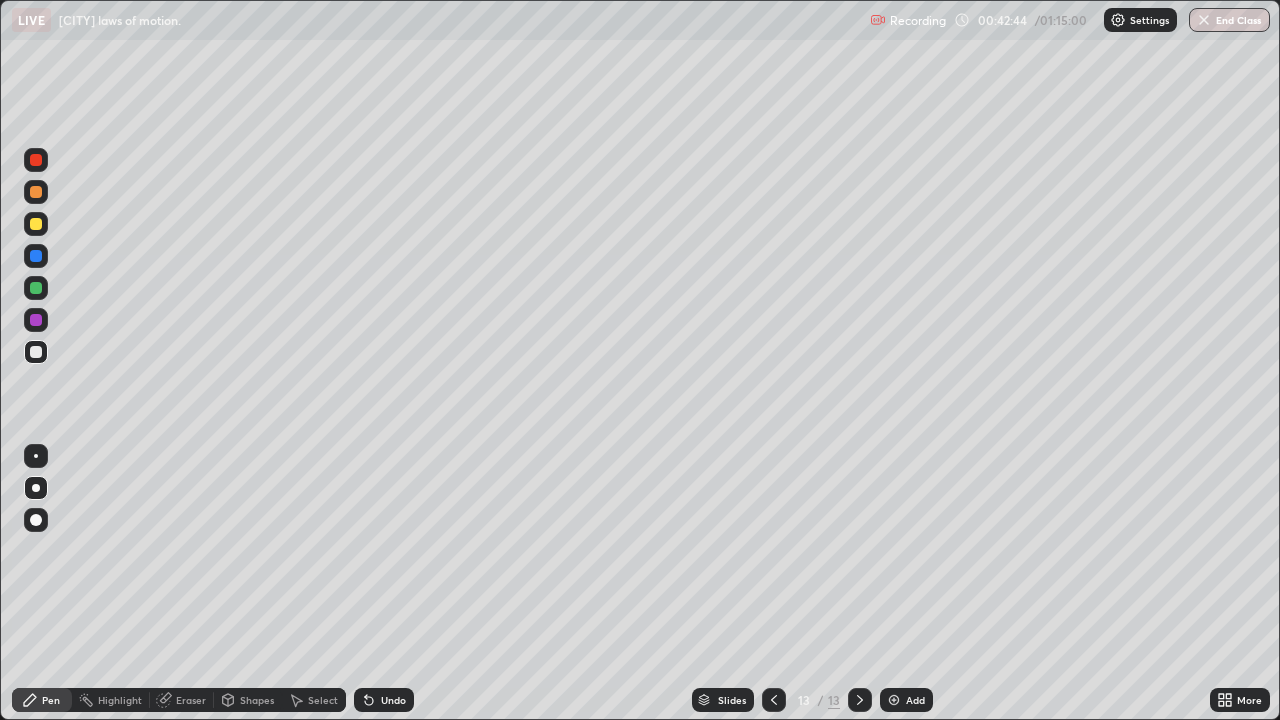click 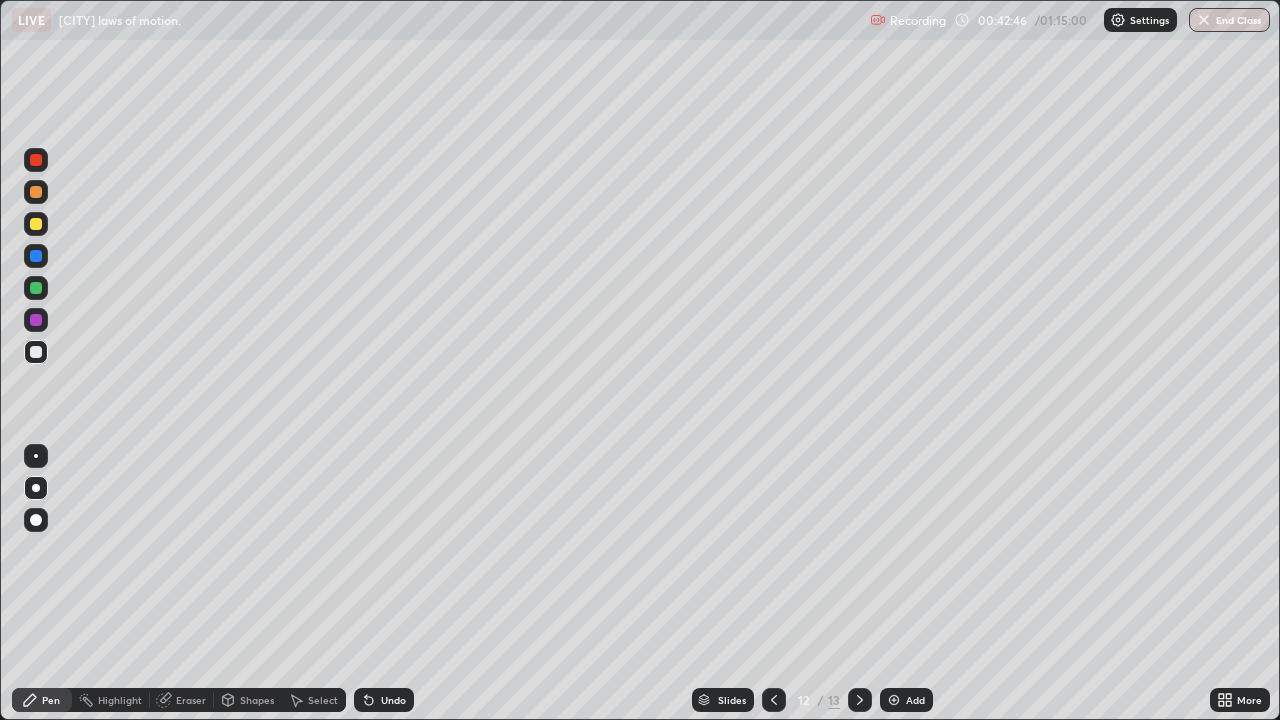 click 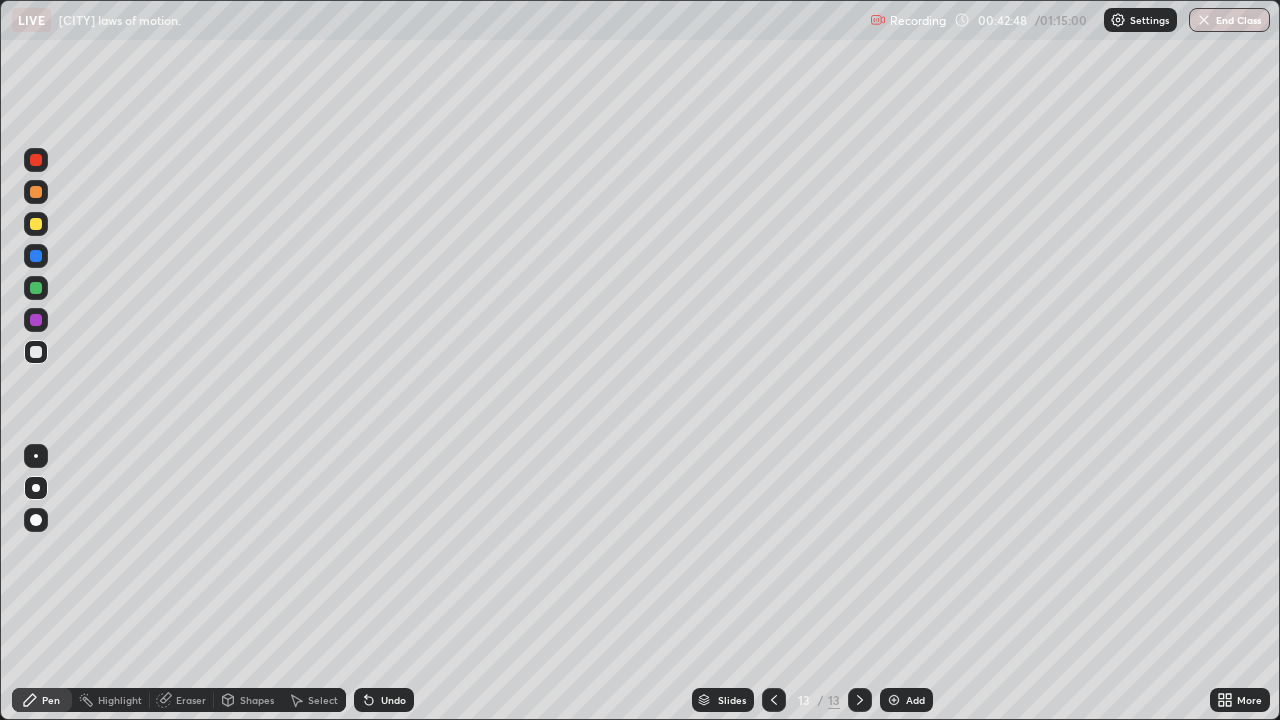click 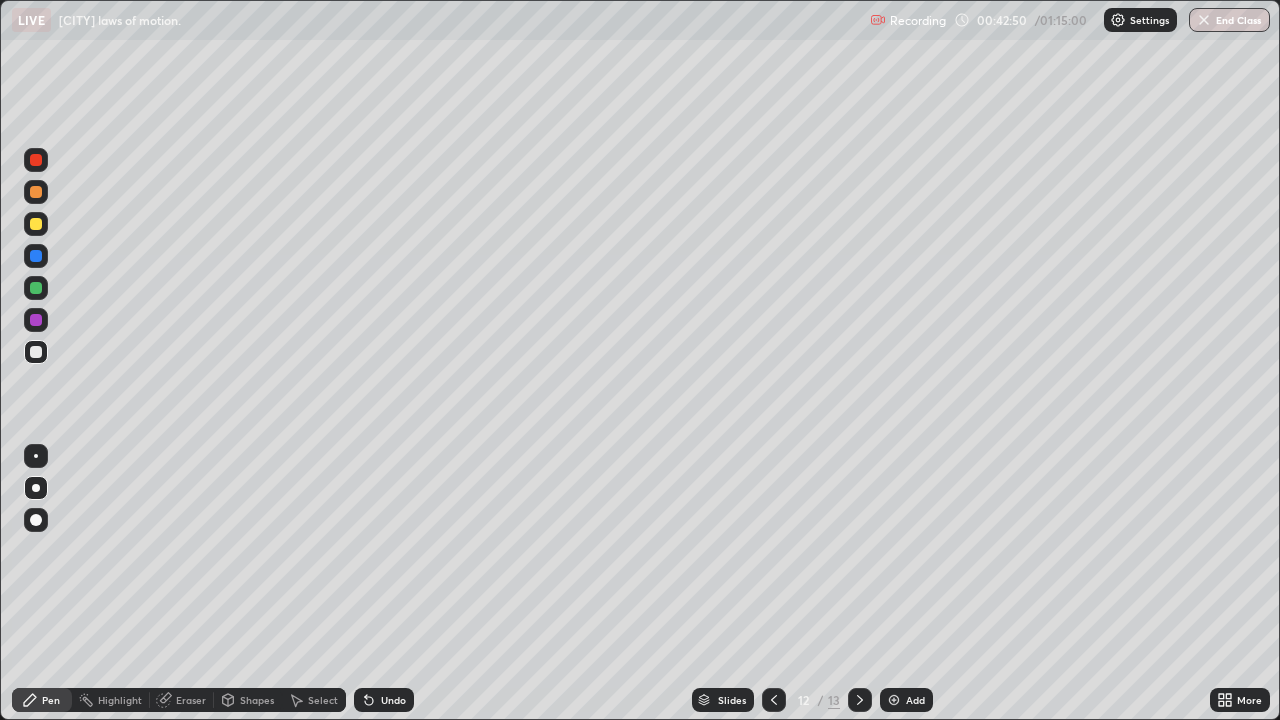 click 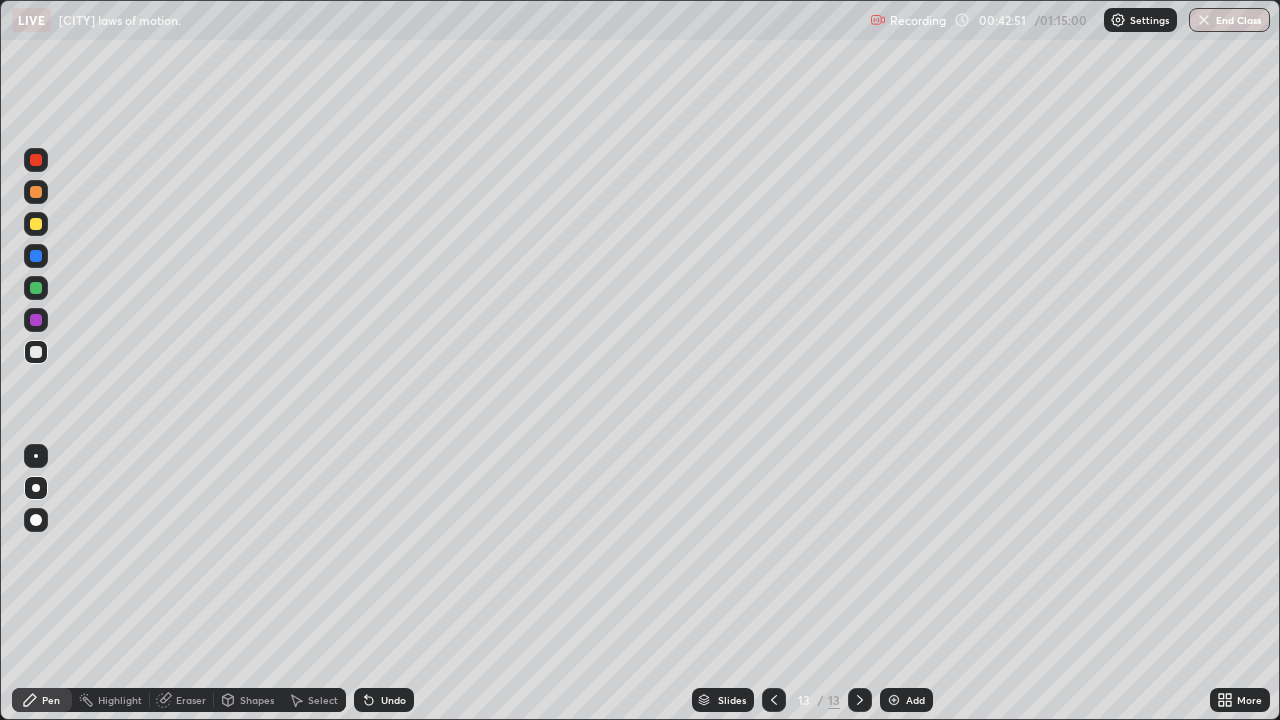 click on "Eraser" at bounding box center [191, 700] 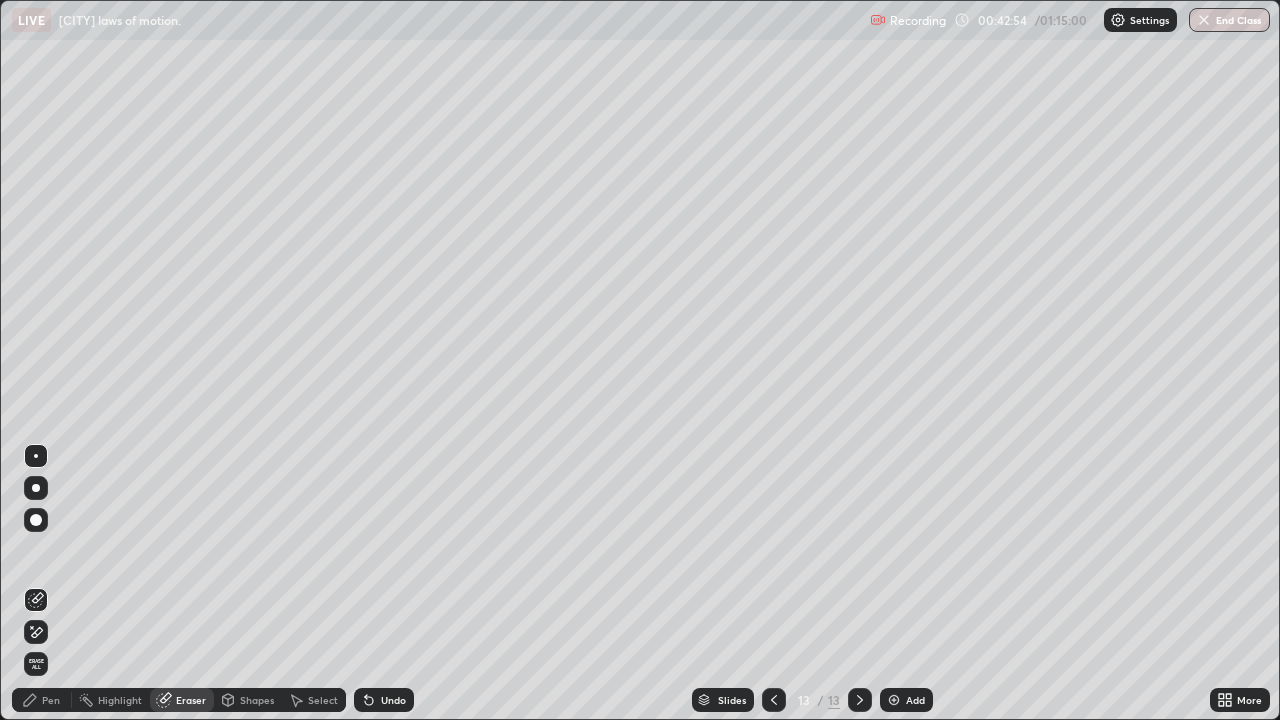 click on "Pen" at bounding box center (42, 700) 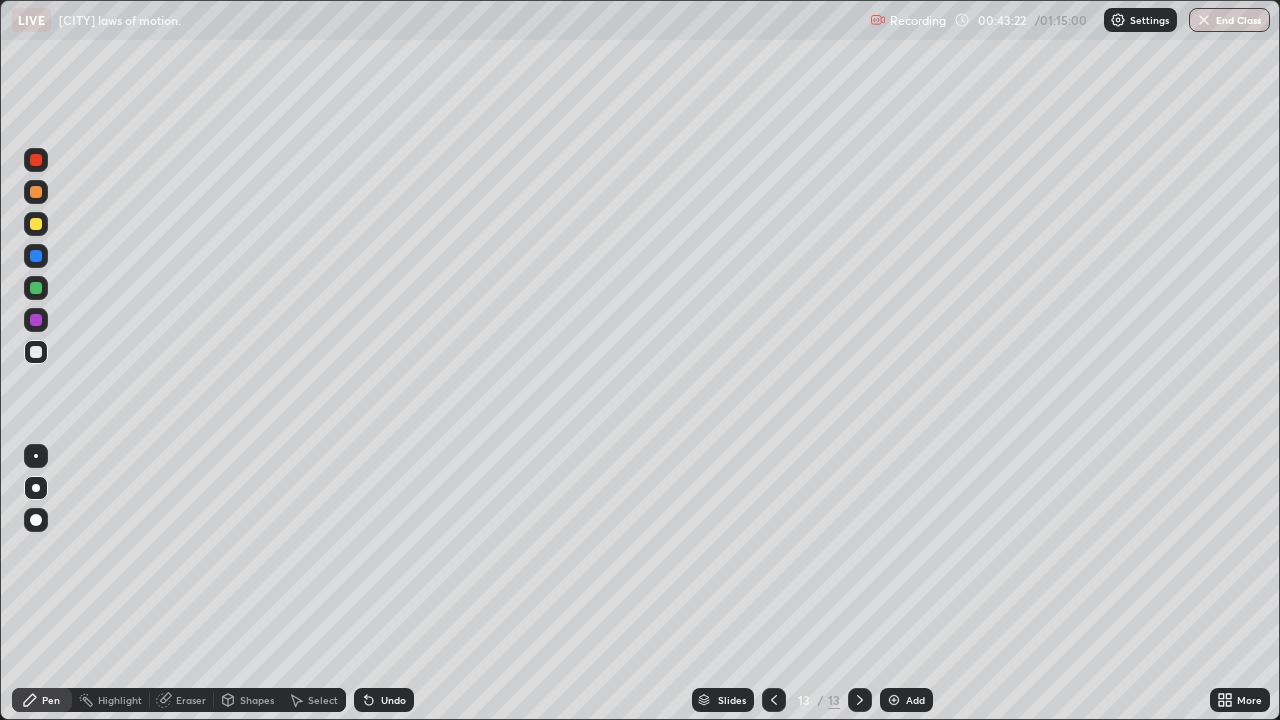 click at bounding box center [36, 288] 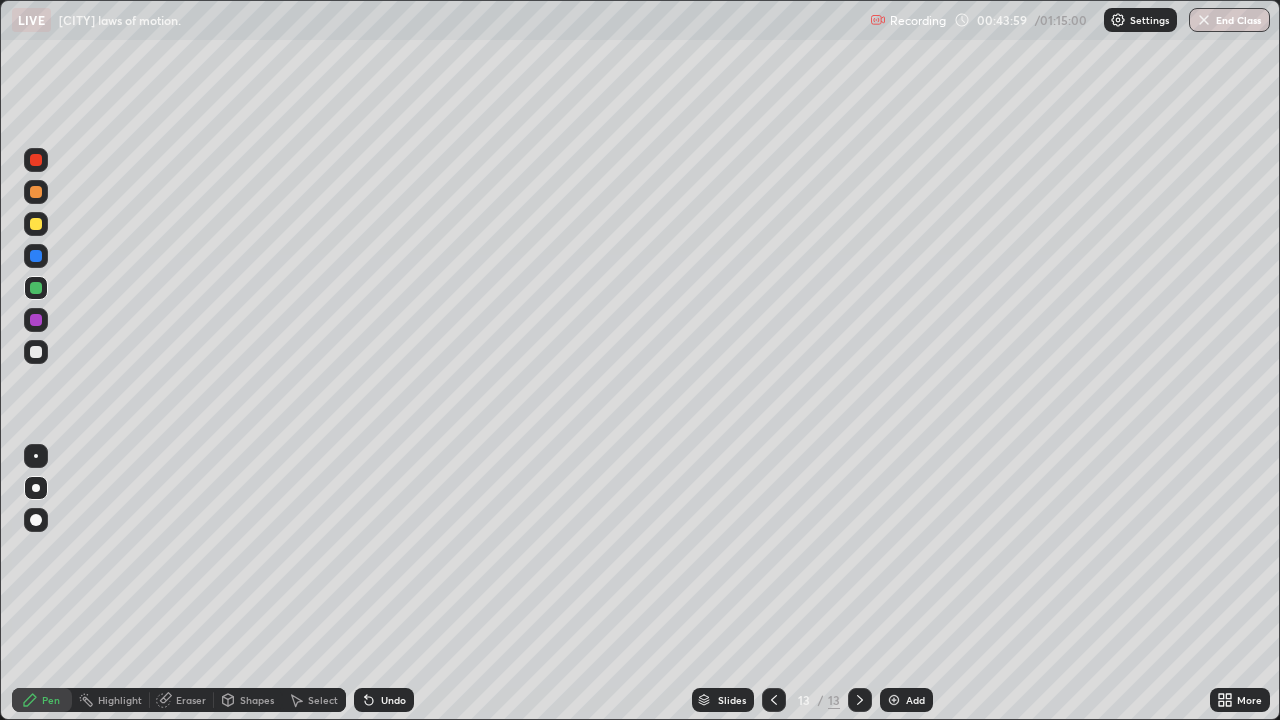 click at bounding box center (36, 352) 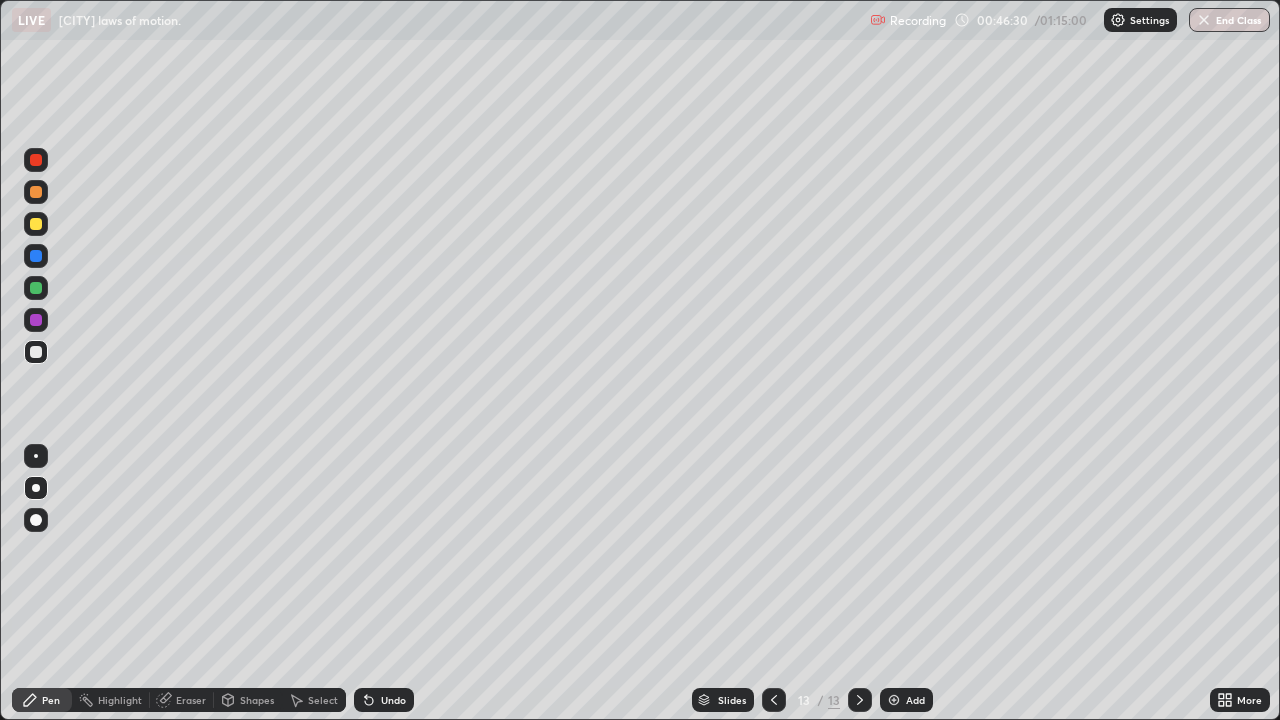 click at bounding box center (36, 352) 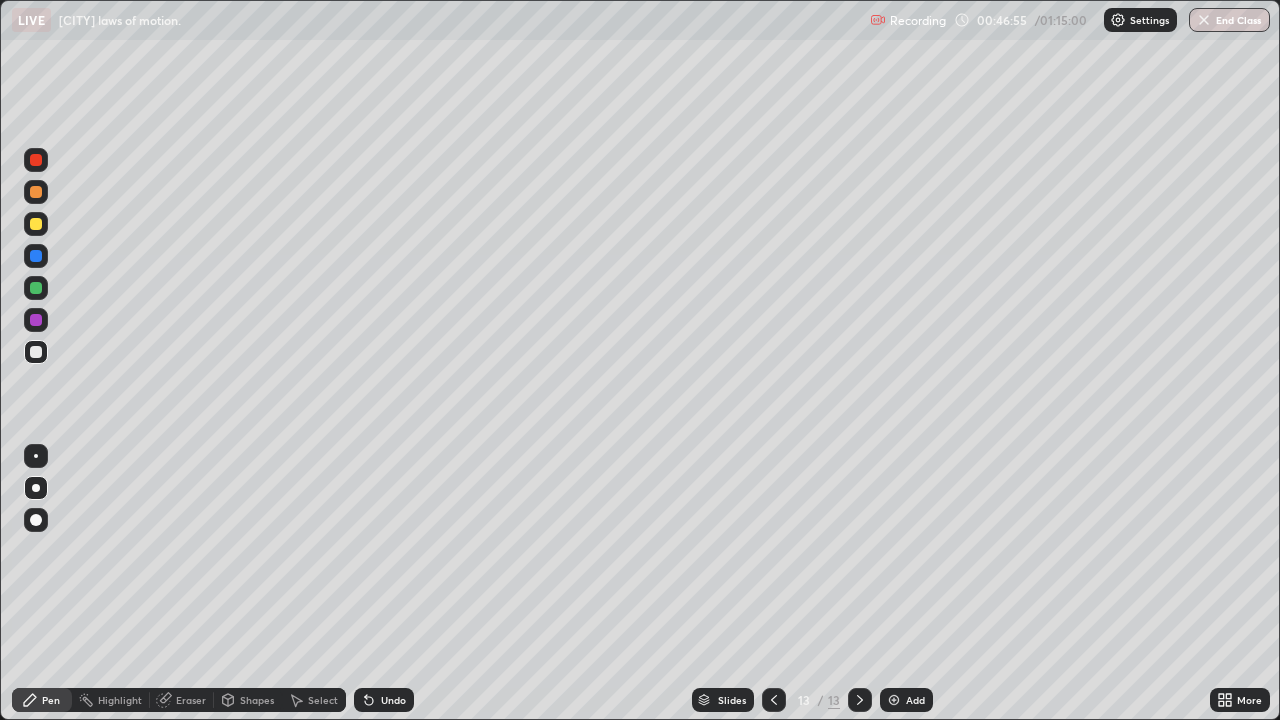 click at bounding box center (774, 700) 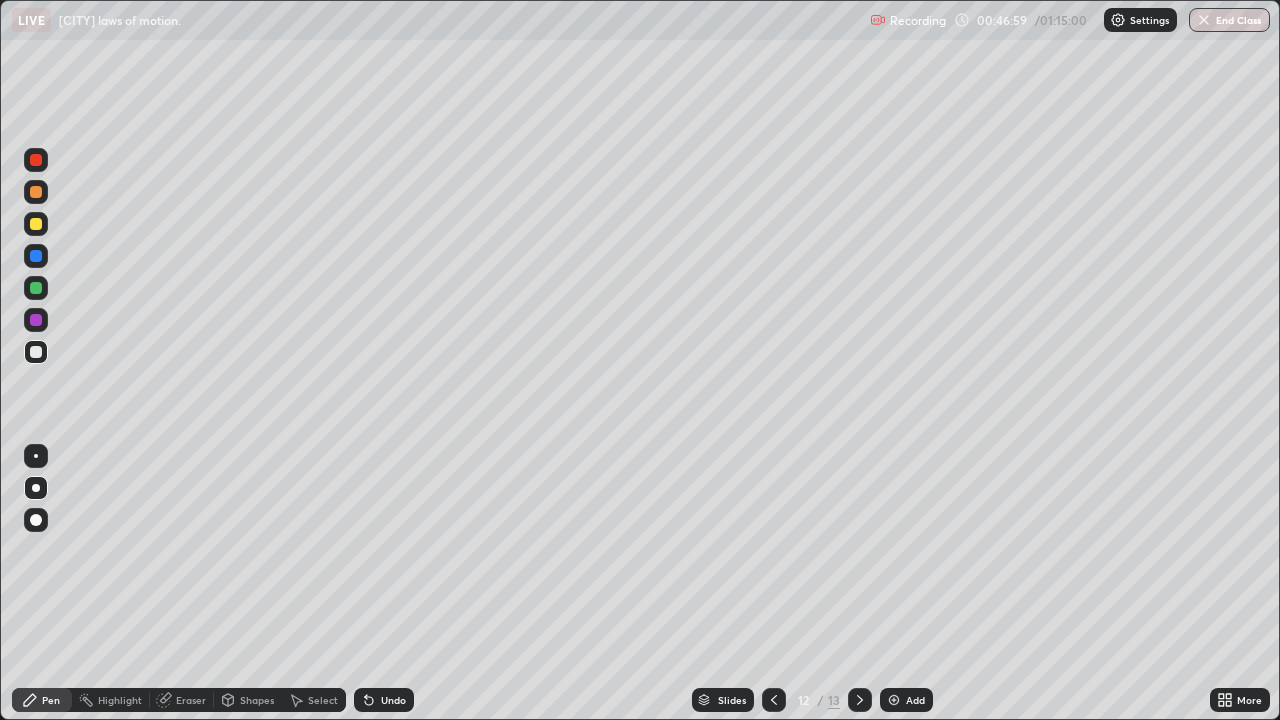 click 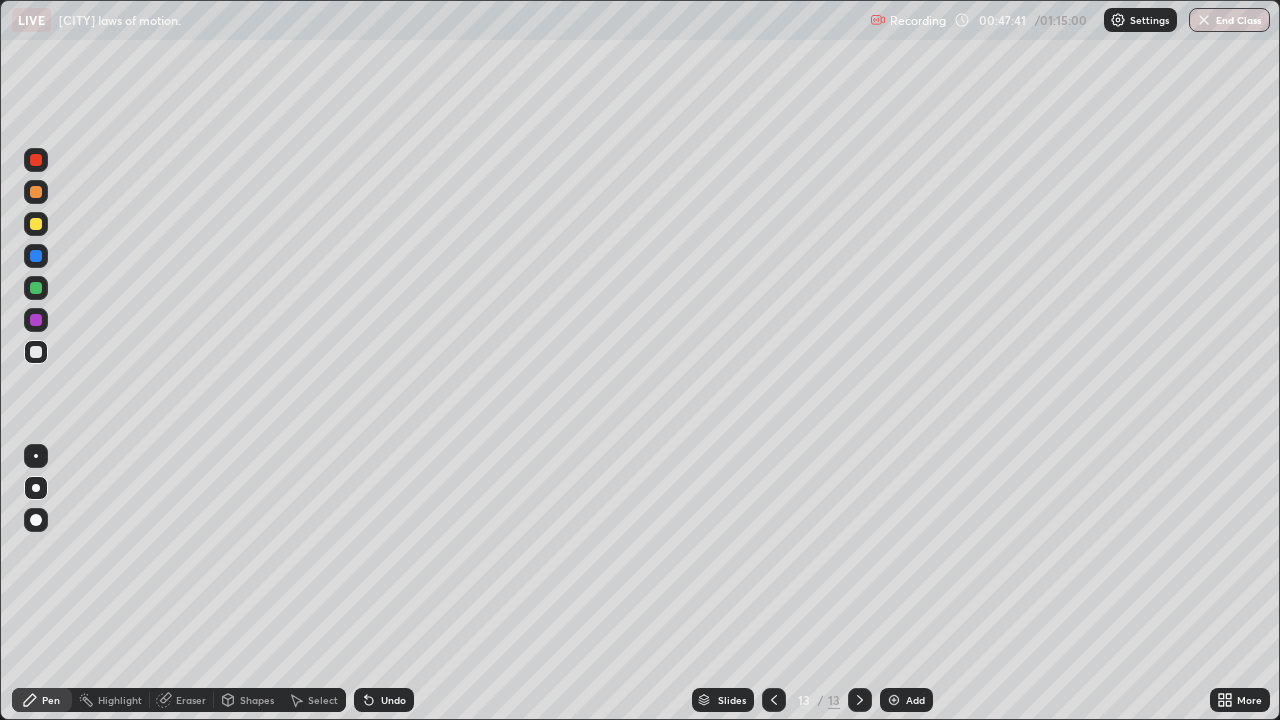 click at bounding box center (36, 224) 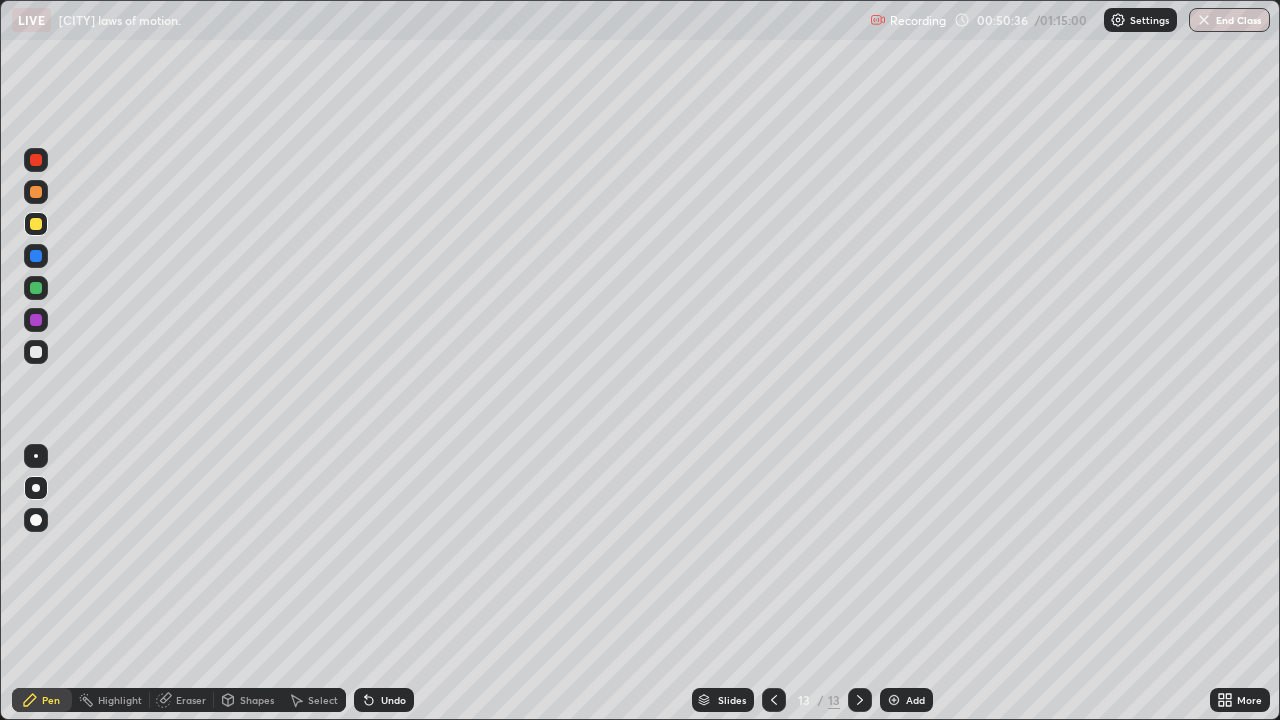 click on "Add" at bounding box center (906, 700) 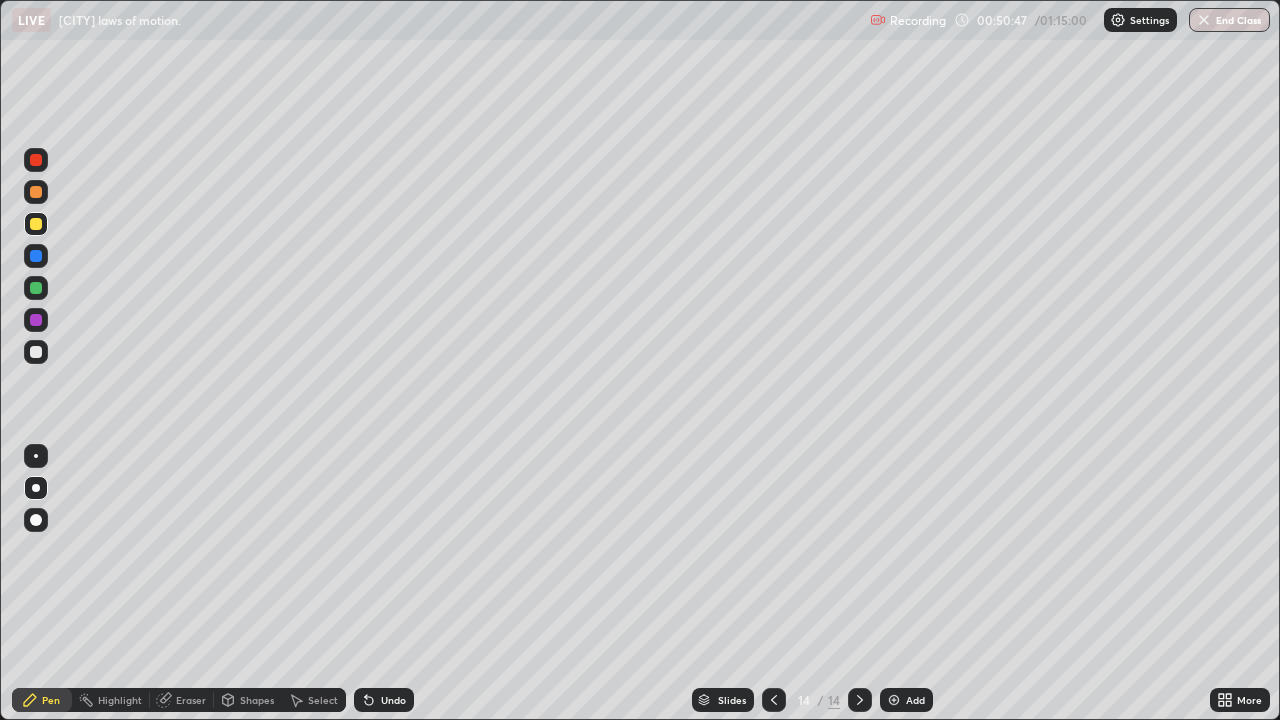 click at bounding box center (36, 352) 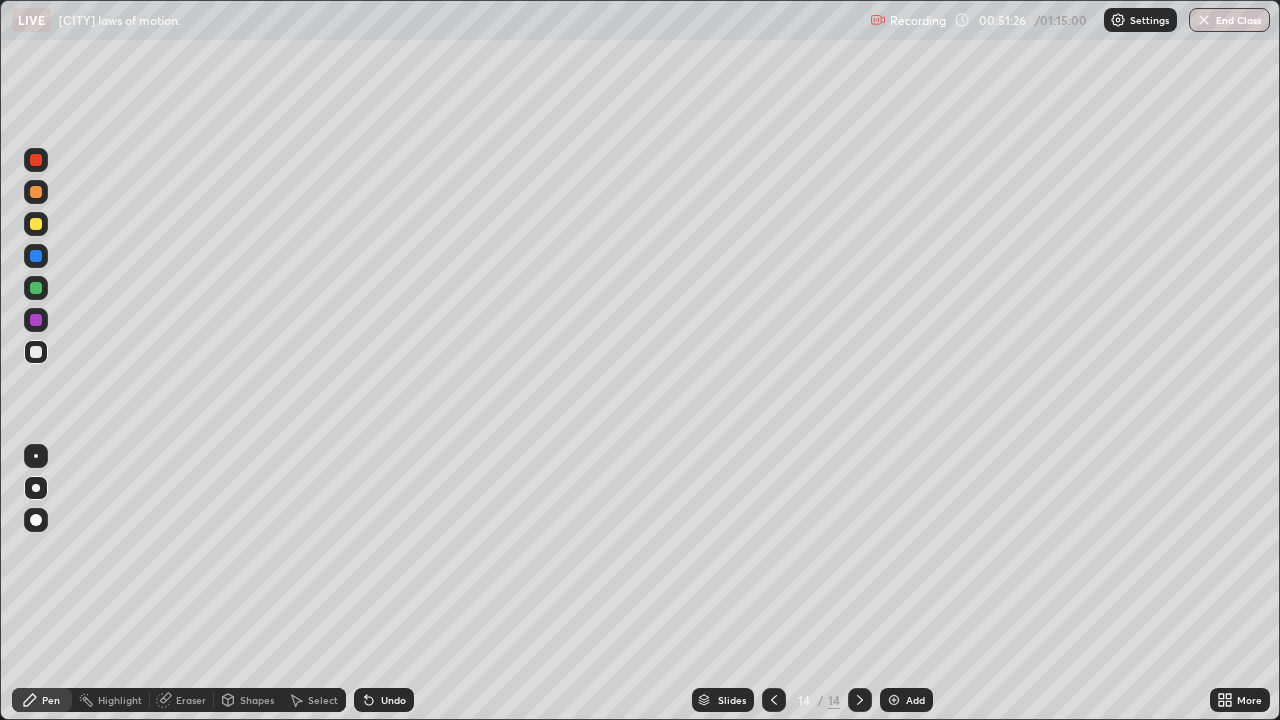 click at bounding box center [36, 224] 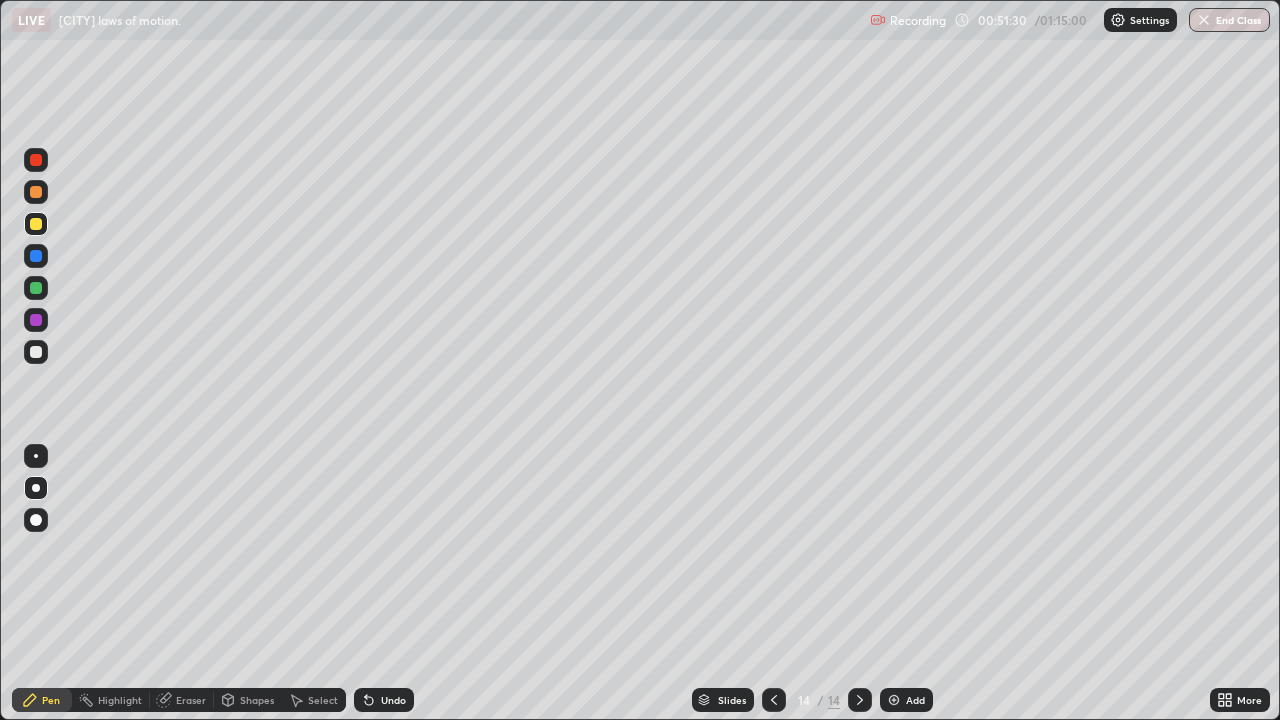 click at bounding box center [36, 352] 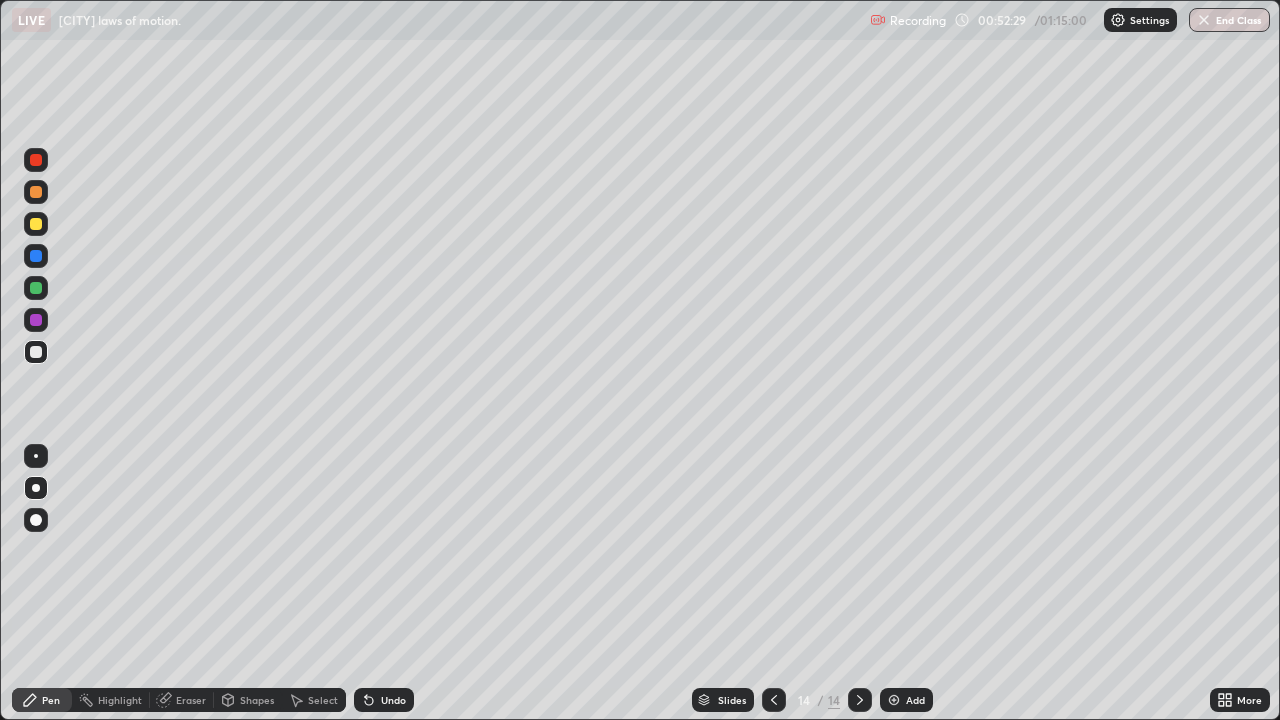 click at bounding box center [36, 224] 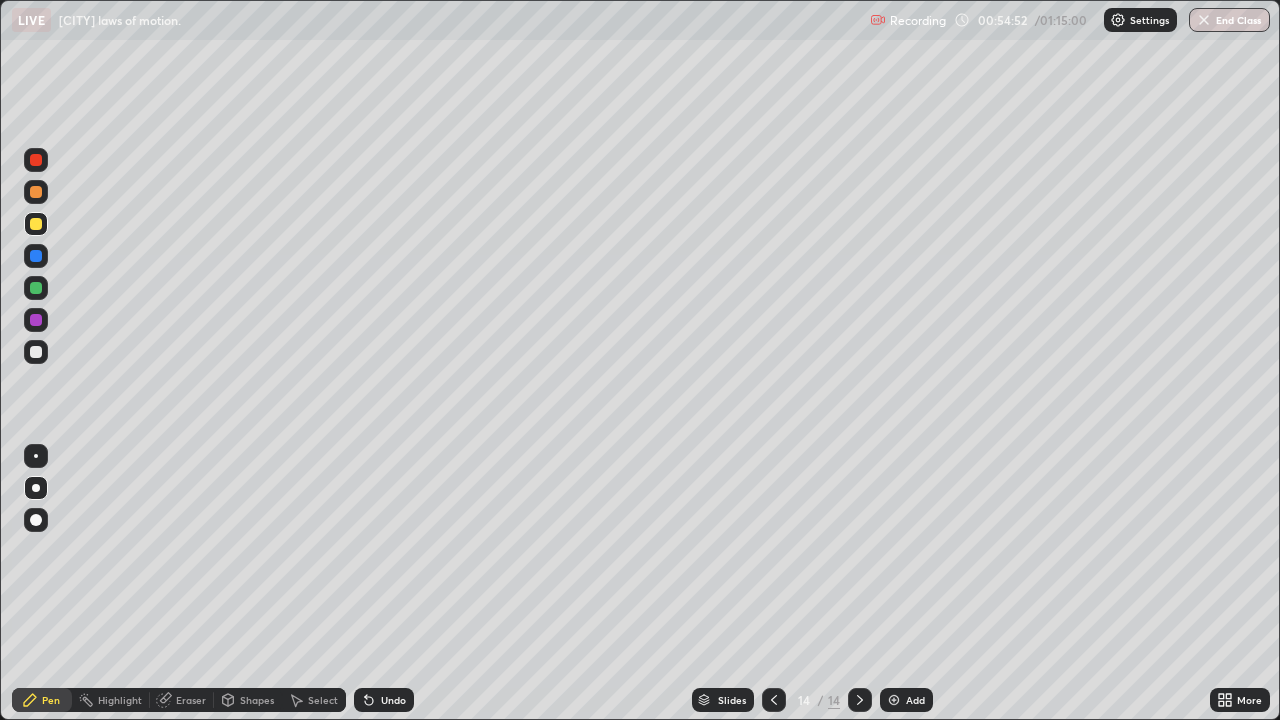 click at bounding box center [36, 352] 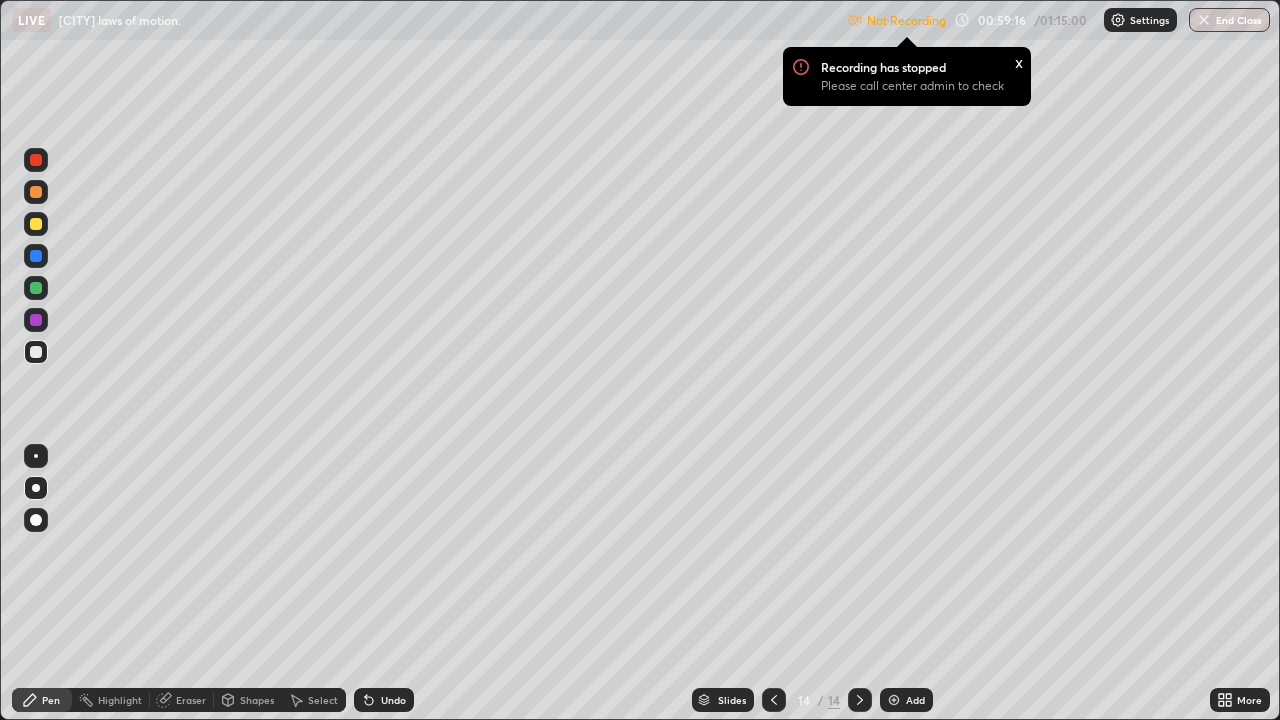 click on "Not Recording" at bounding box center (906, 20) 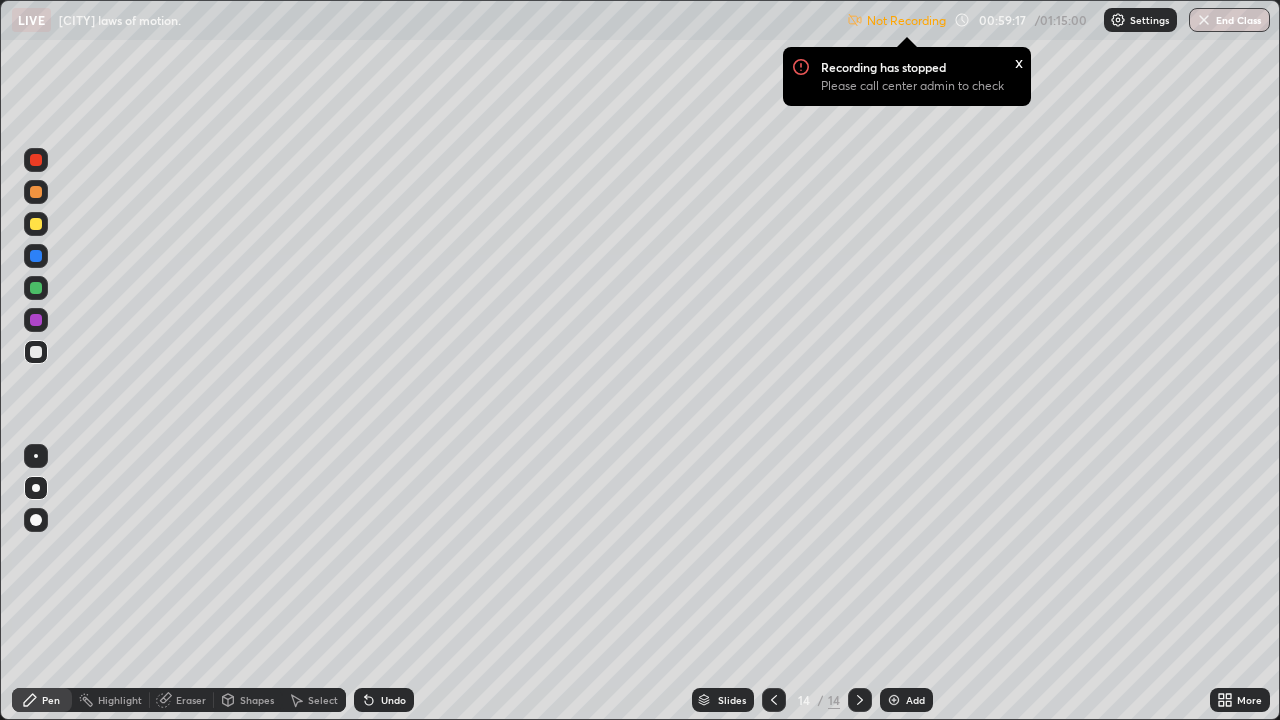 click on "Not Recording" at bounding box center [906, 20] 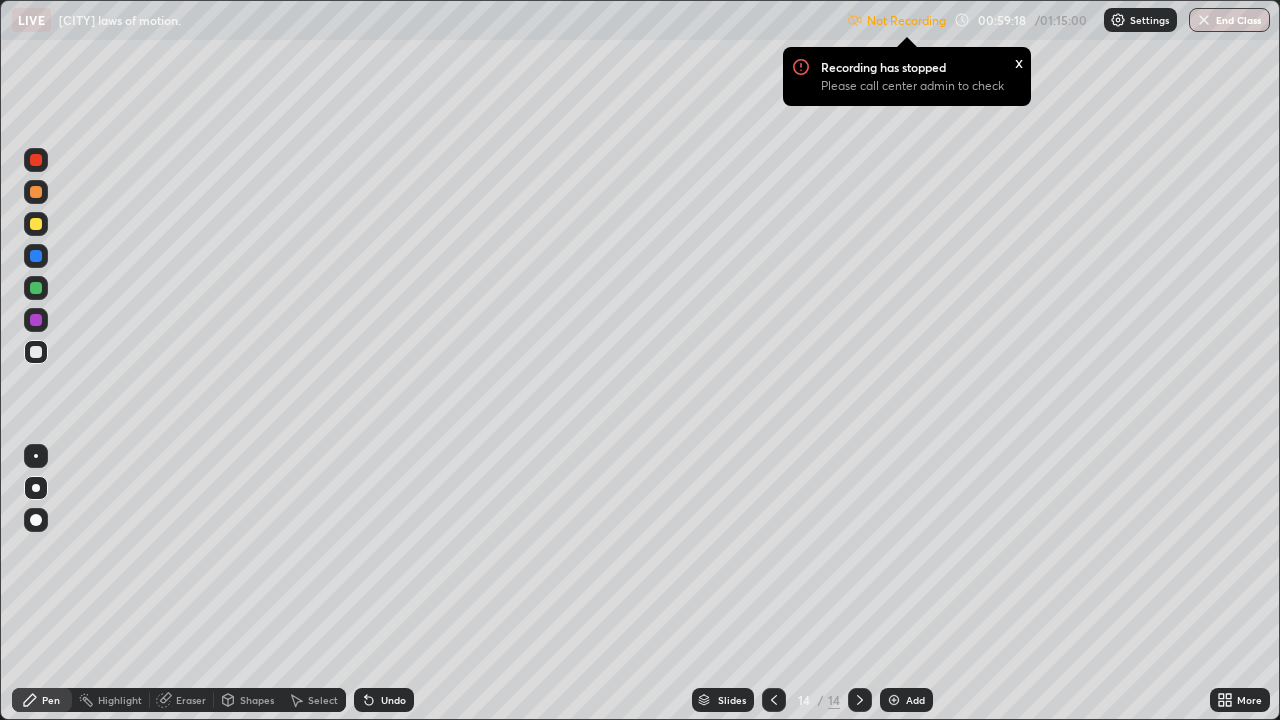 click on "Settings" at bounding box center [1140, 20] 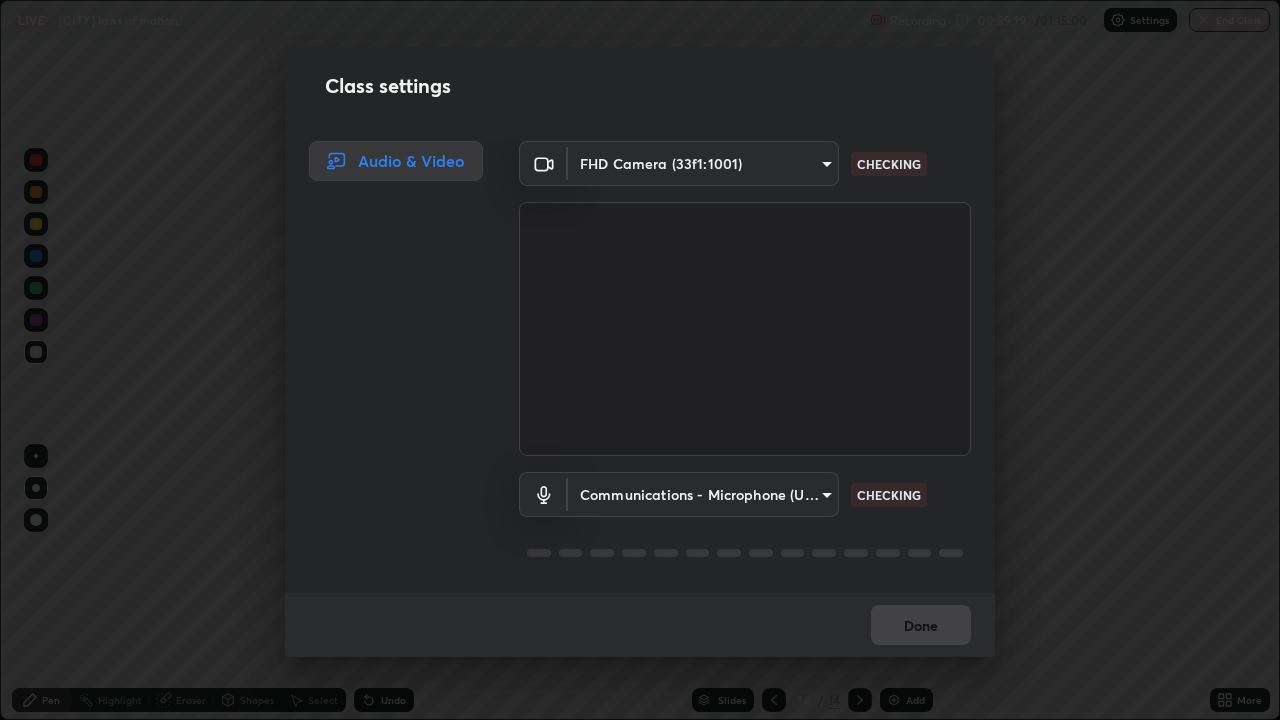 click on "Class settings Audio & Video FHD Camera (33f1:1001) bc20e2fc6b93fd010d1005ef91ca971c1aba395ea60d4cffdac10751cef8d995 CHECKING Communications - Microphone (USB PnP Sound Device) communications CHECKING Done" at bounding box center [640, 360] 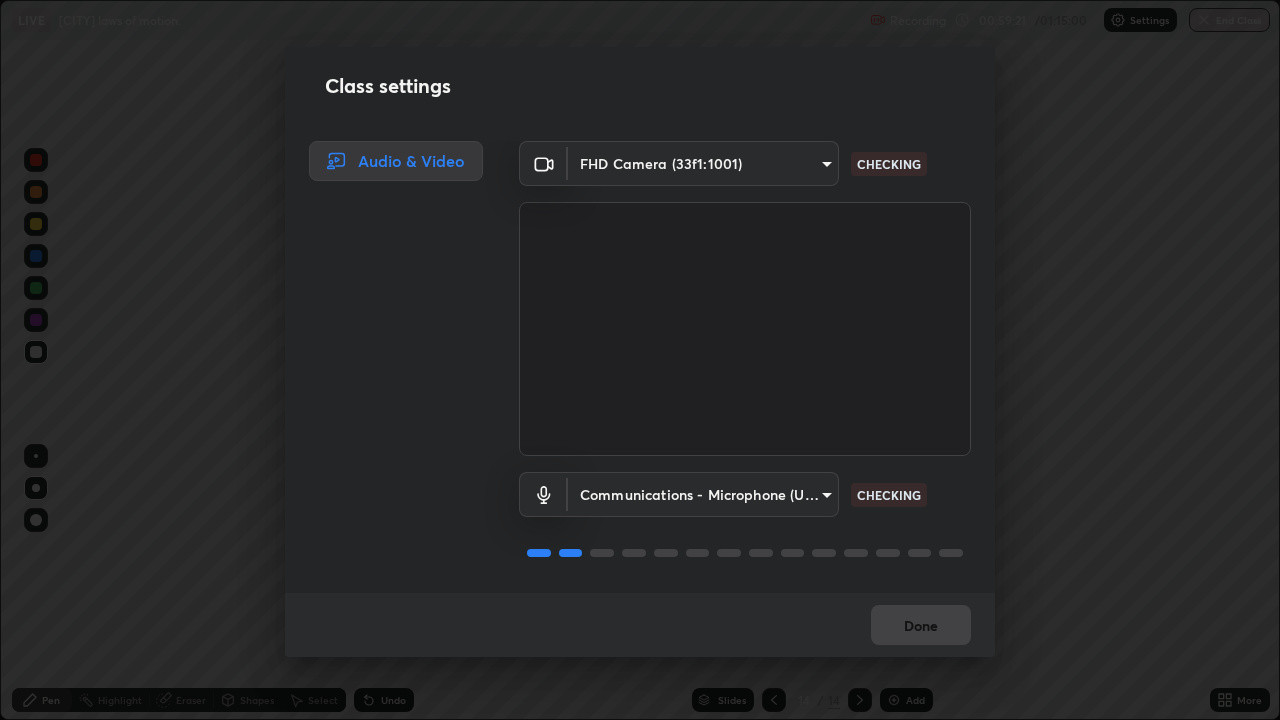 click on "Class settings Audio & Video FHD Camera (33f1:1001) bc20e2fc6b93fd010d1005ef91ca971c1aba395ea60d4cffdac10751cef8d995 CHECKING Communications - Microphone (USB PnP Sound Device) communications CHECKING Done" at bounding box center [640, 360] 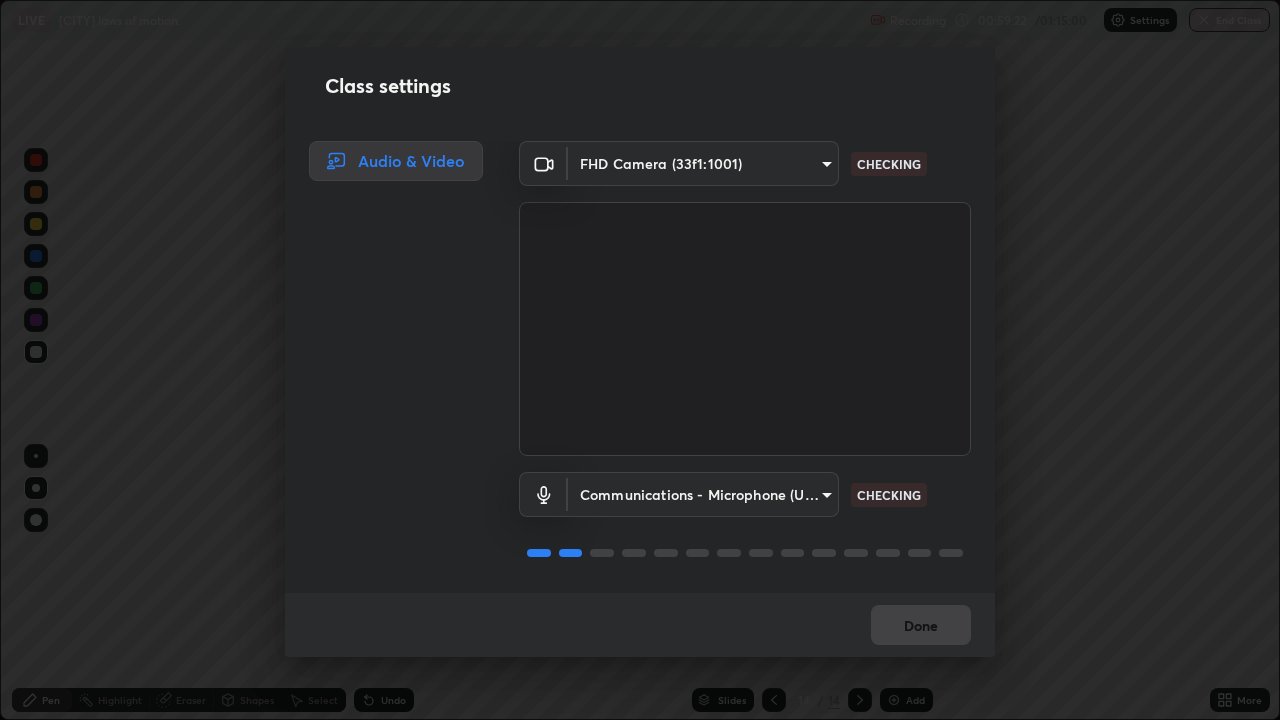 click on "Done" at bounding box center [640, 625] 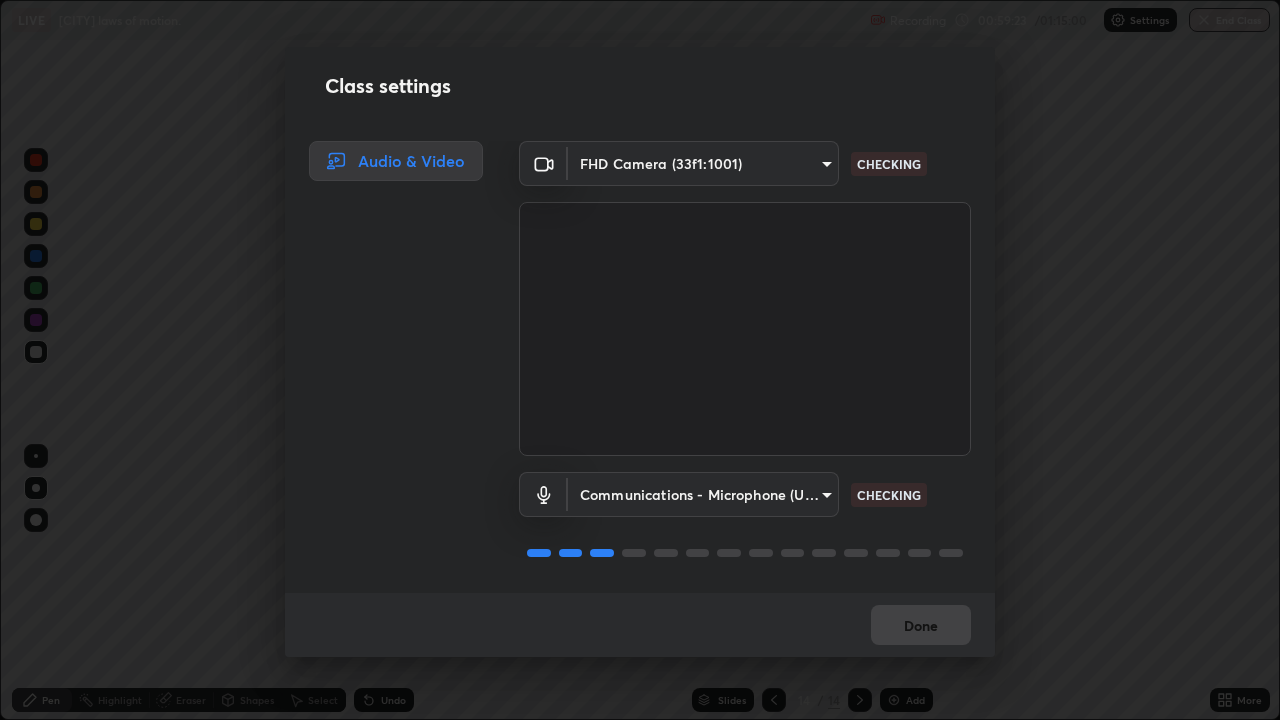 click on "Done" at bounding box center (640, 625) 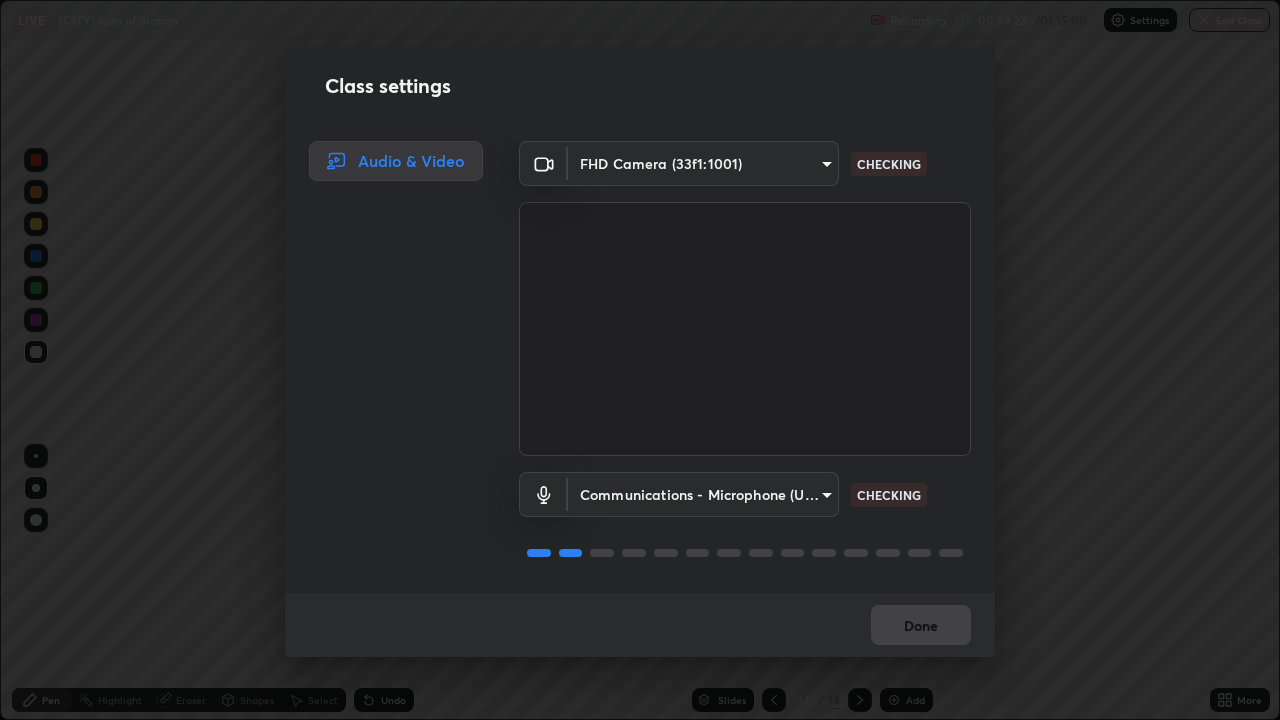 click on "Done" at bounding box center [640, 625] 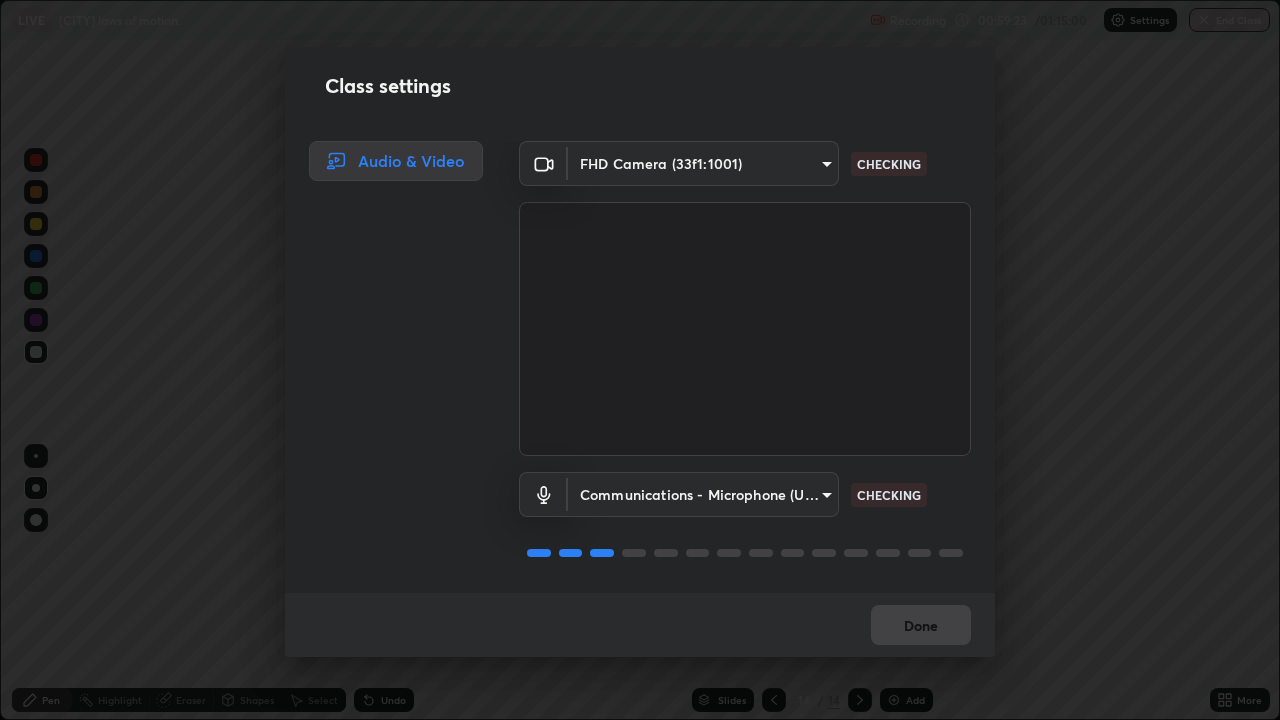 click on "Done" at bounding box center [640, 625] 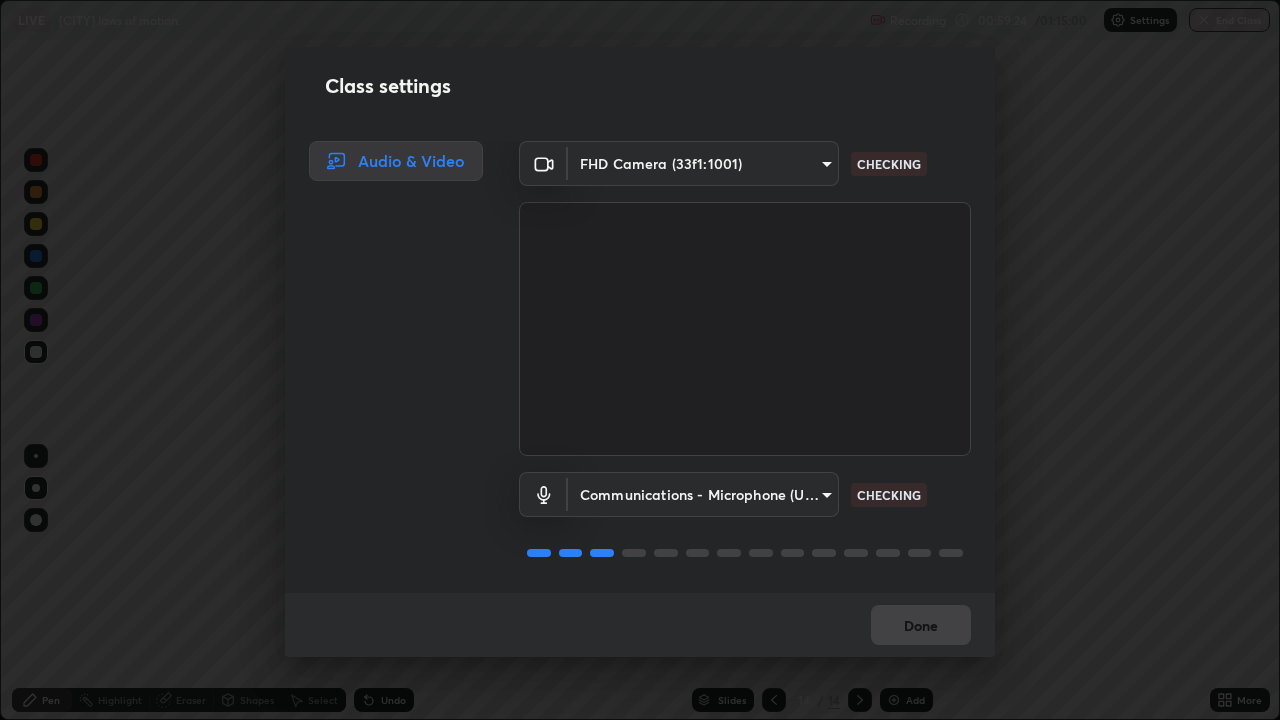 click on "Done" at bounding box center (640, 625) 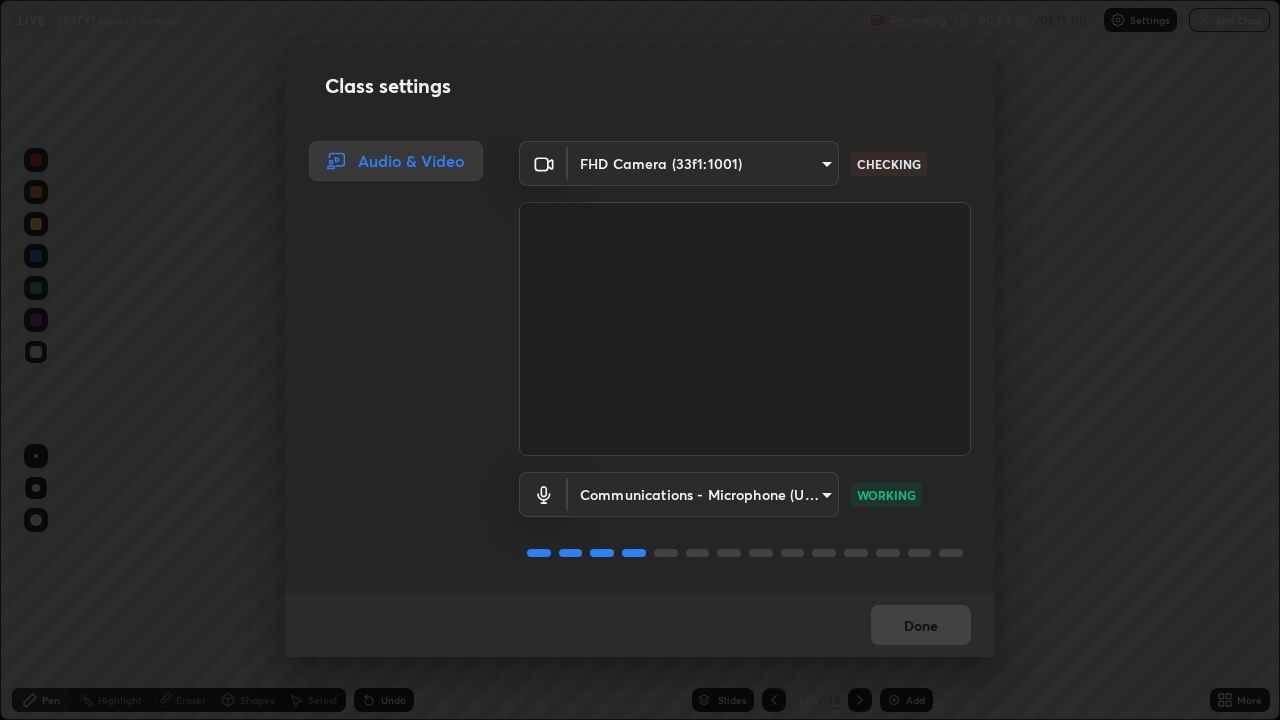 click on "Done" at bounding box center [640, 625] 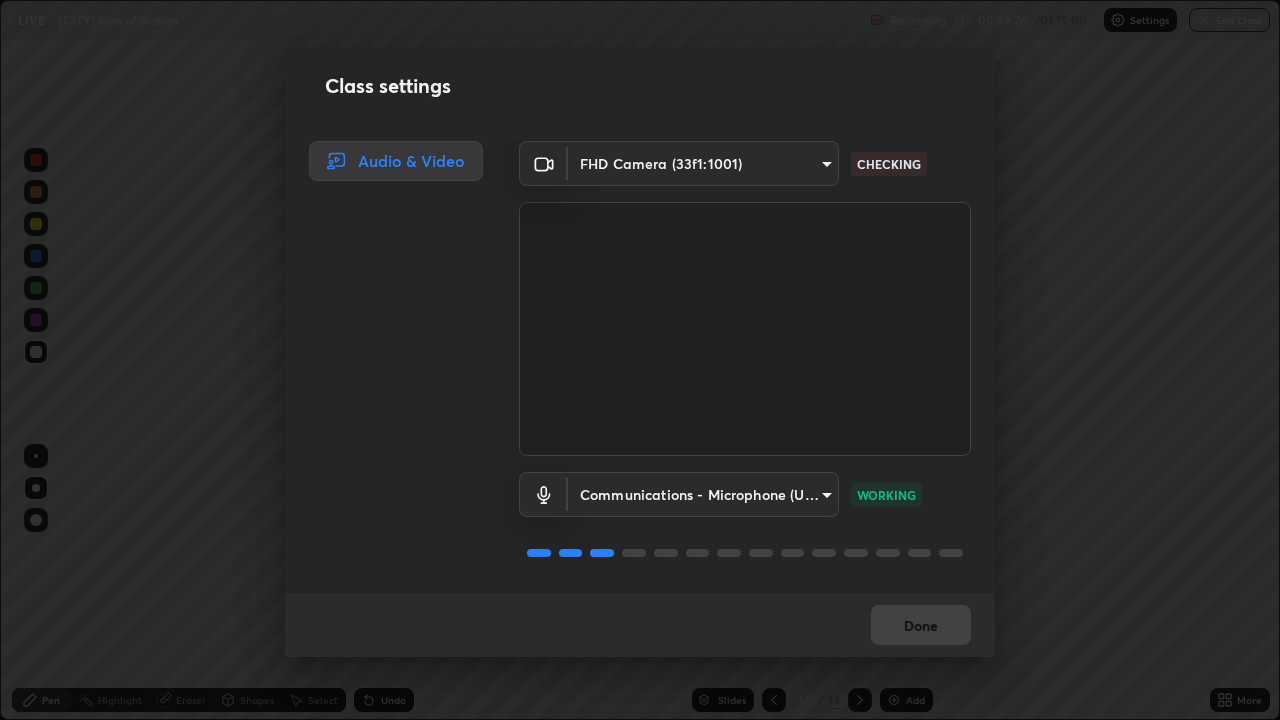 click on "Done" at bounding box center (640, 625) 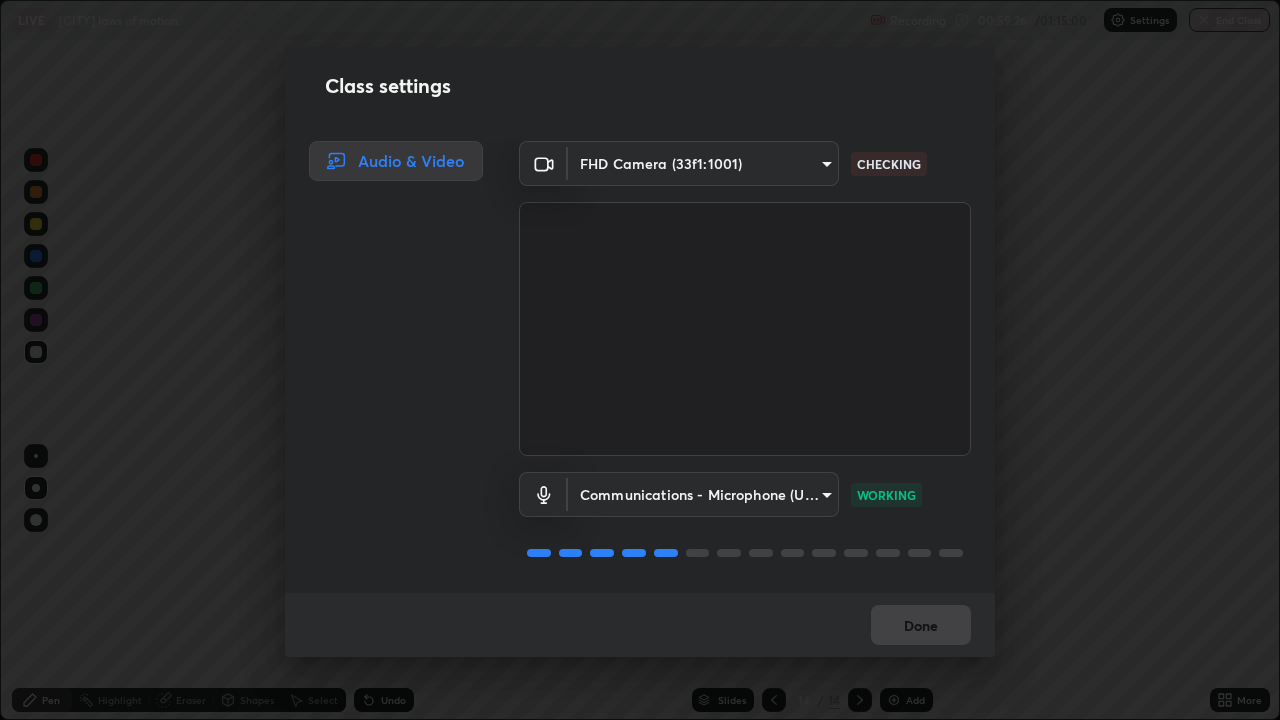 click on "Done" at bounding box center (640, 625) 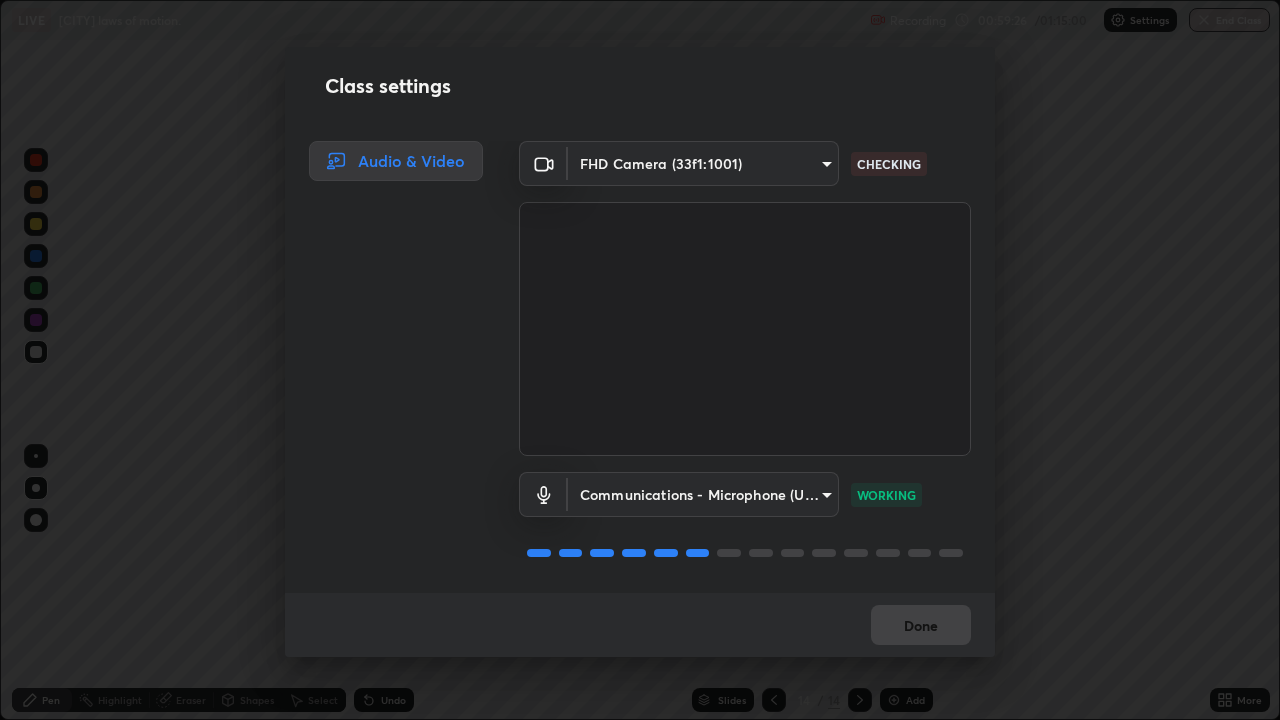 click on "Done" at bounding box center [640, 625] 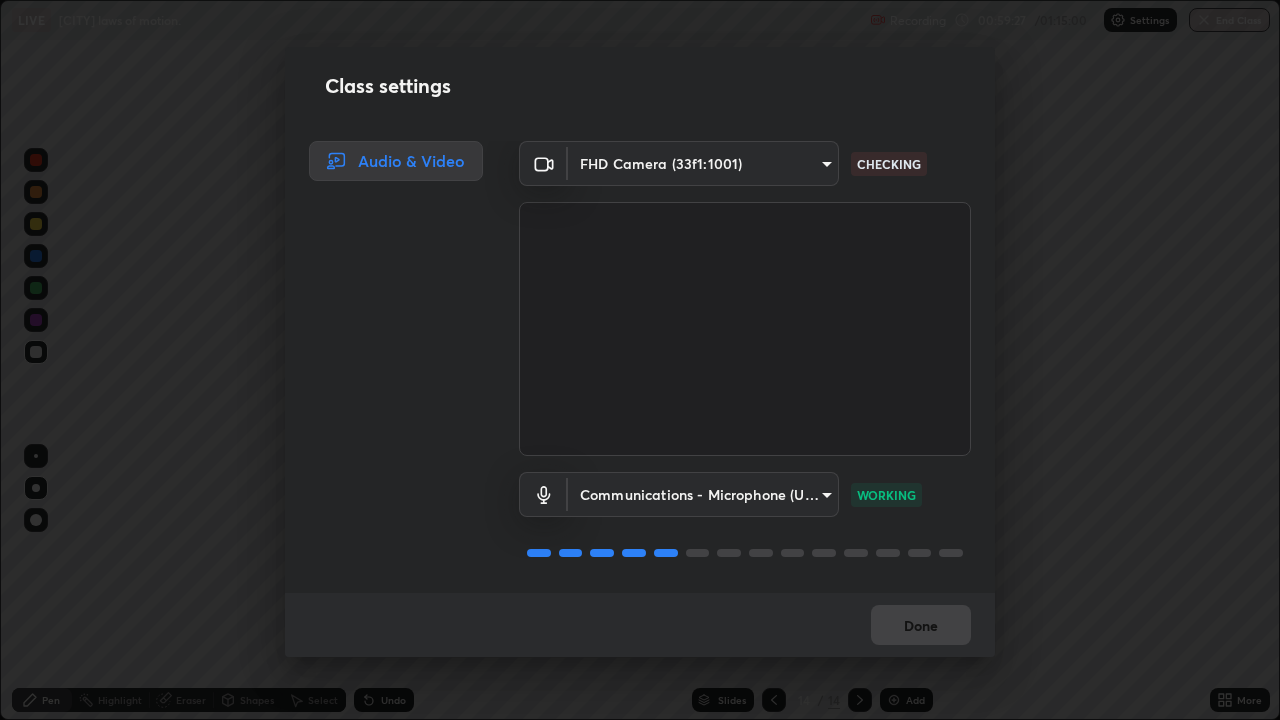 click on "Done" at bounding box center [640, 625] 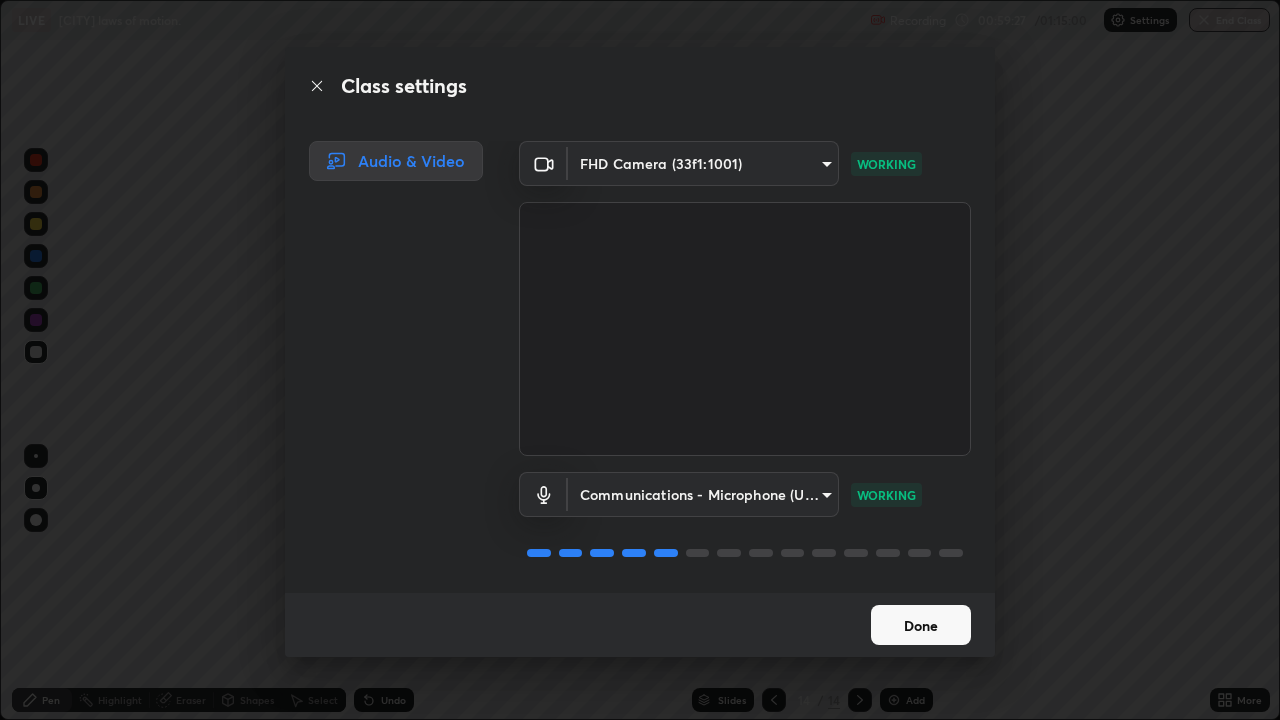 click on "Done" at bounding box center [921, 625] 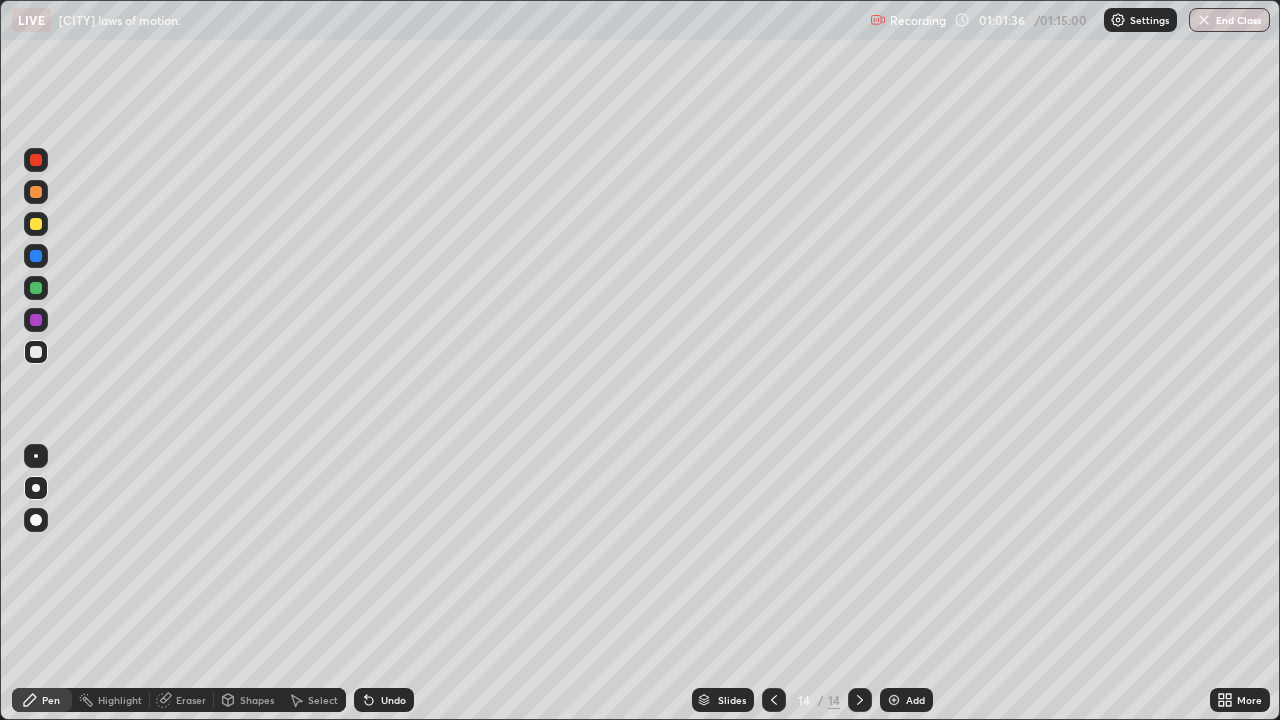 click 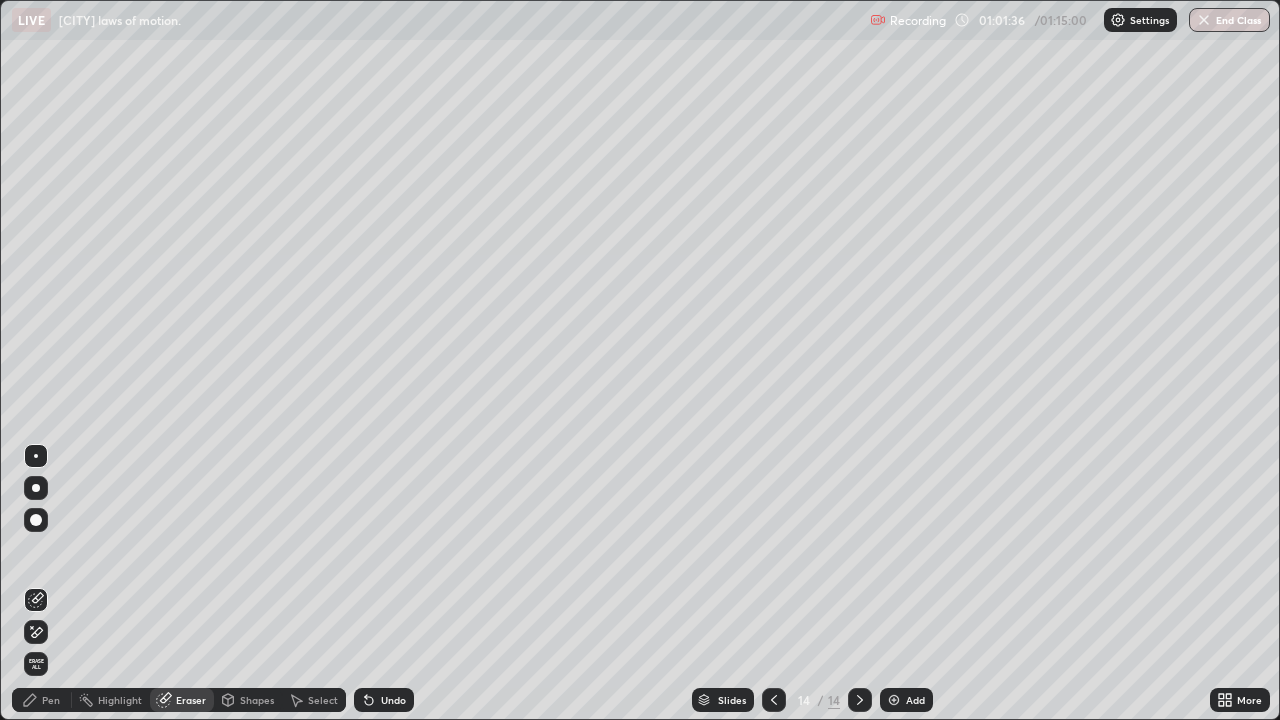 click 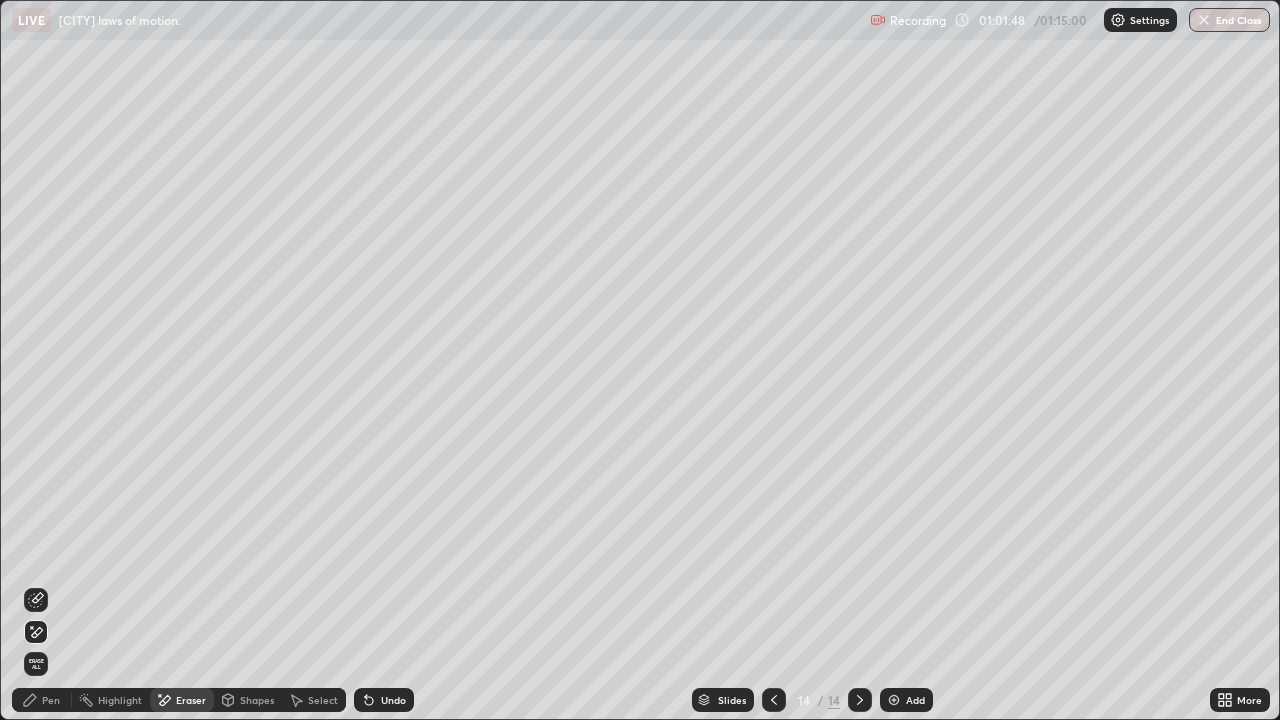 click on "Undo" at bounding box center [393, 700] 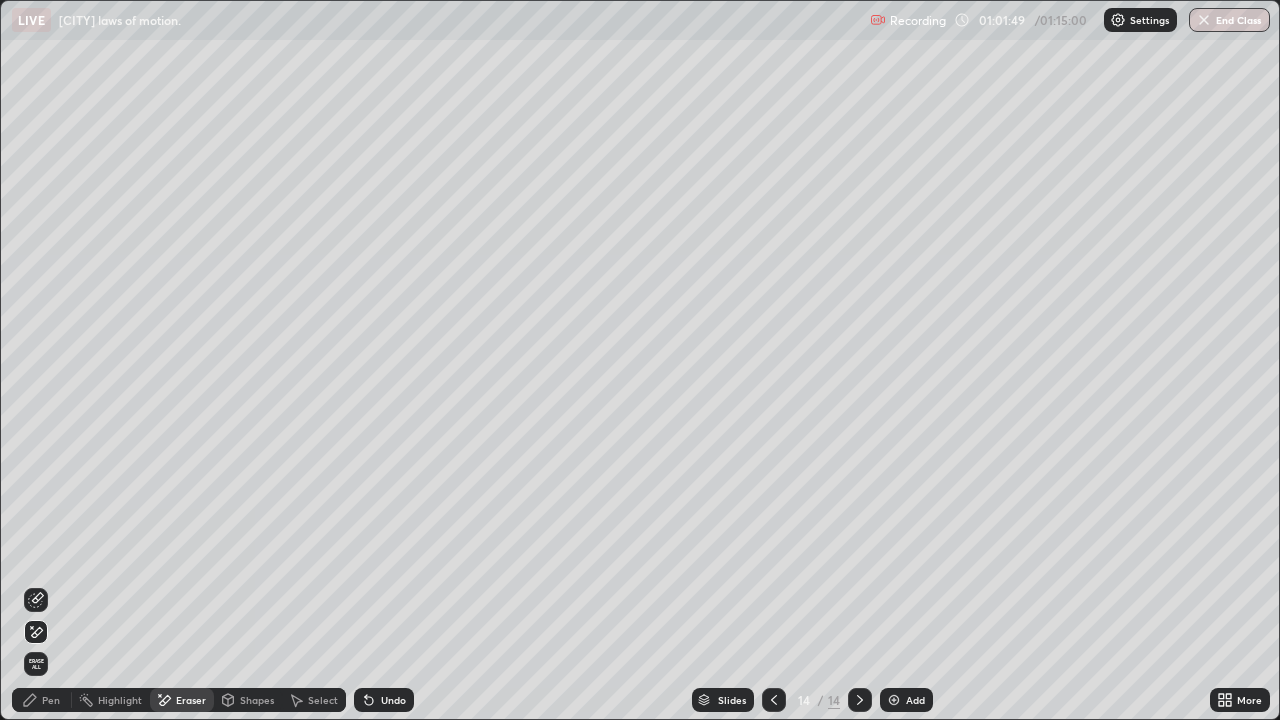 click on "Pen" at bounding box center (51, 700) 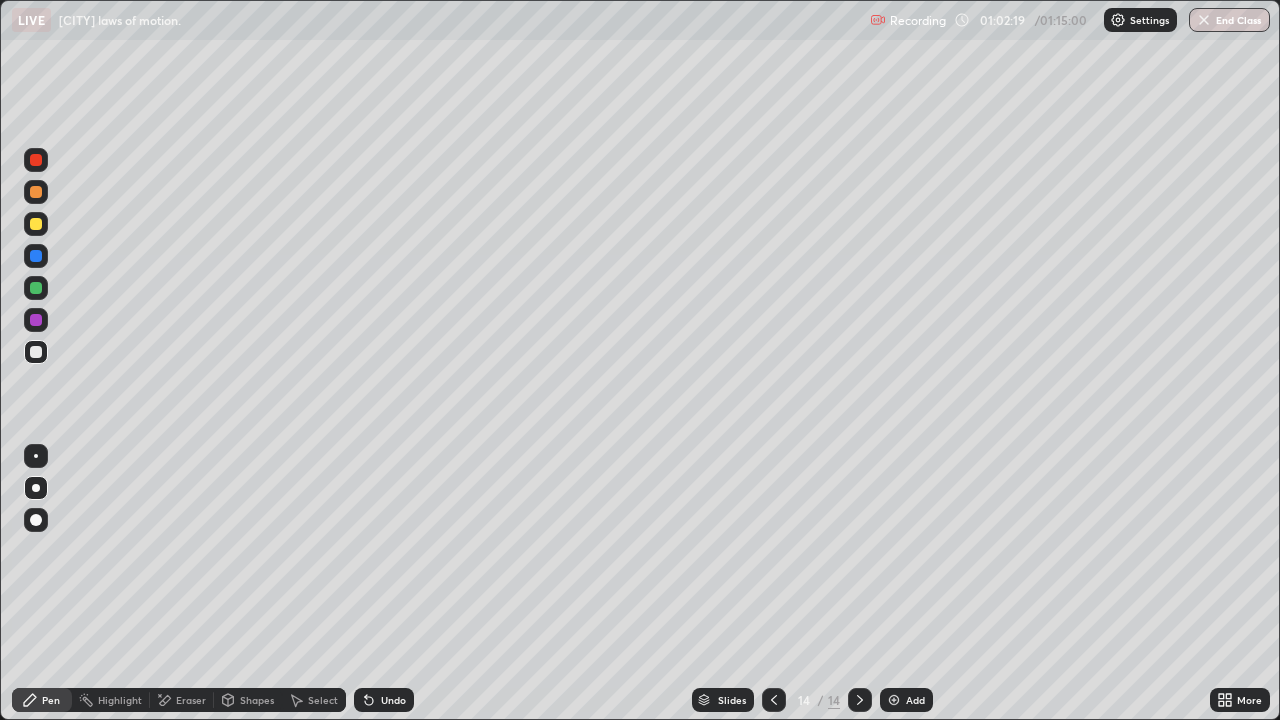 click on "Pen" at bounding box center (51, 700) 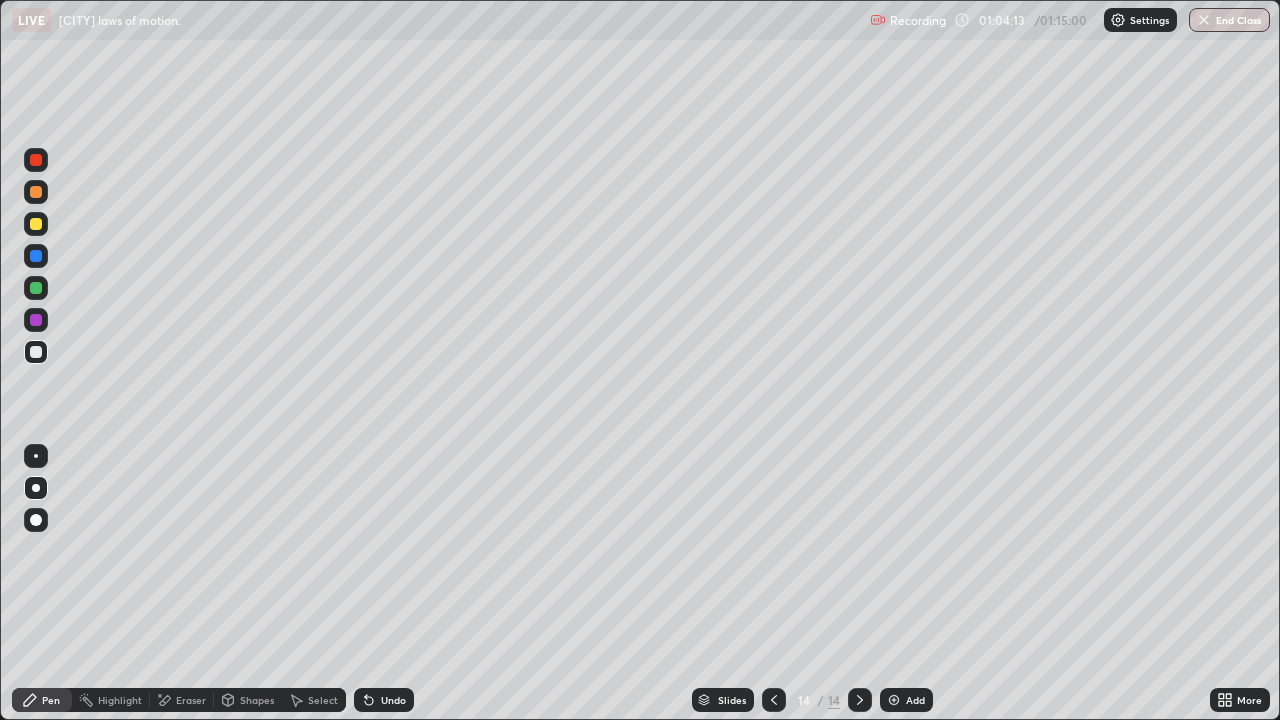 click at bounding box center (36, 352) 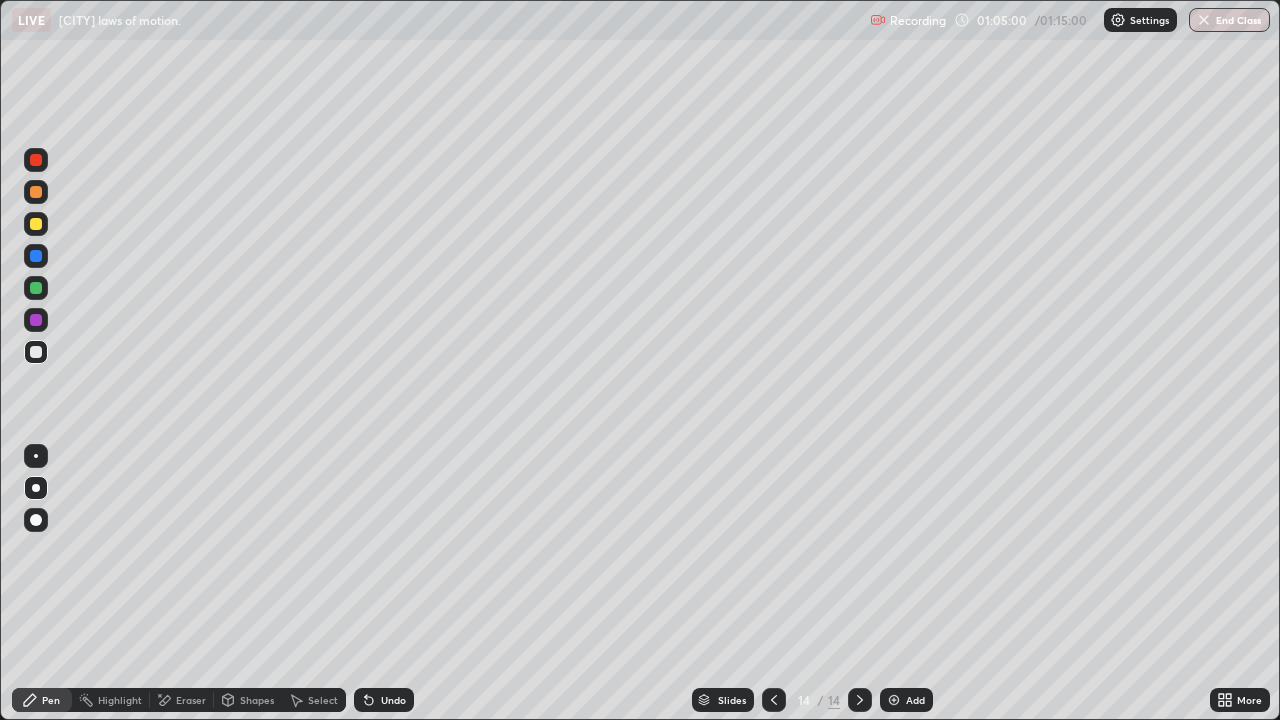 click on "Add" at bounding box center [915, 700] 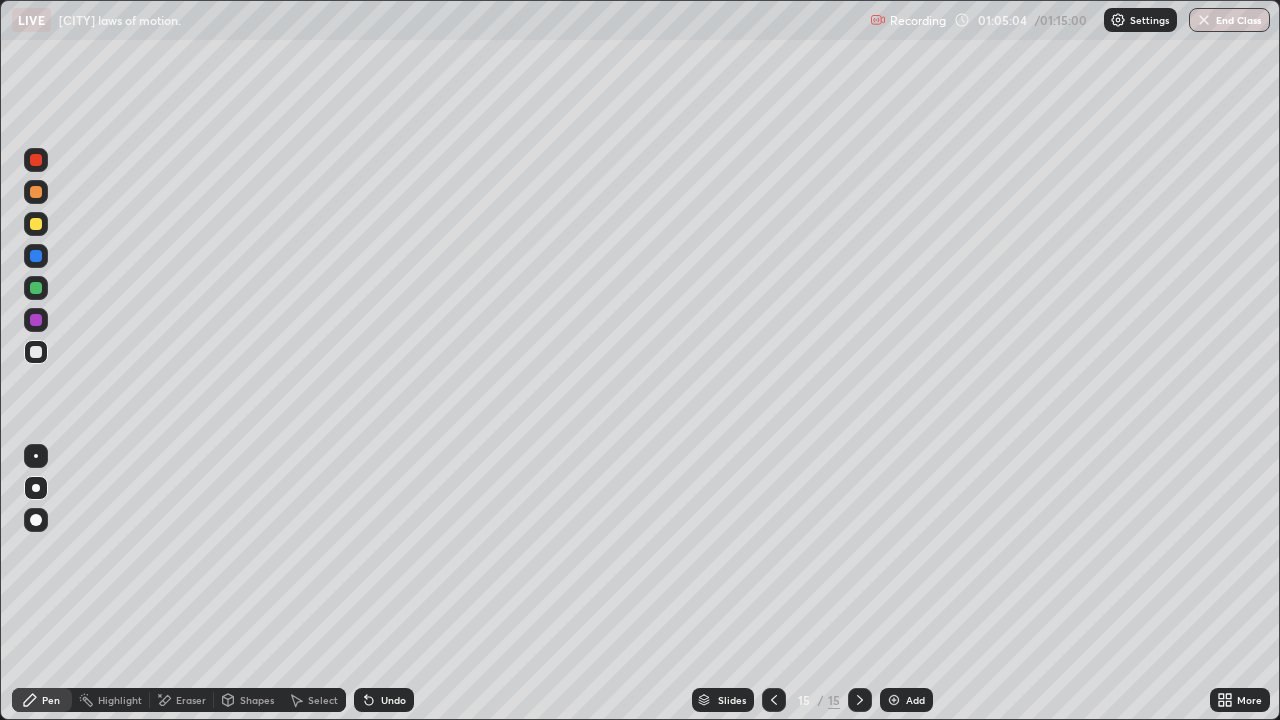 click 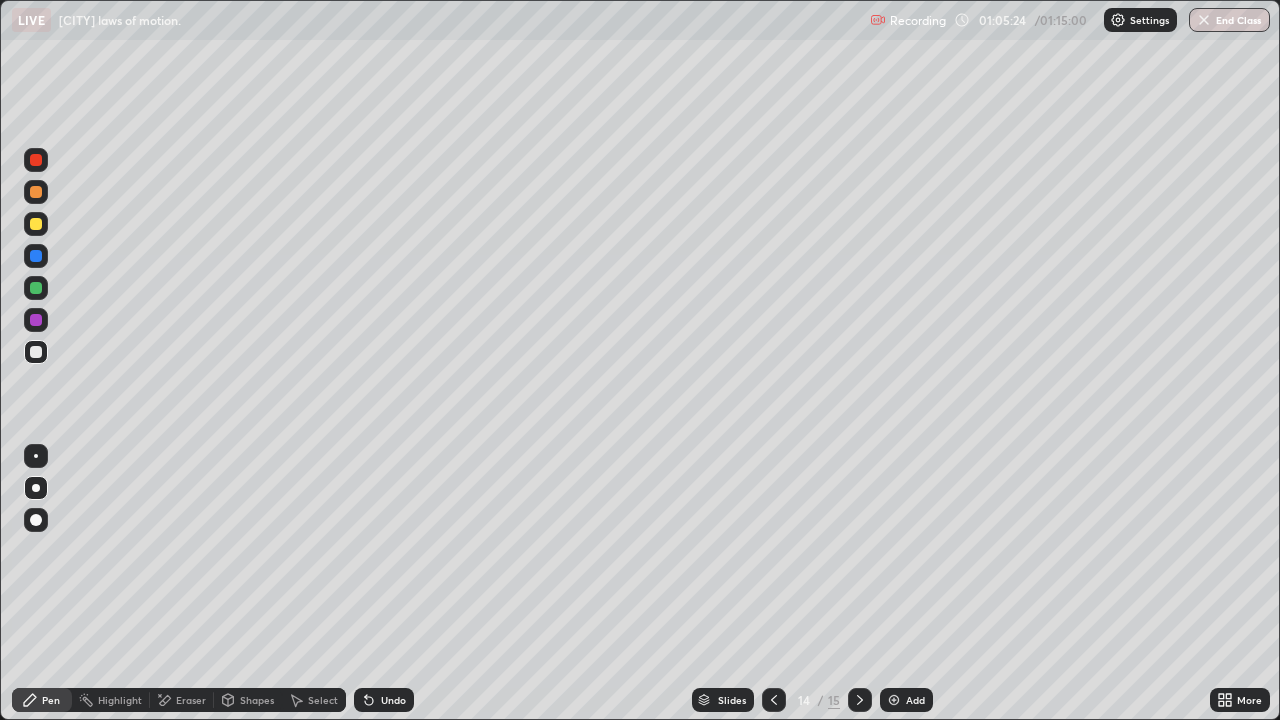 click on "Eraser" at bounding box center (191, 700) 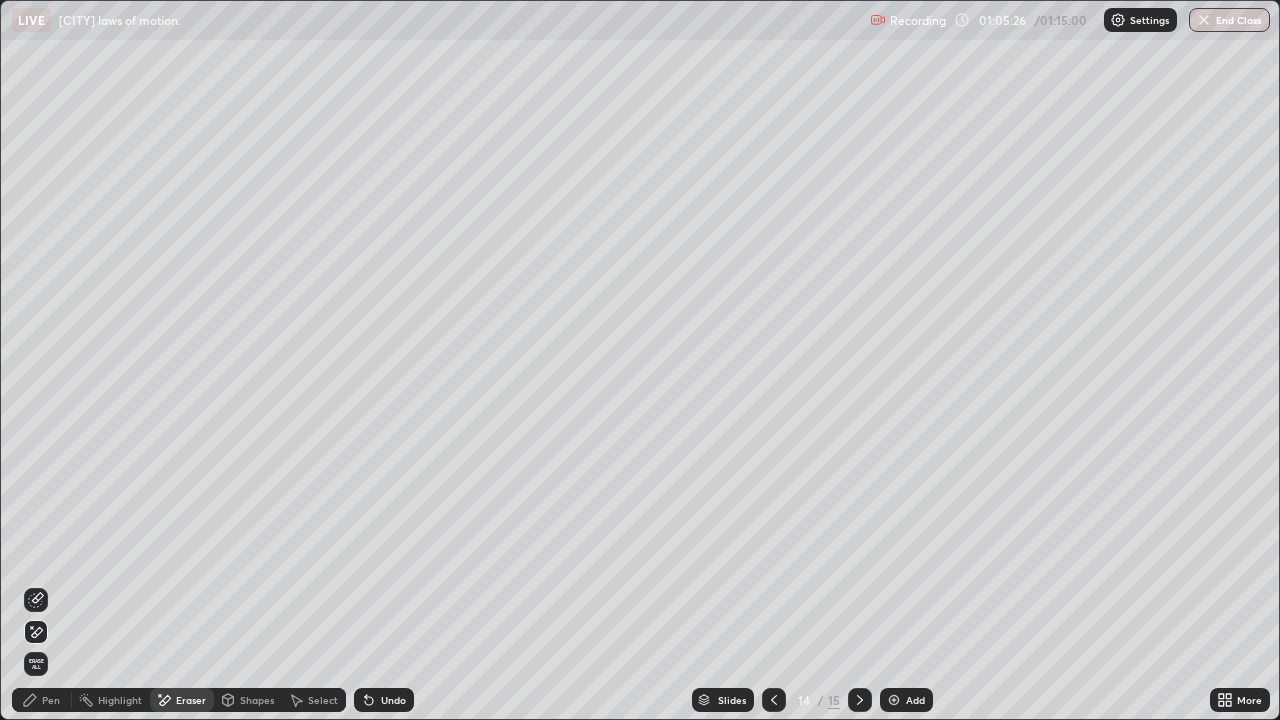 click on "Pen" at bounding box center (42, 700) 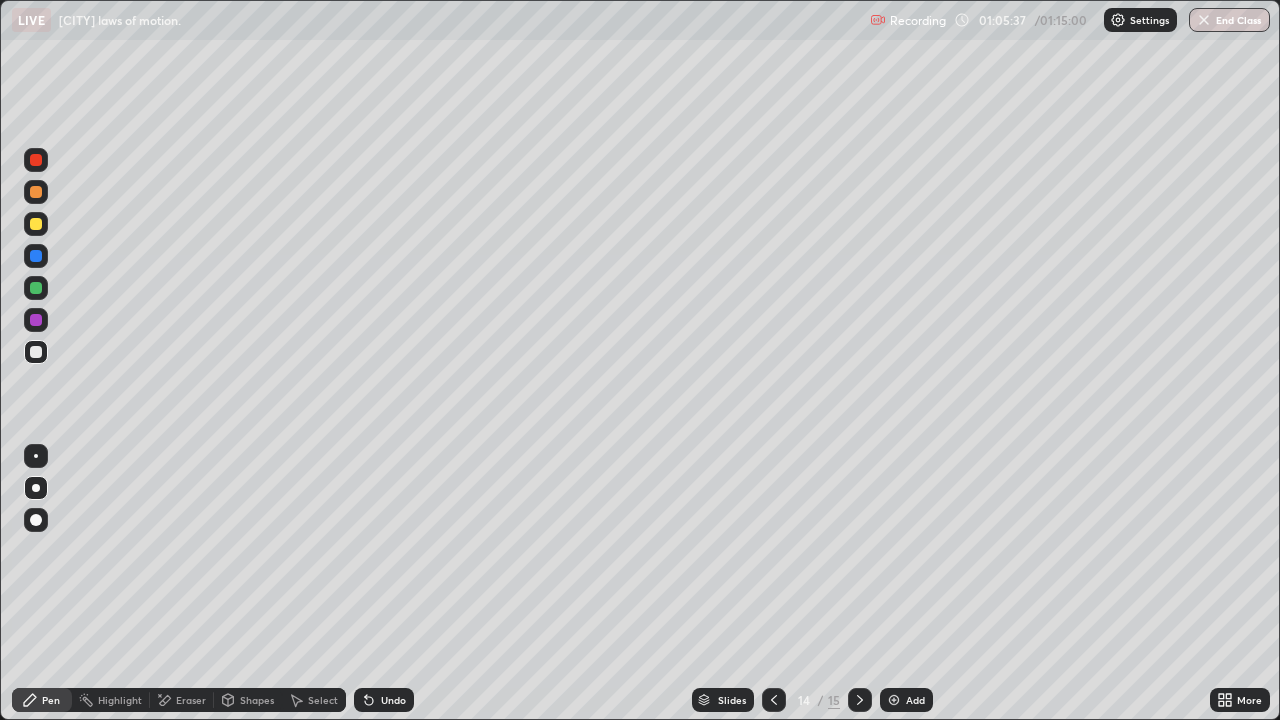 click on "Add" at bounding box center (906, 700) 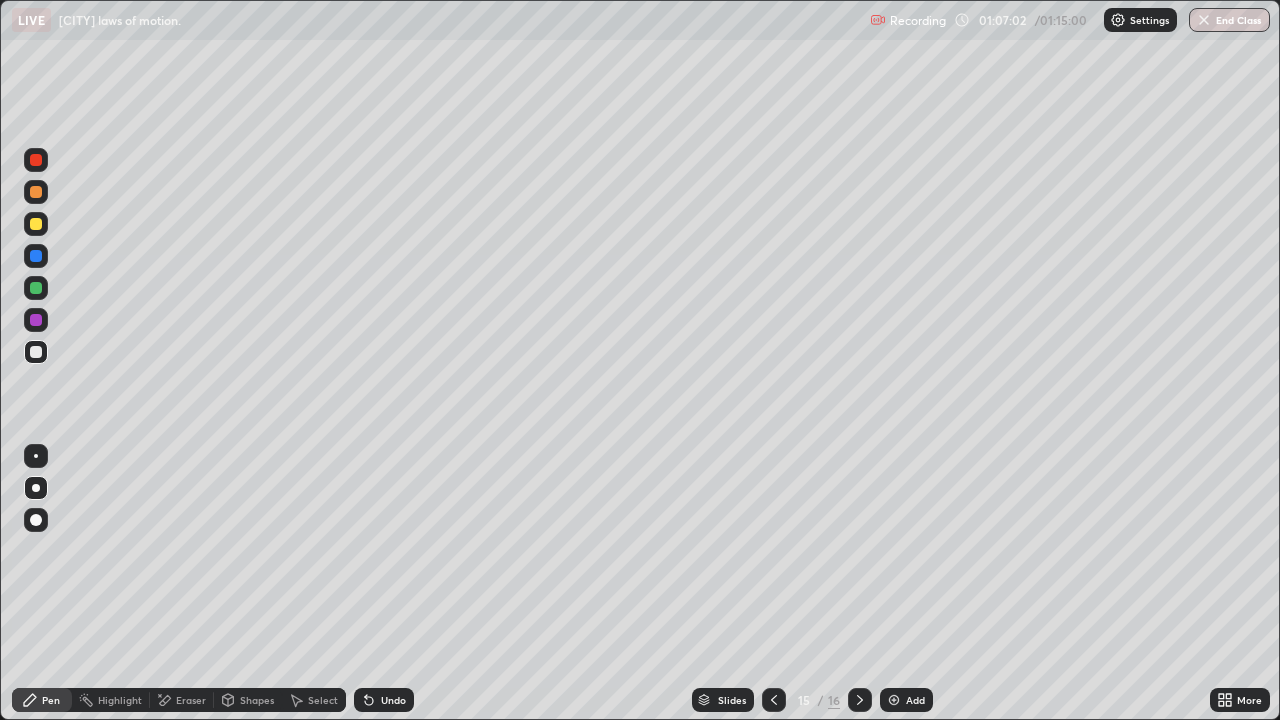 click on "Eraser" at bounding box center [191, 700] 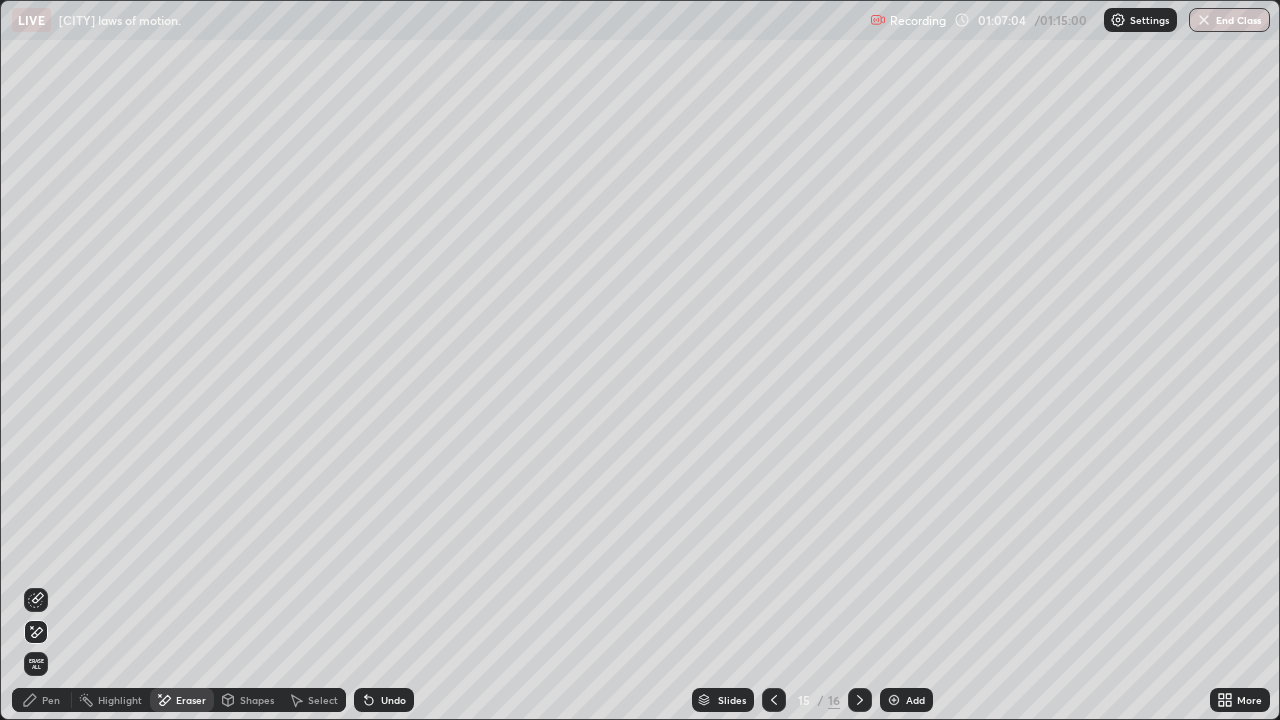 click 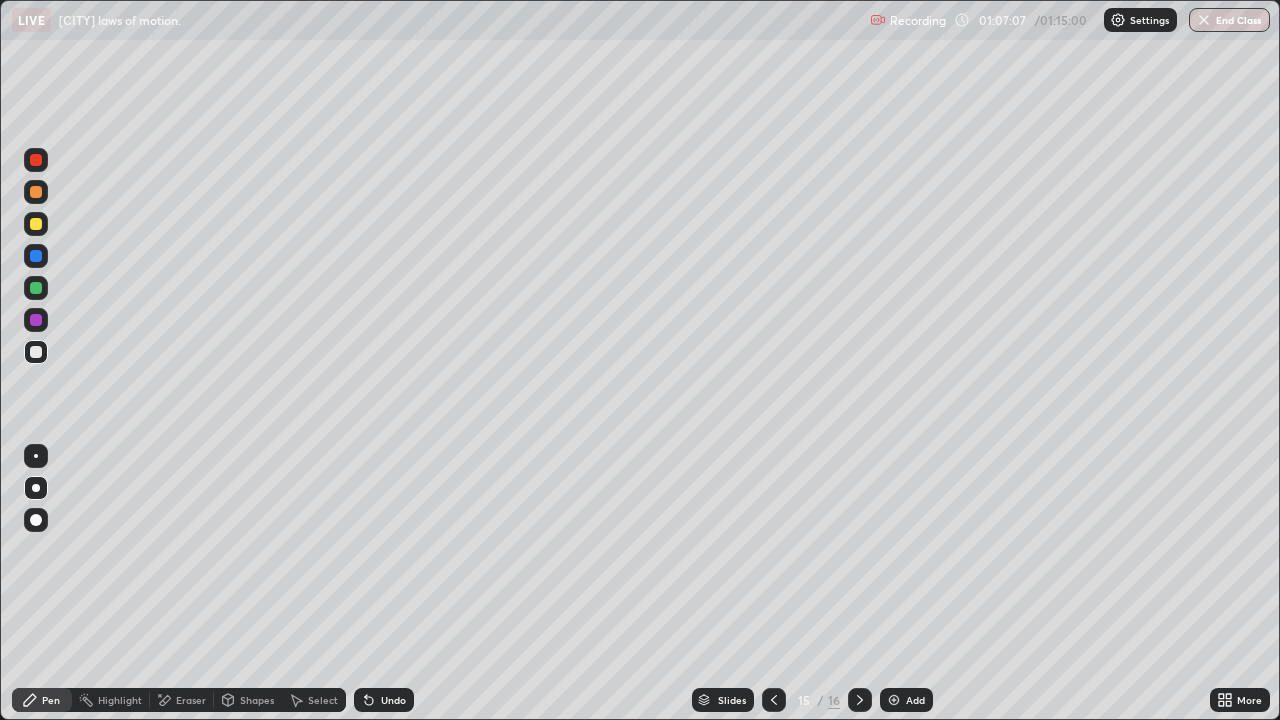 click at bounding box center [36, 224] 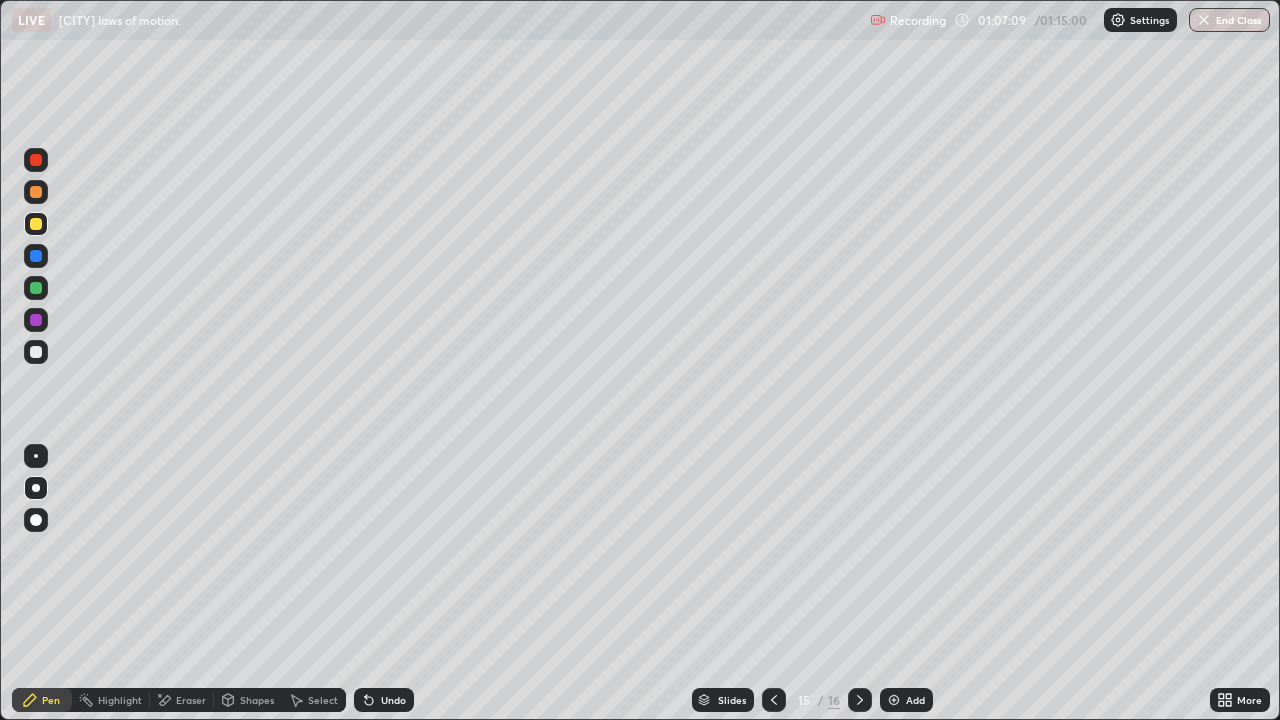 click at bounding box center (36, 352) 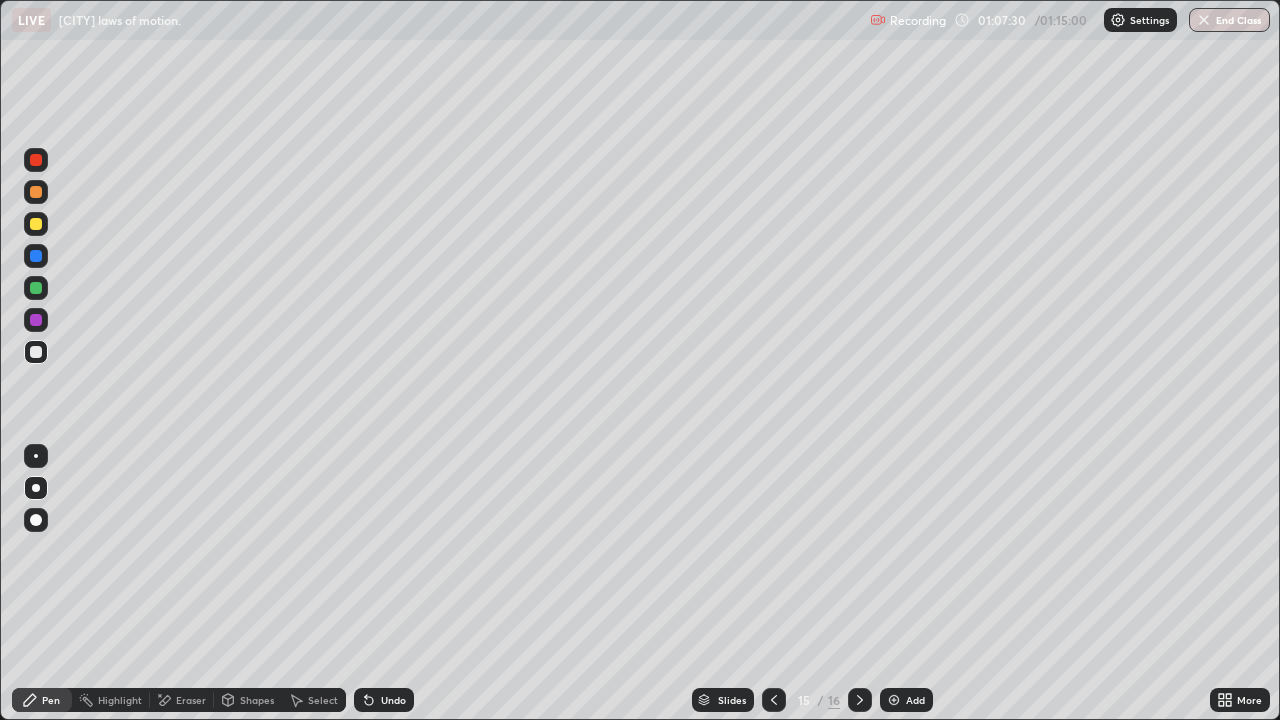 click at bounding box center [36, 224] 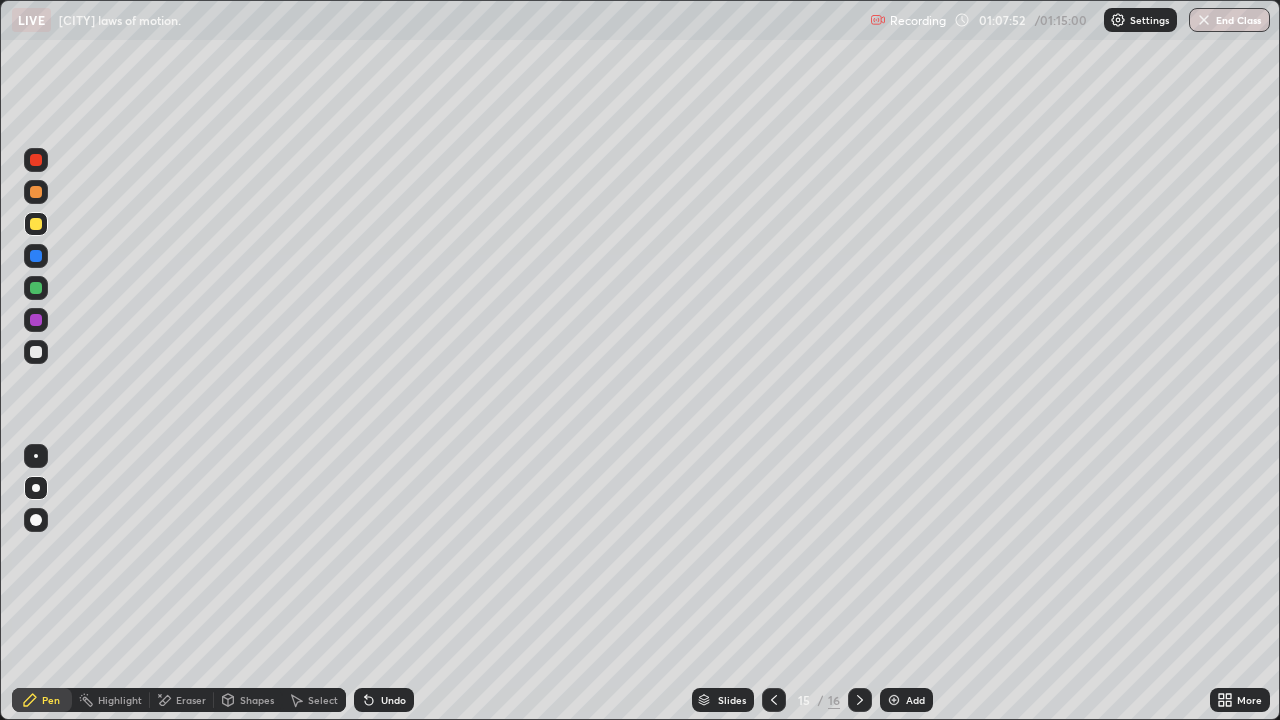 click on "Select" at bounding box center (323, 700) 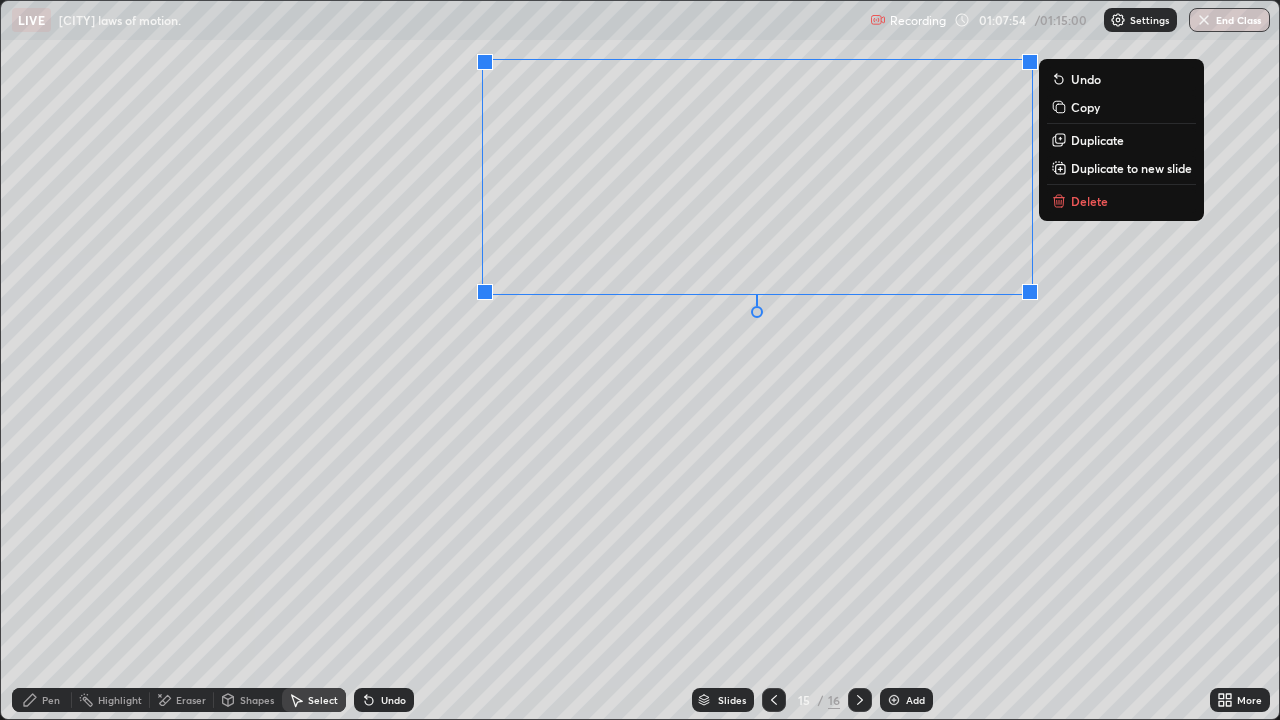 click on "Duplicate" at bounding box center (1121, 140) 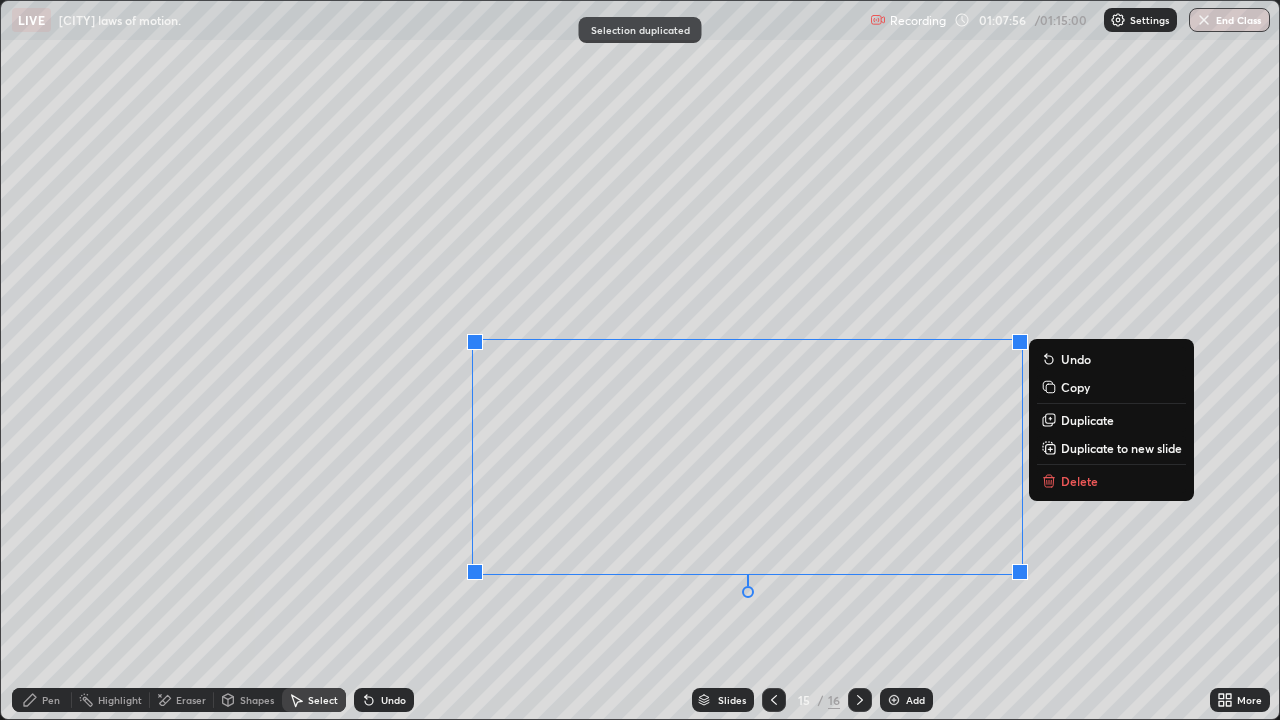 click on "0 ° Undo Copy Duplicate Duplicate to new slide Delete" at bounding box center [640, 360] 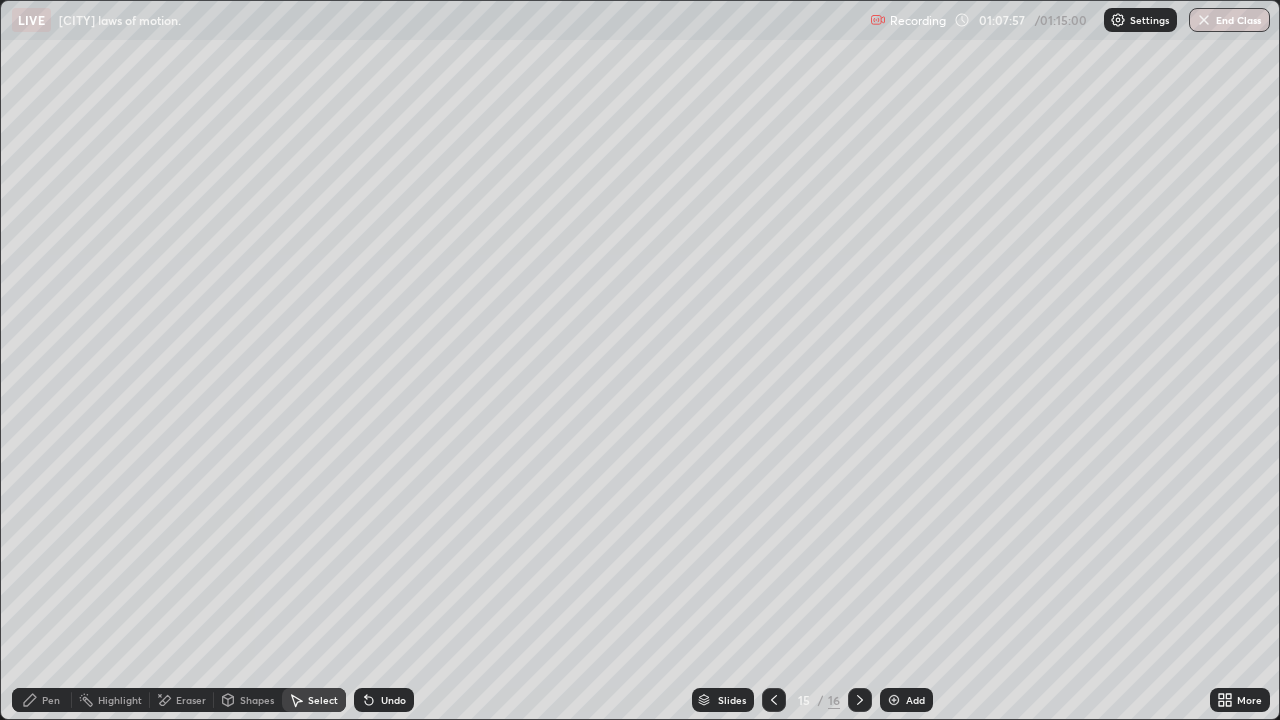 click on "Highlight" at bounding box center [120, 700] 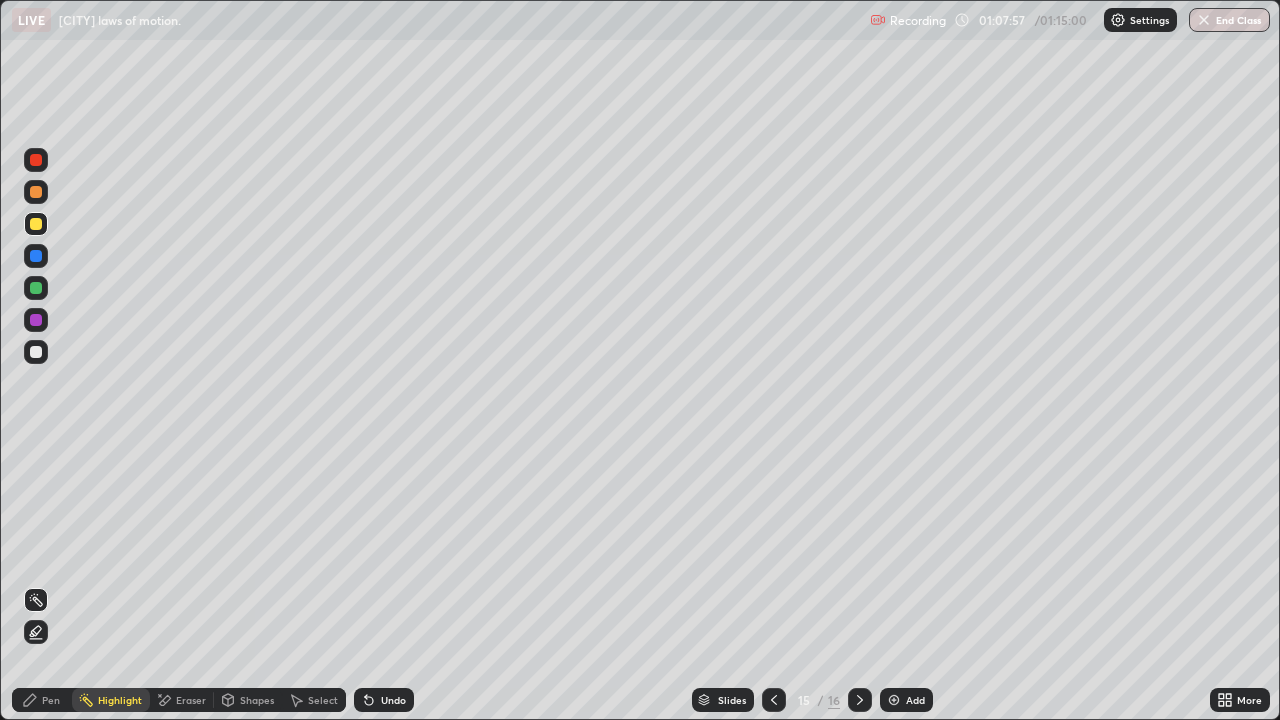 click on "Eraser" at bounding box center (182, 700) 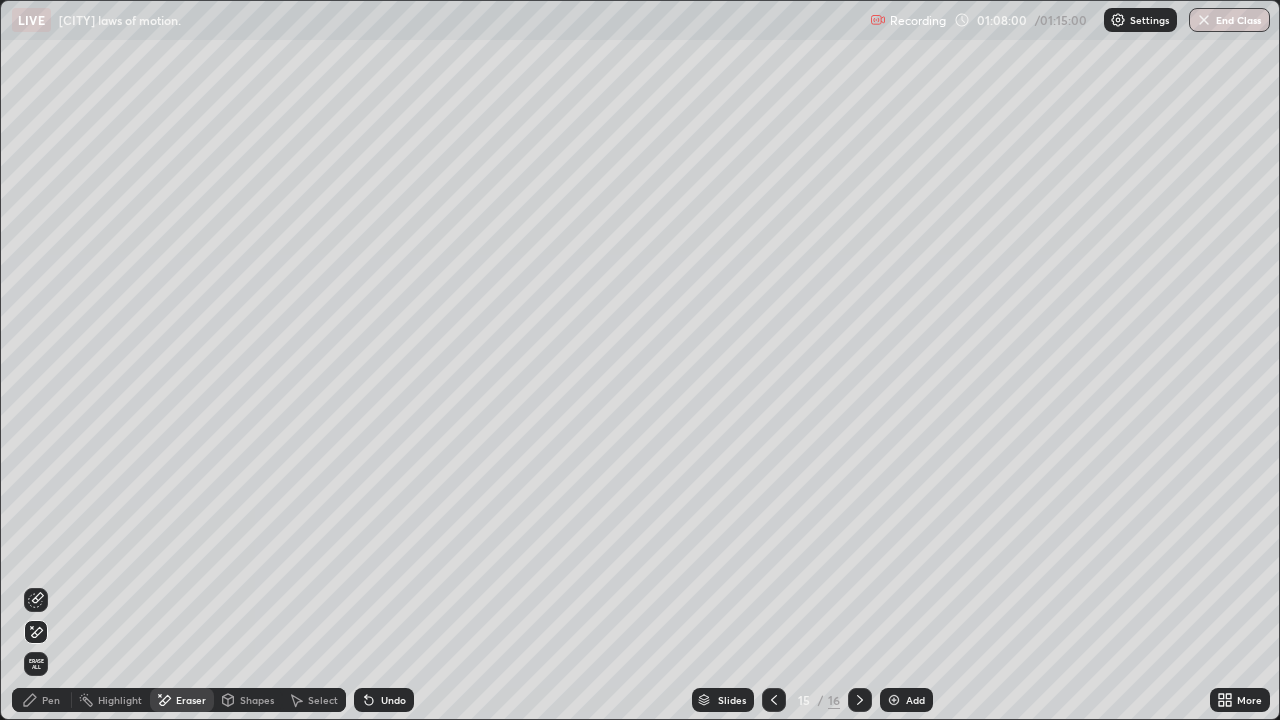 click on "Pen" at bounding box center (42, 700) 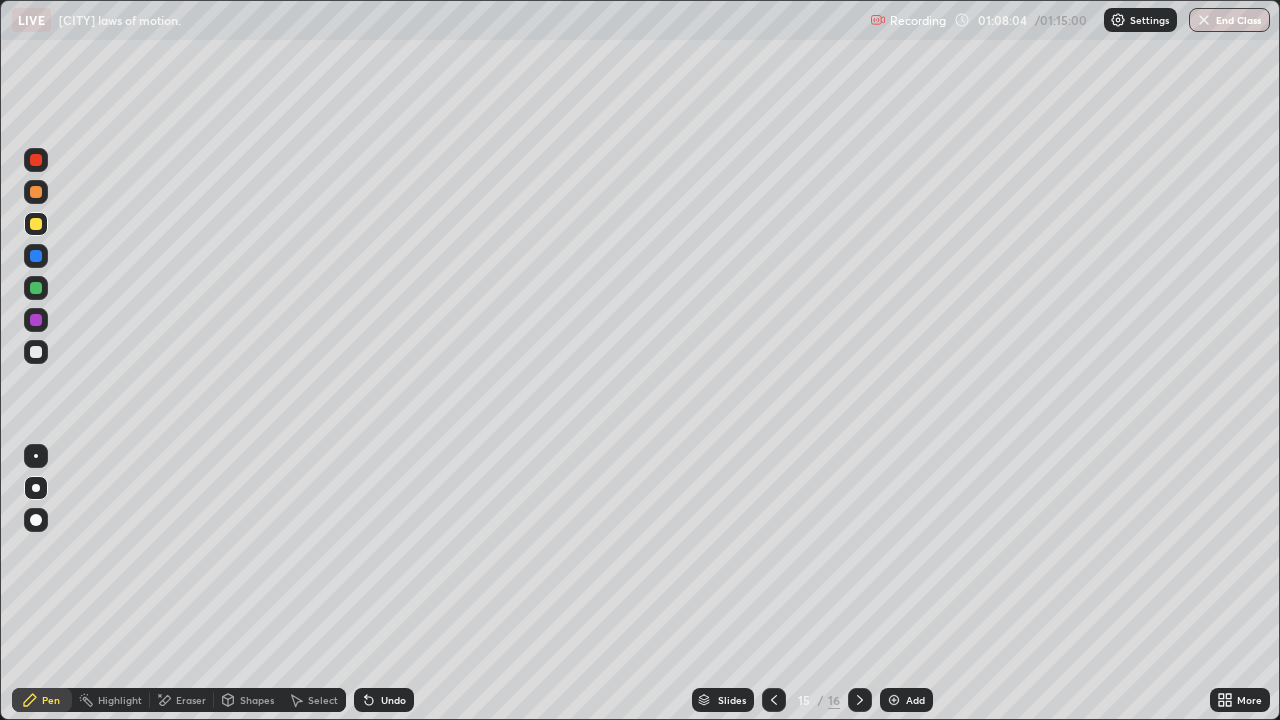 click on "Eraser" at bounding box center (191, 700) 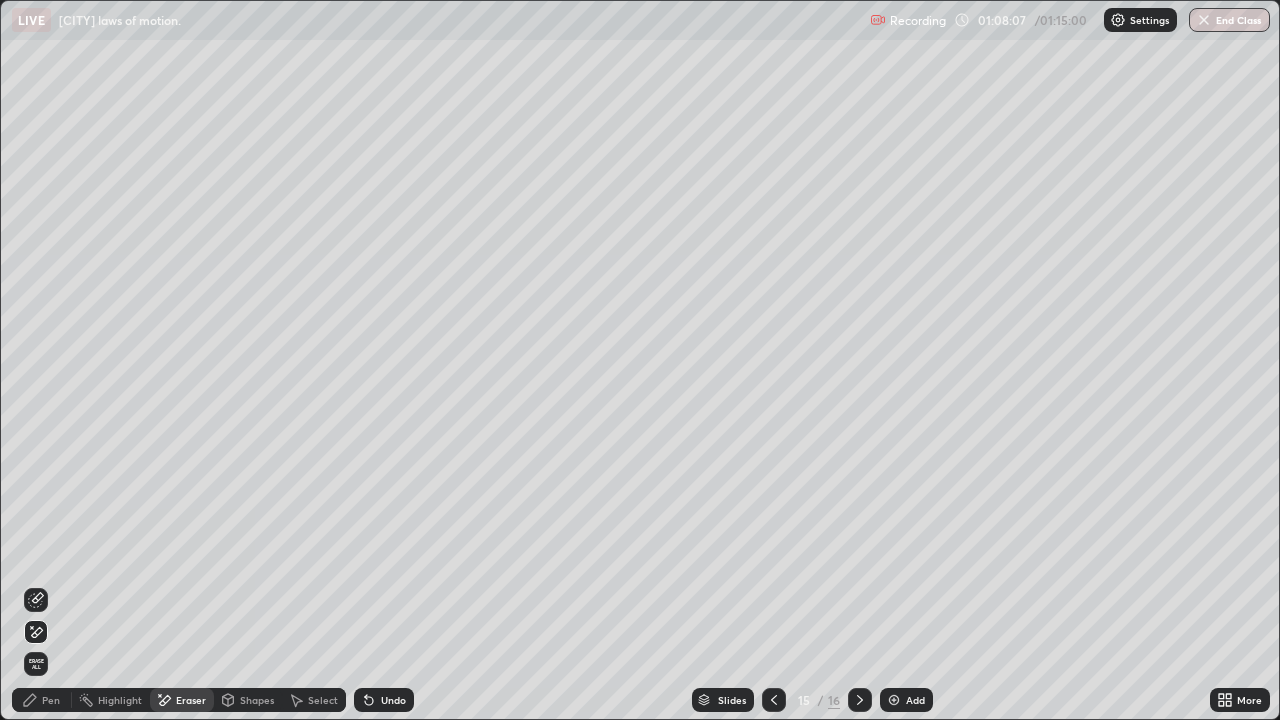 click on "Pen" at bounding box center [42, 700] 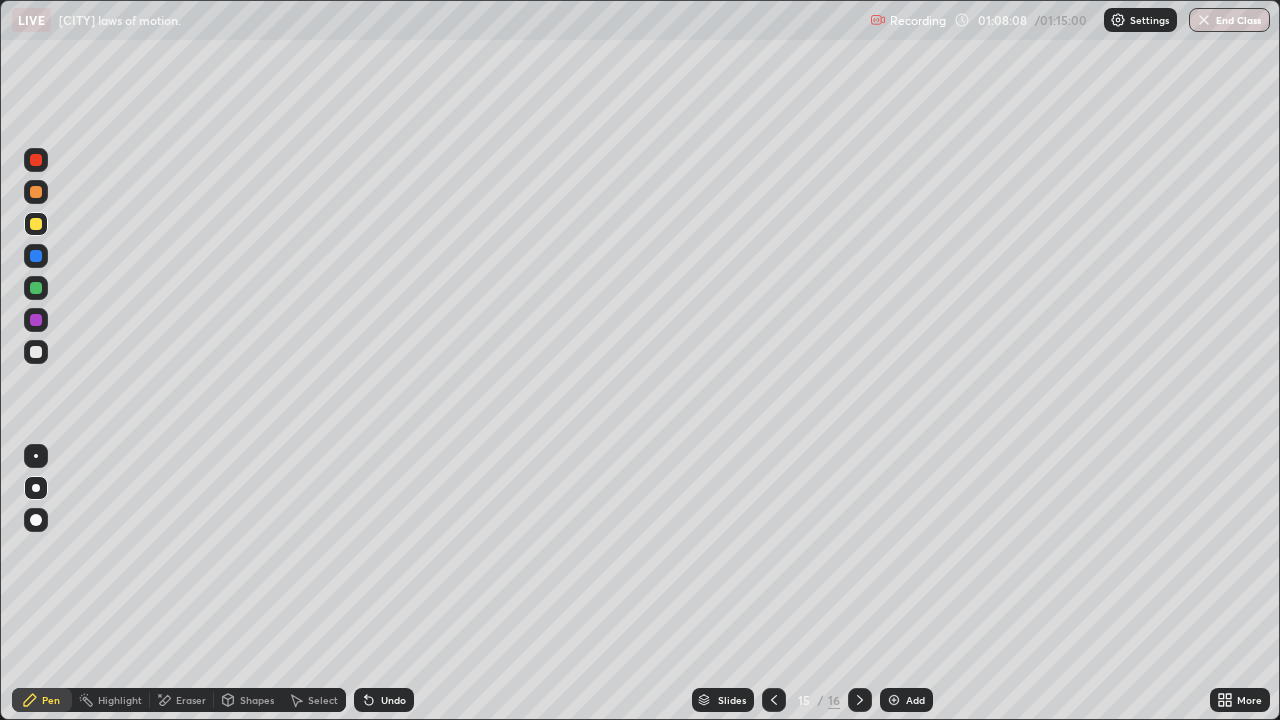 click at bounding box center [36, 352] 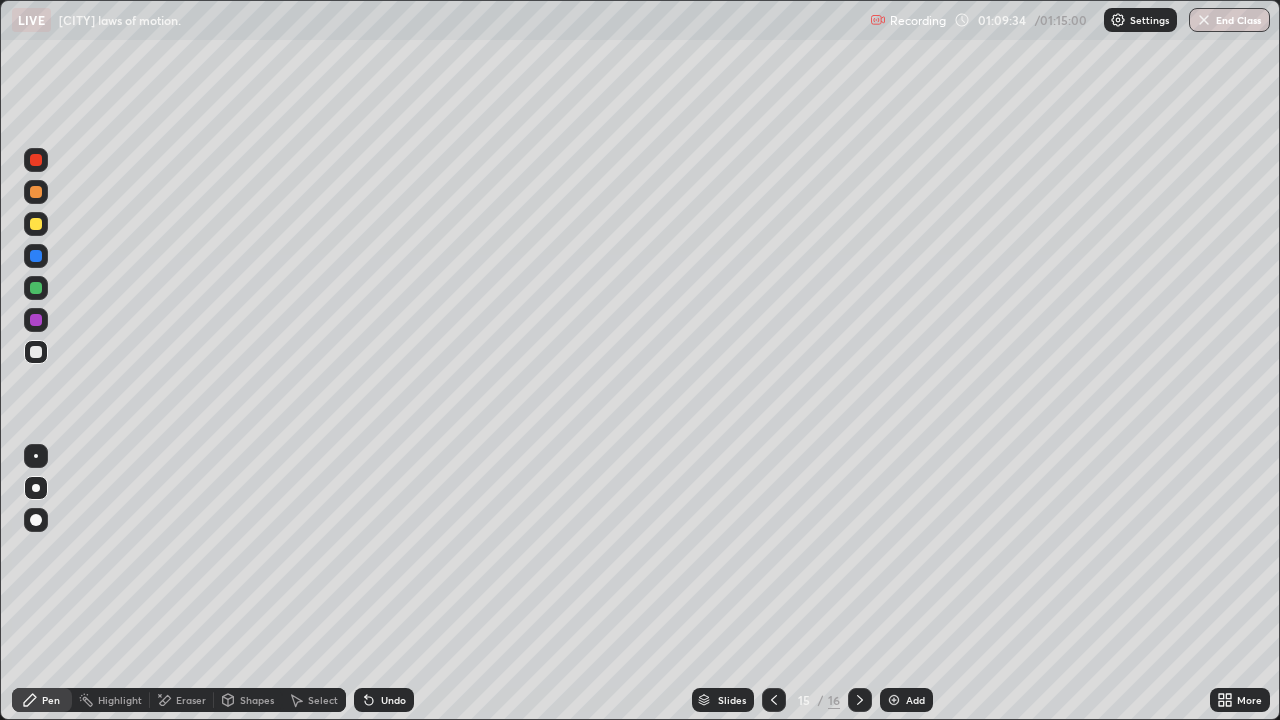 click 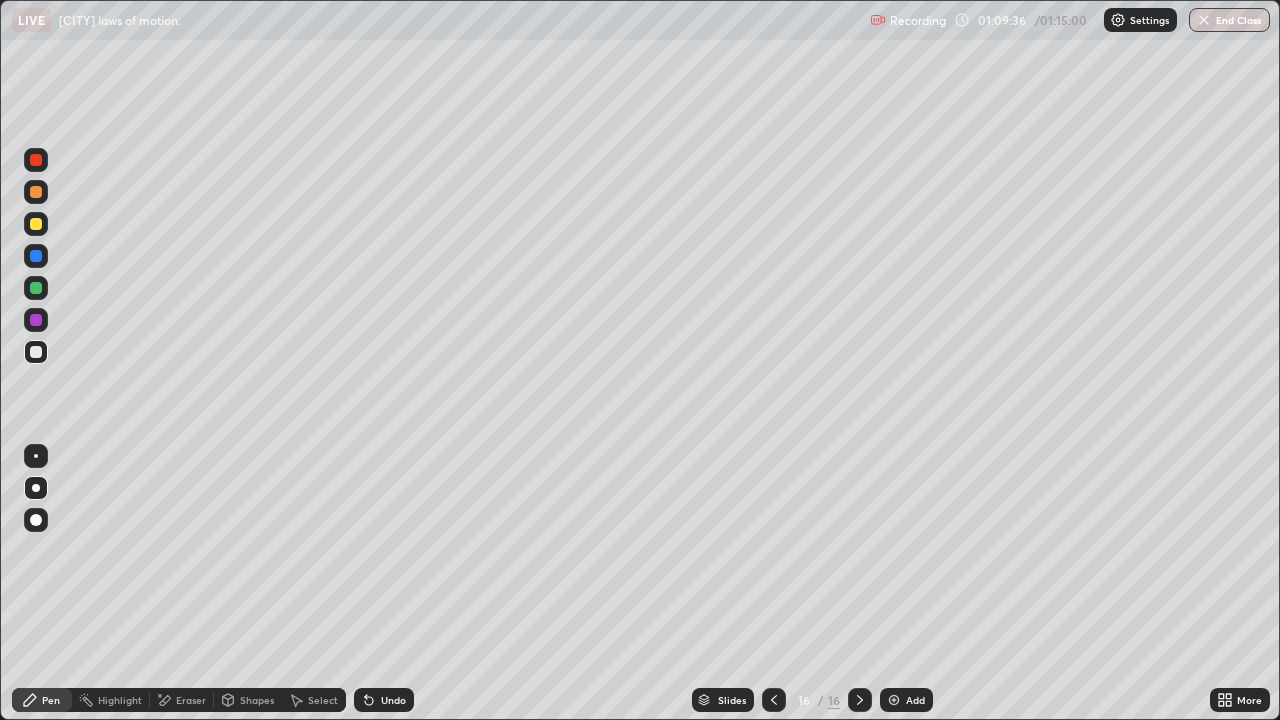 click at bounding box center (36, 224) 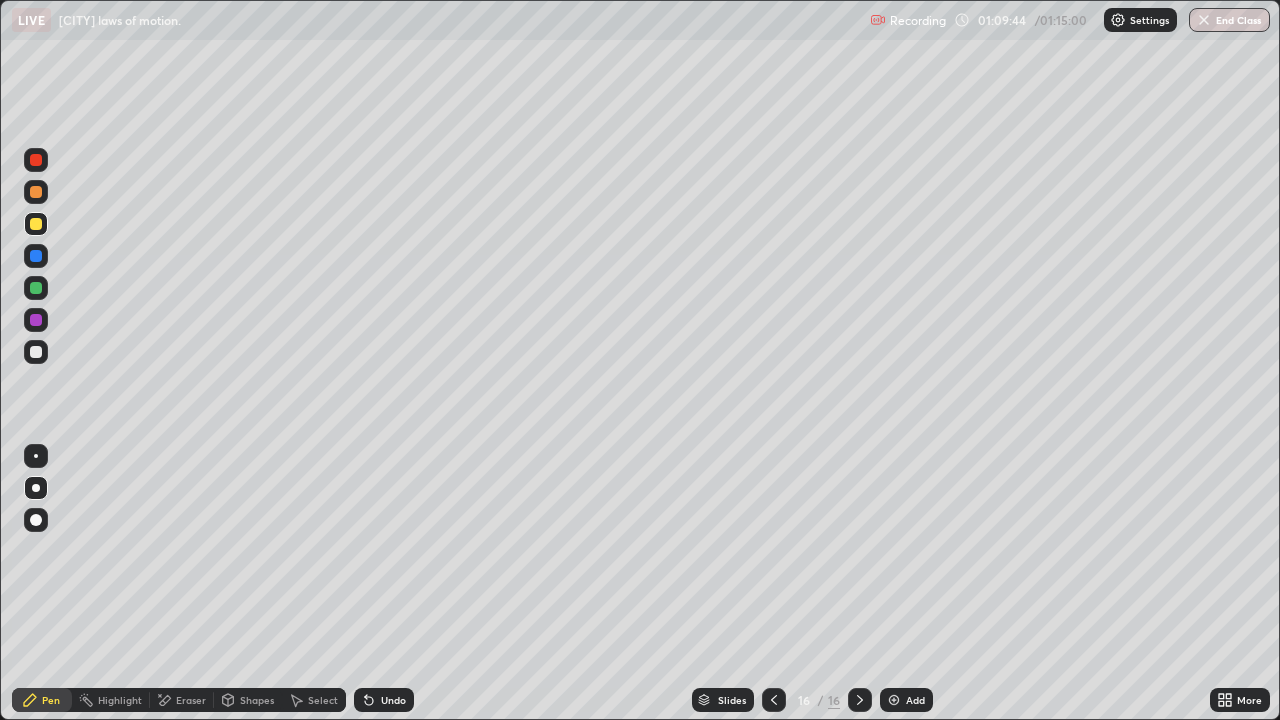 click at bounding box center [36, 352] 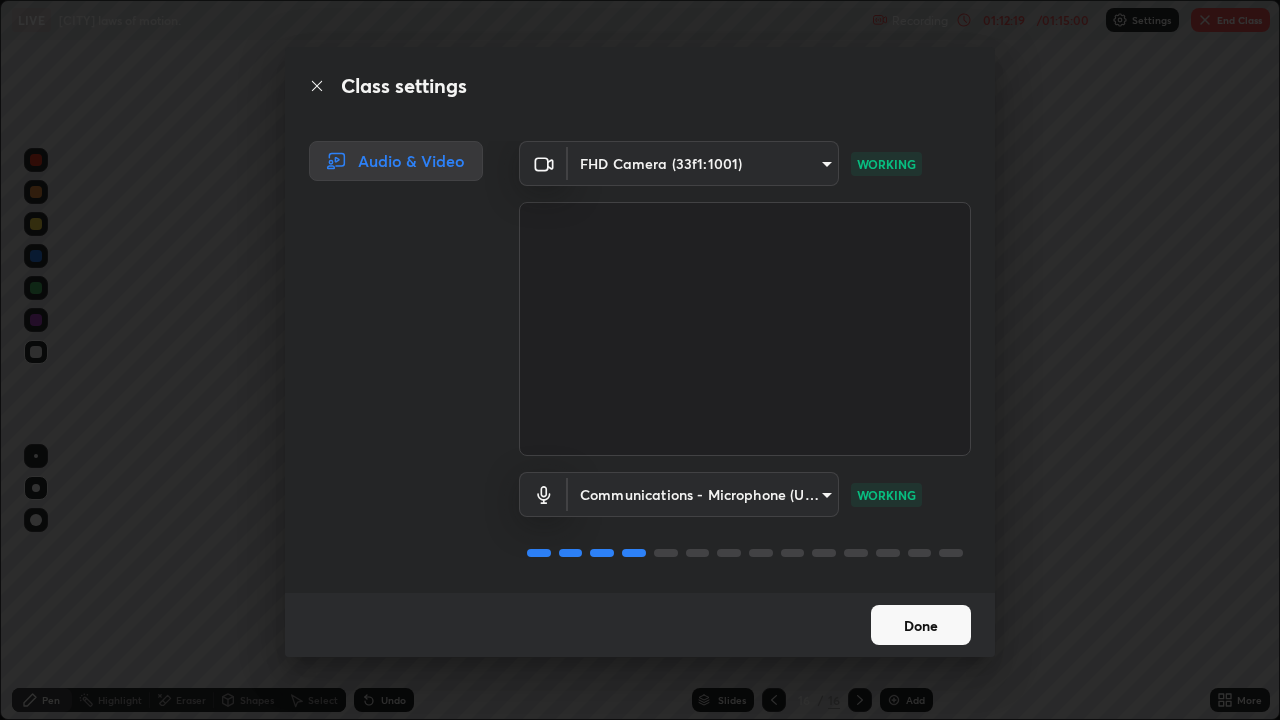 click on "Done" at bounding box center (921, 625) 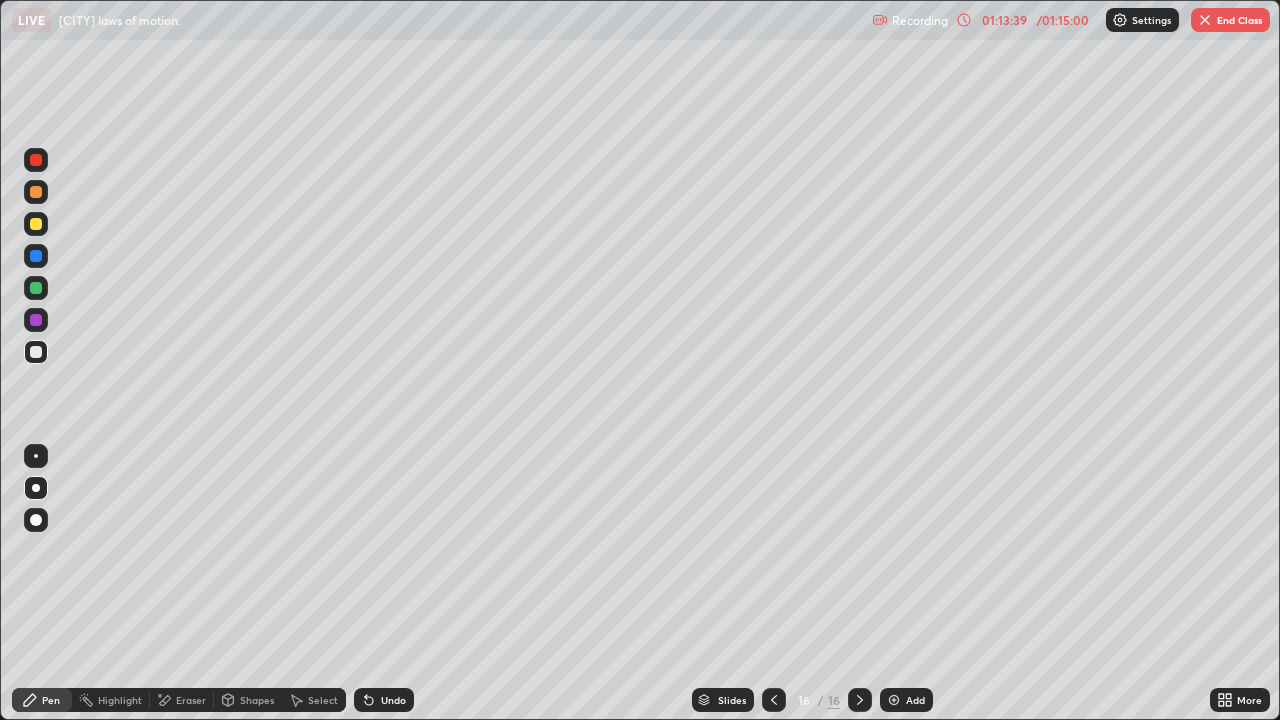 click at bounding box center [36, 224] 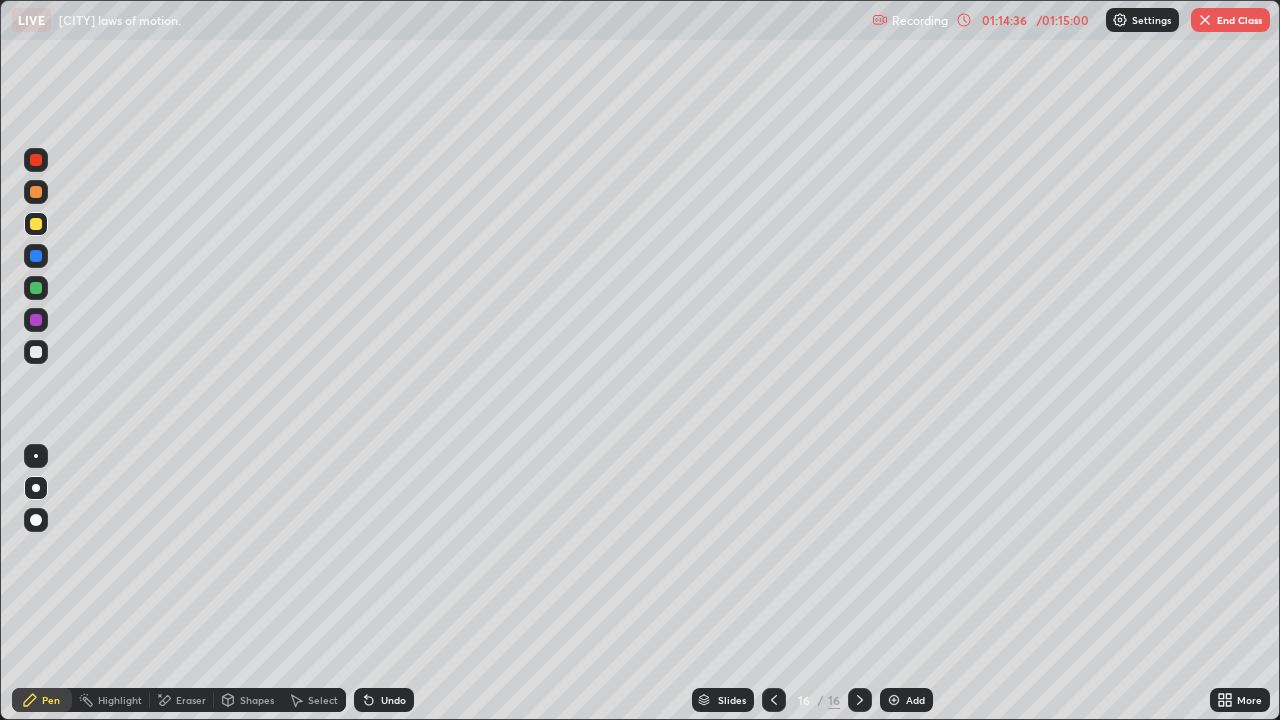 click on "End Class" at bounding box center (1230, 20) 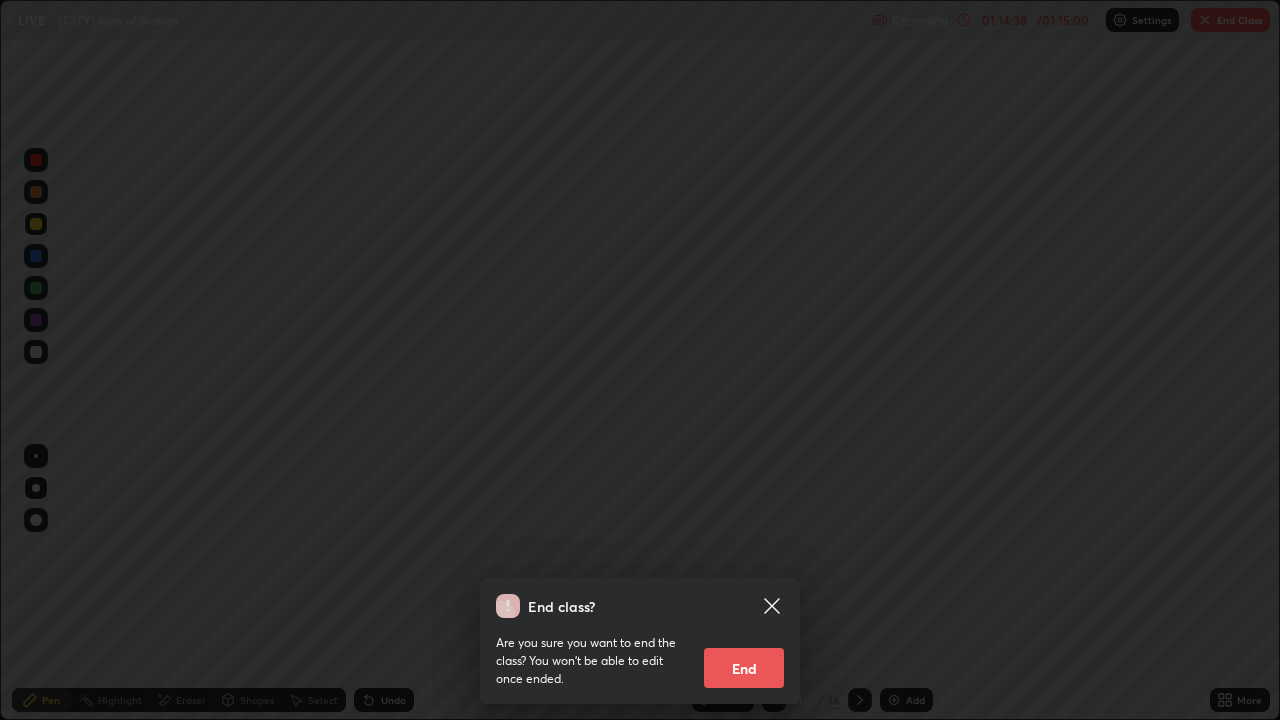 click on "End" at bounding box center [744, 668] 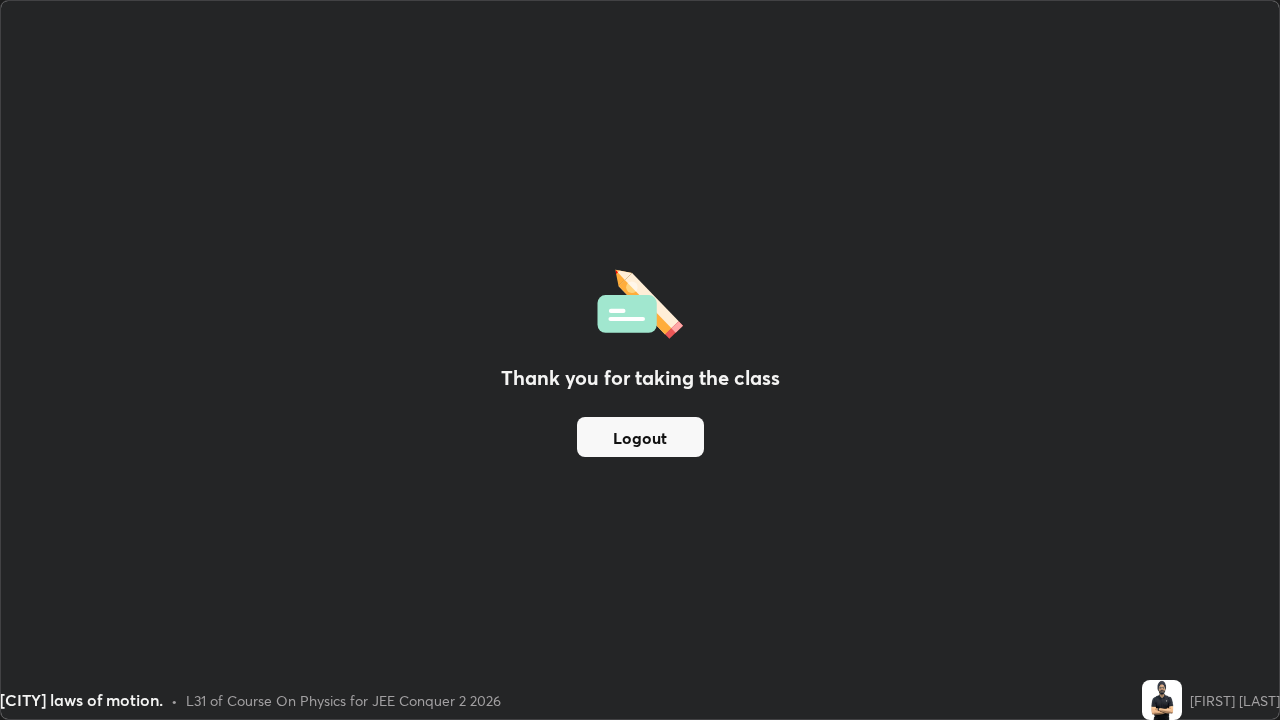 click on "Logout" at bounding box center (640, 437) 